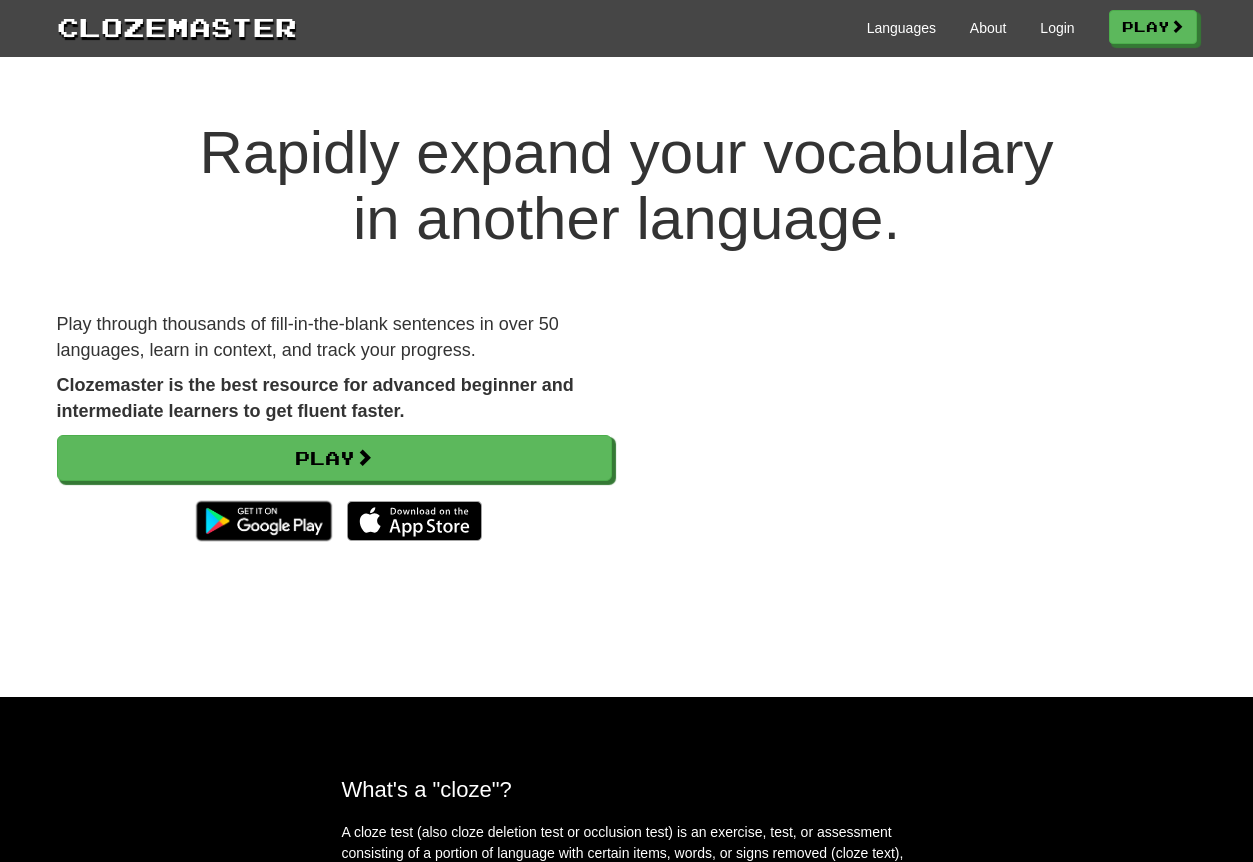 scroll, scrollTop: 0, scrollLeft: 0, axis: both 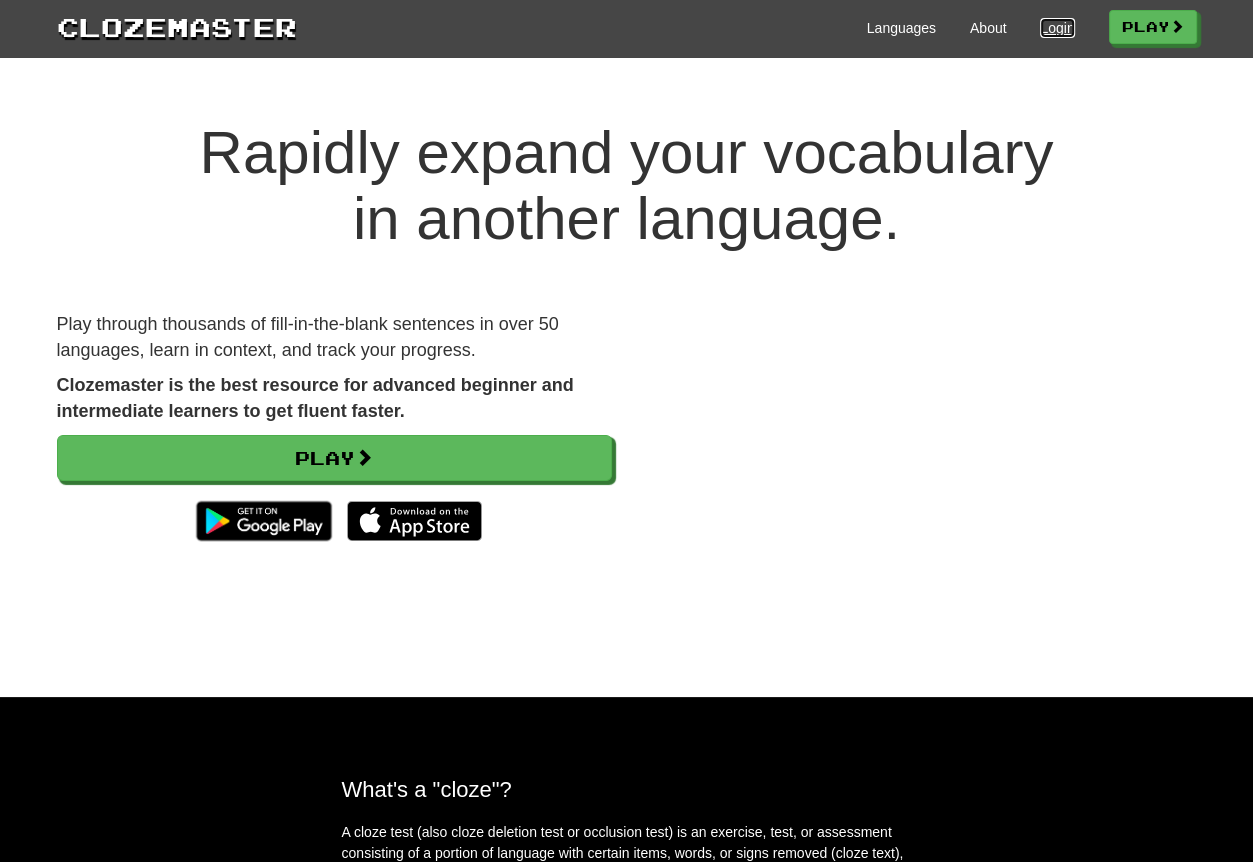 click on "Login" at bounding box center (1057, 28) 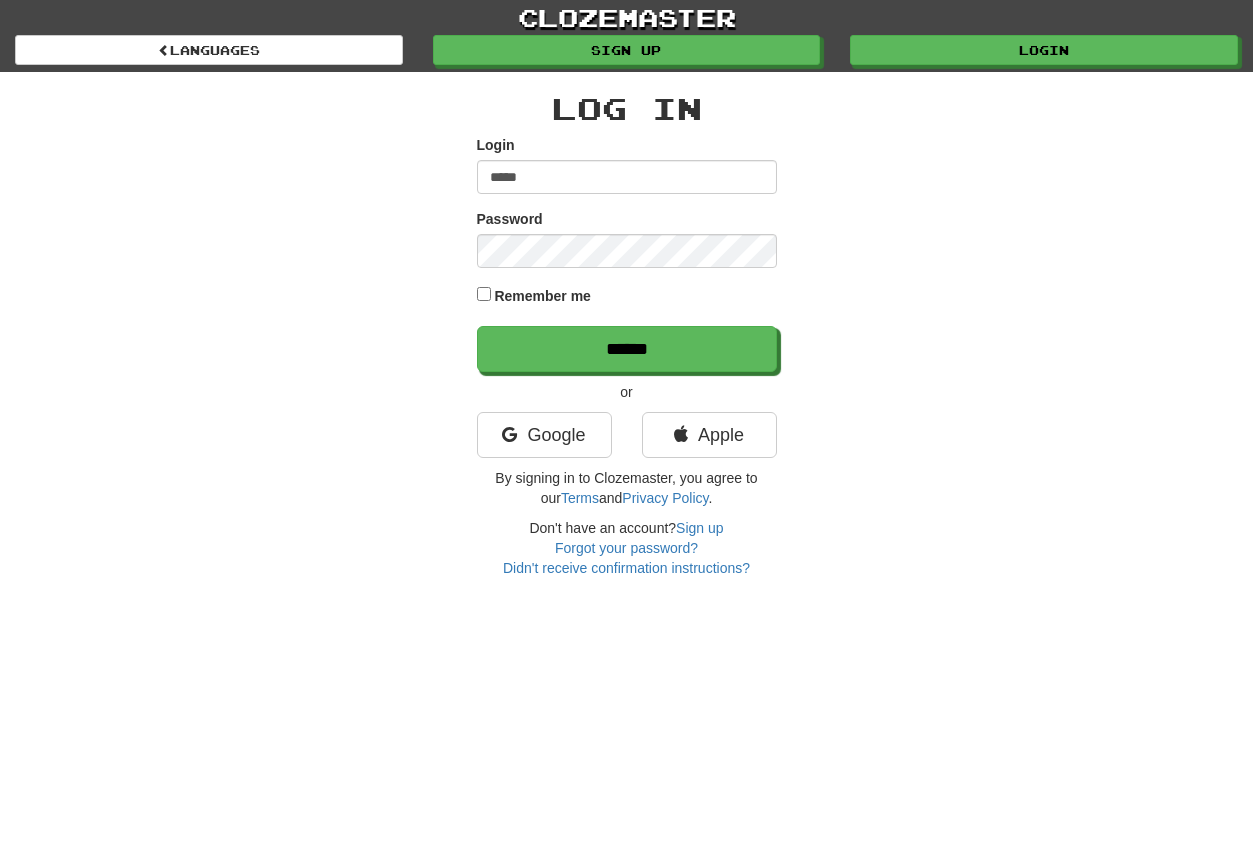 scroll, scrollTop: 0, scrollLeft: 0, axis: both 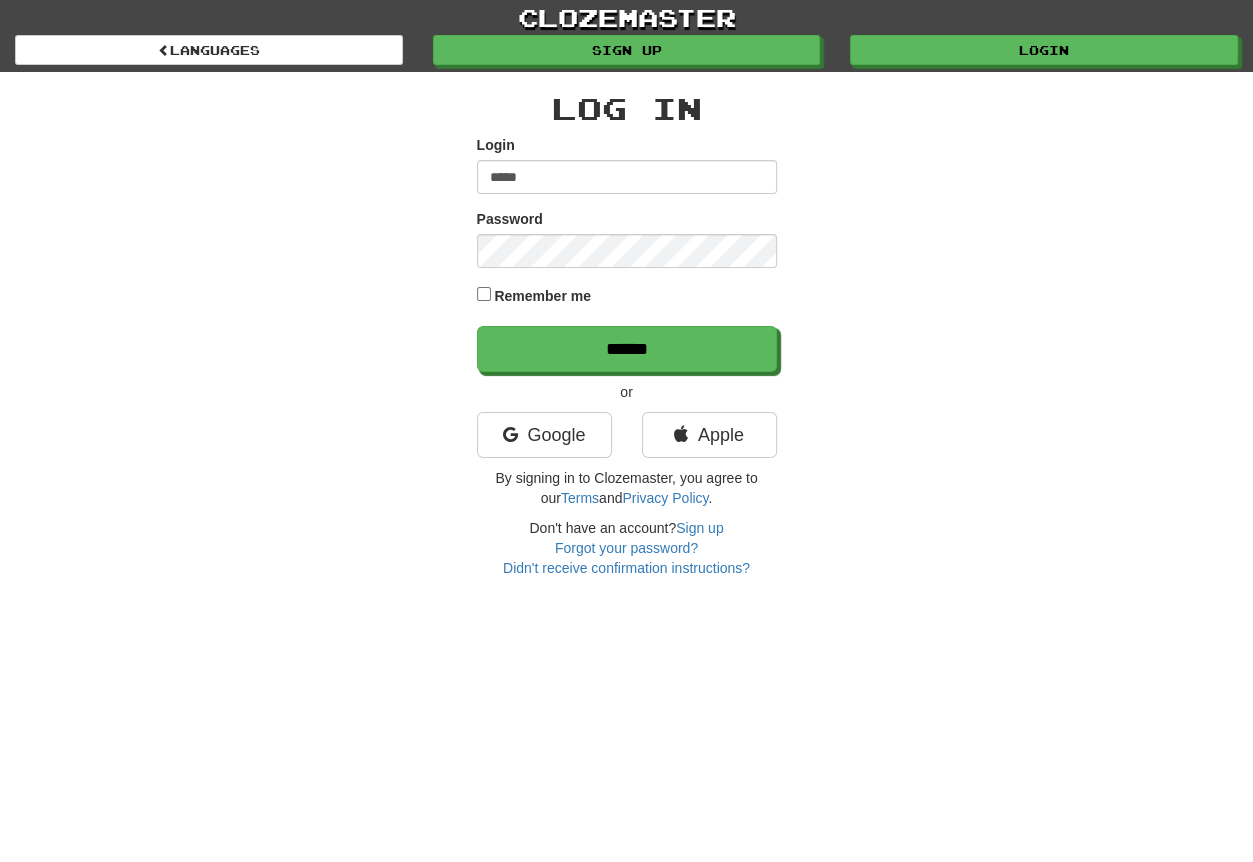 type on "*****" 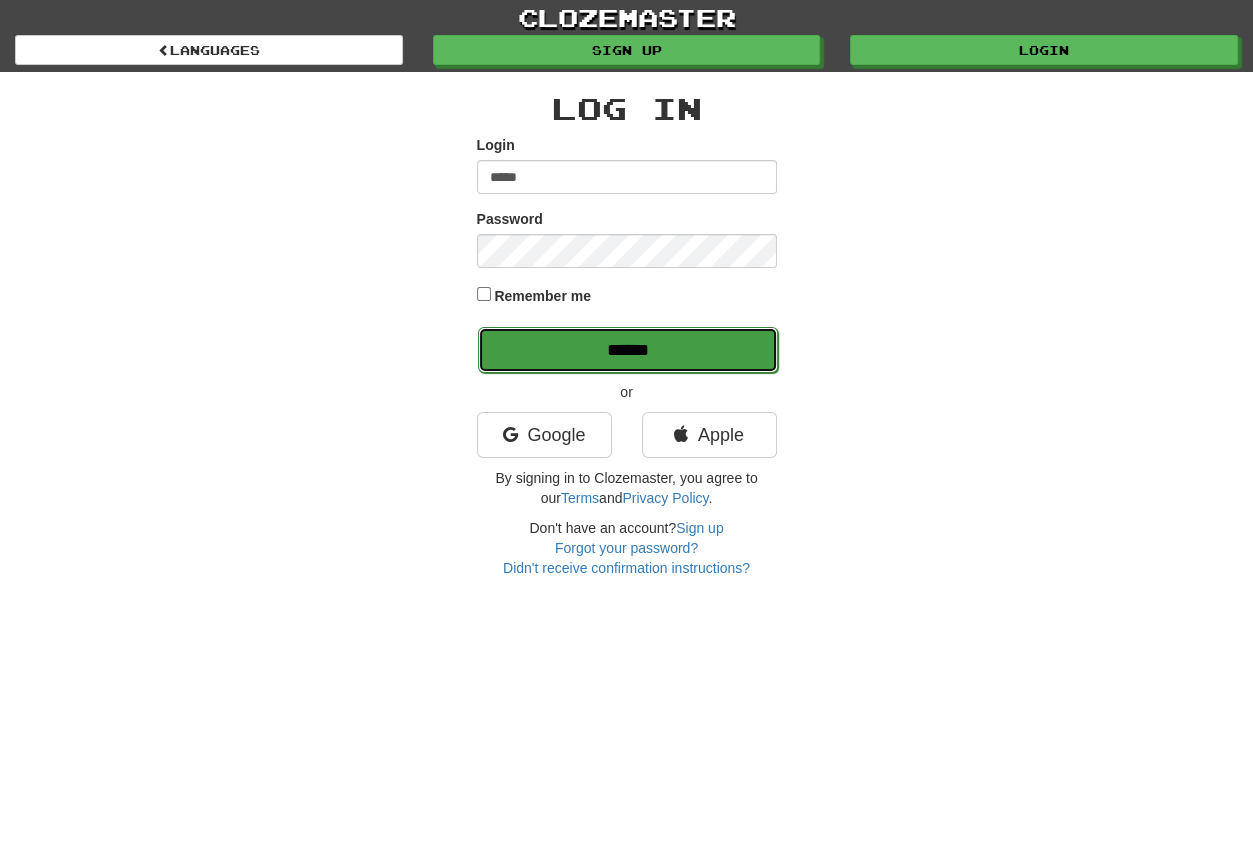 click on "******" at bounding box center [628, 350] 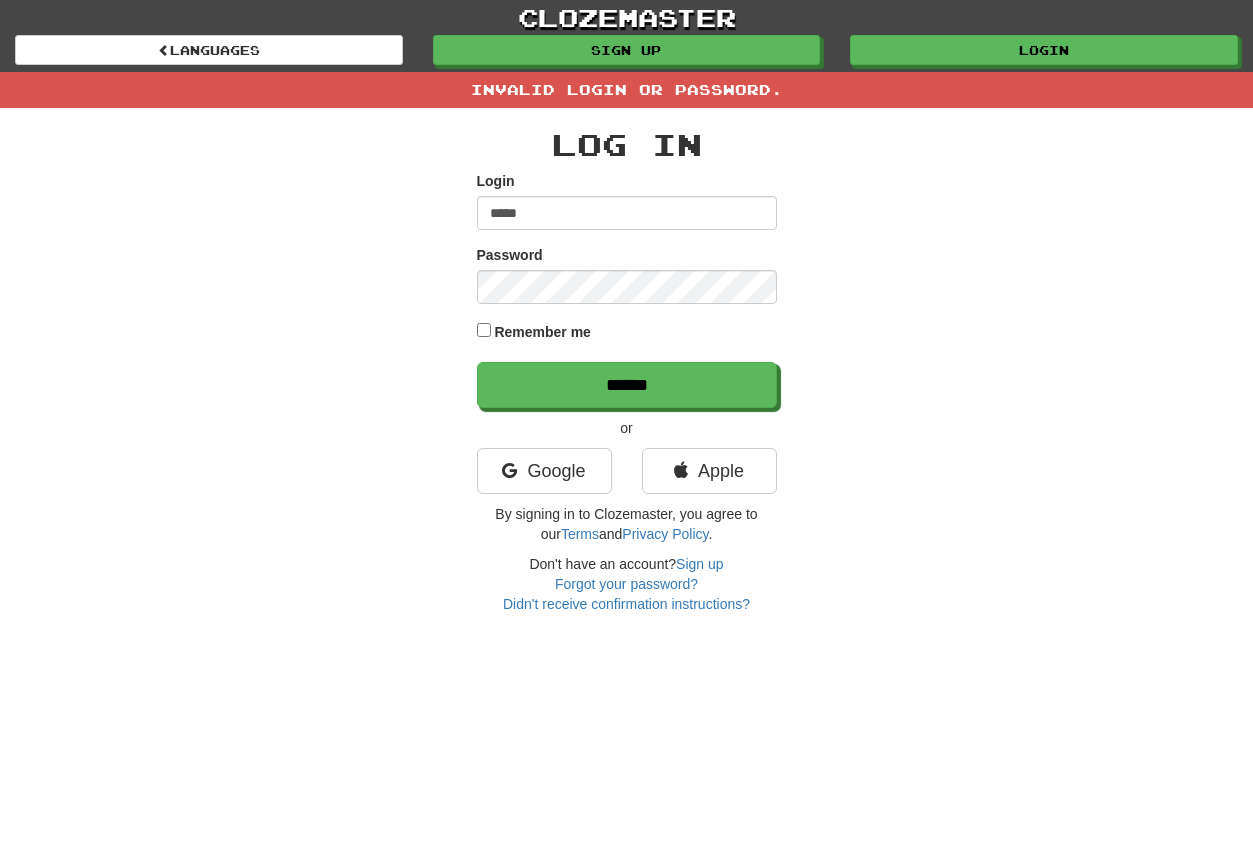 scroll, scrollTop: 0, scrollLeft: 0, axis: both 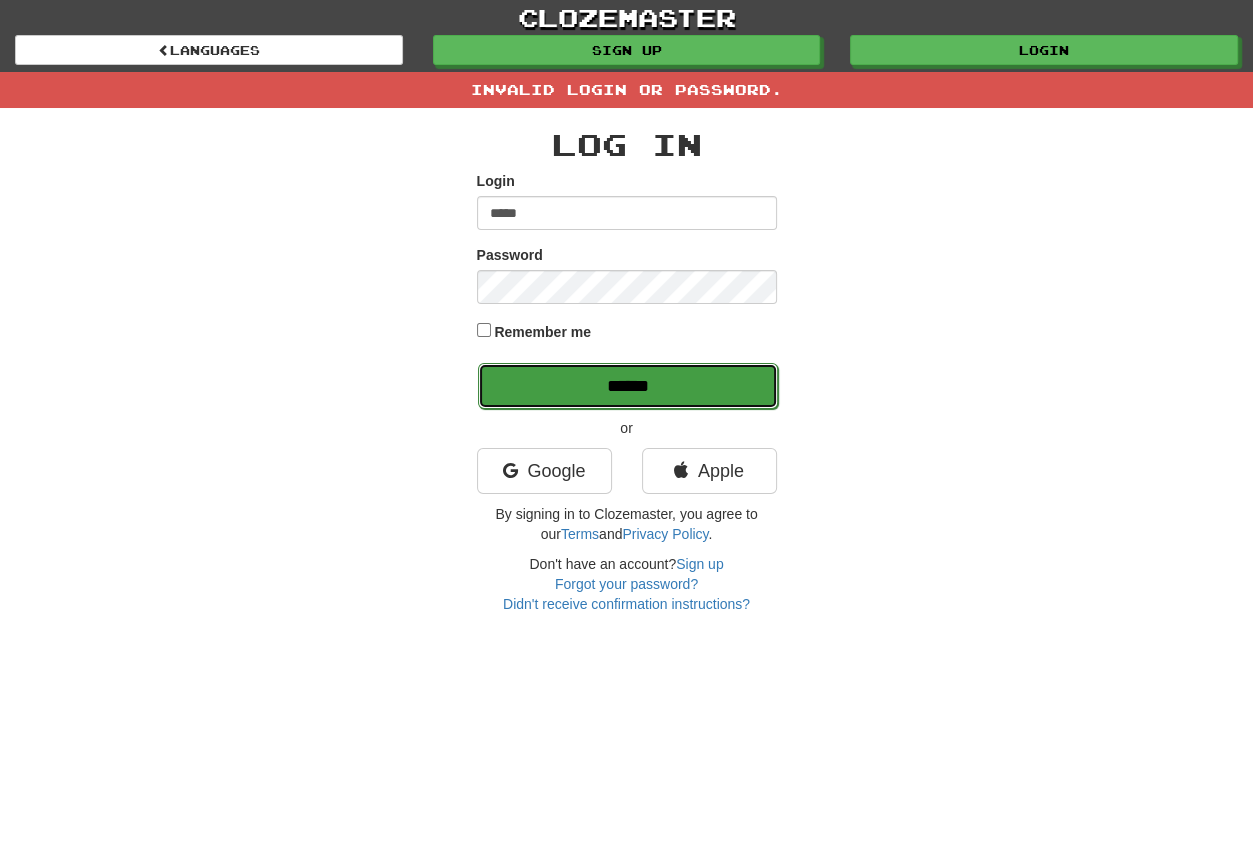 click on "******" at bounding box center [628, 386] 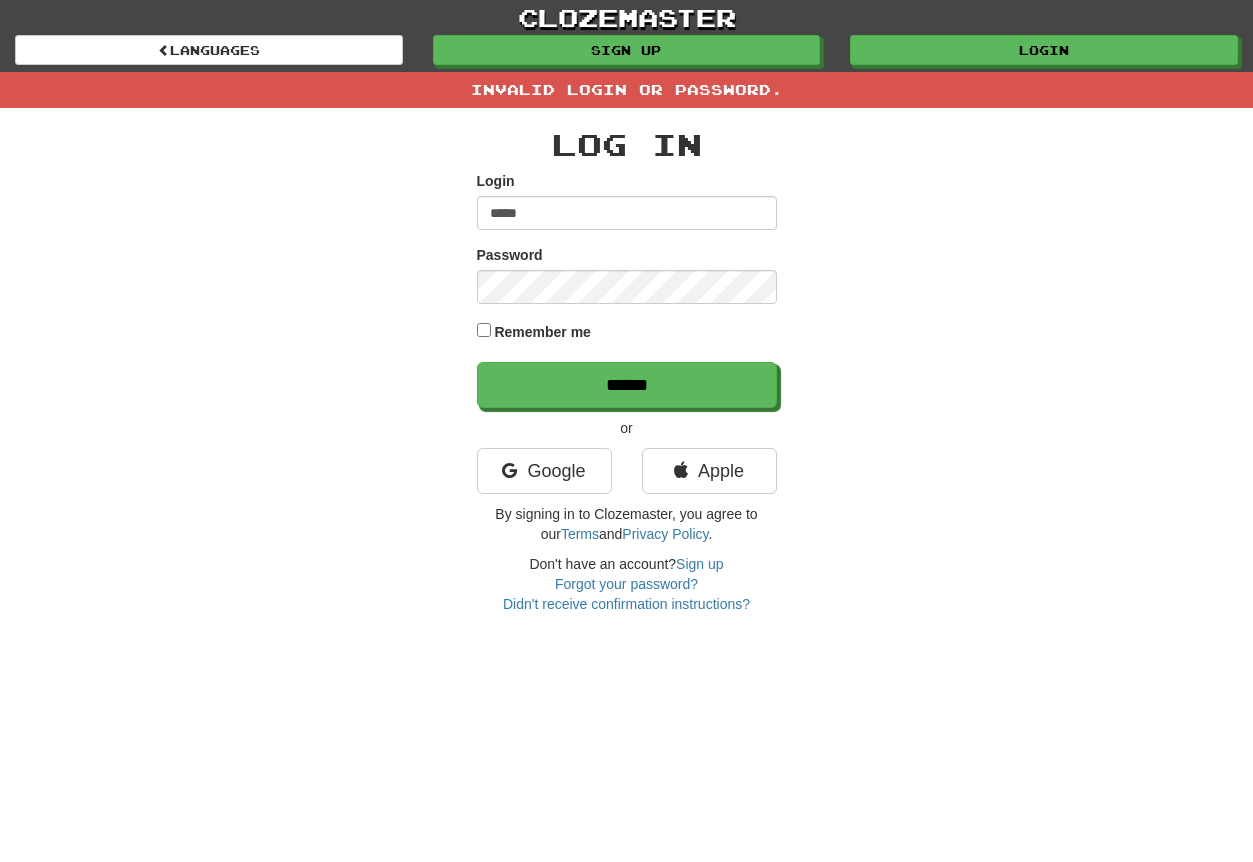 scroll, scrollTop: 0, scrollLeft: 0, axis: both 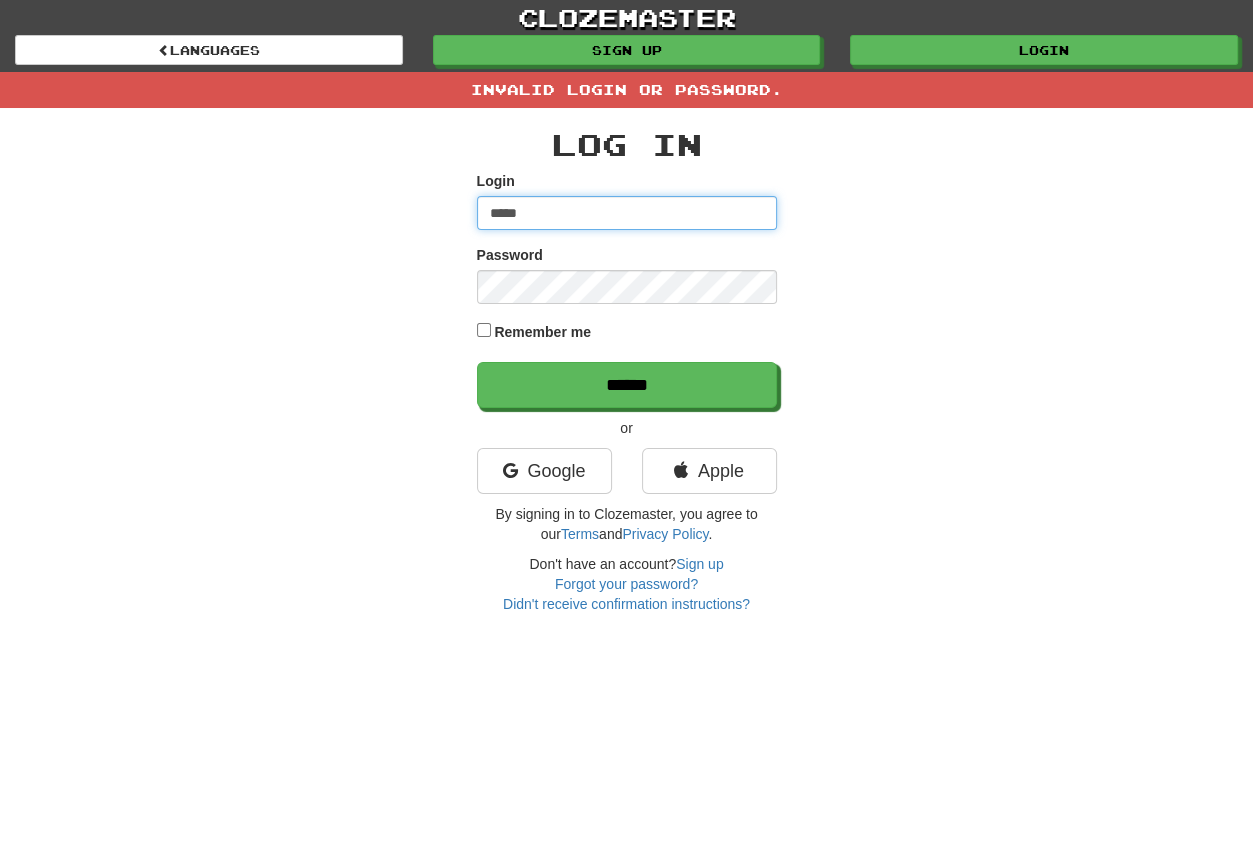 click on "*****" at bounding box center [627, 213] 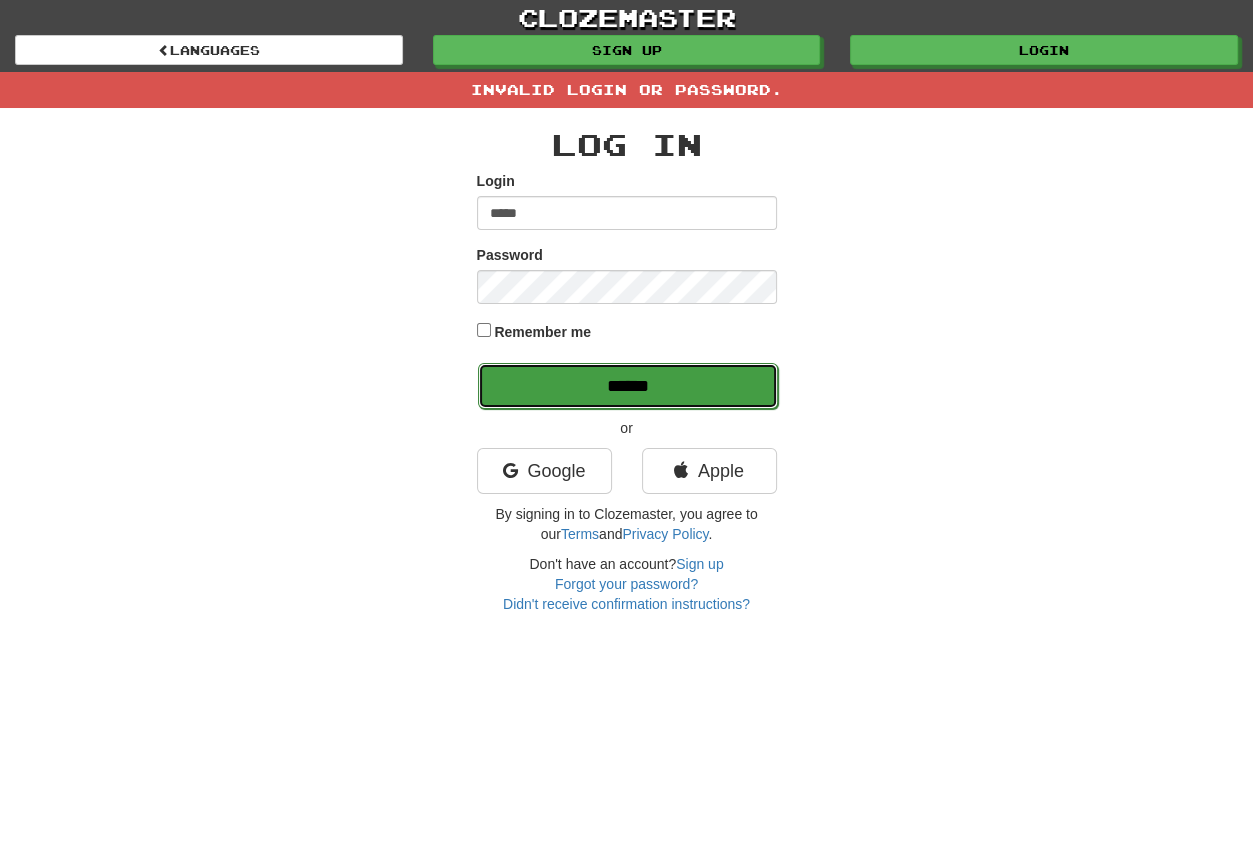click on "******" at bounding box center (628, 386) 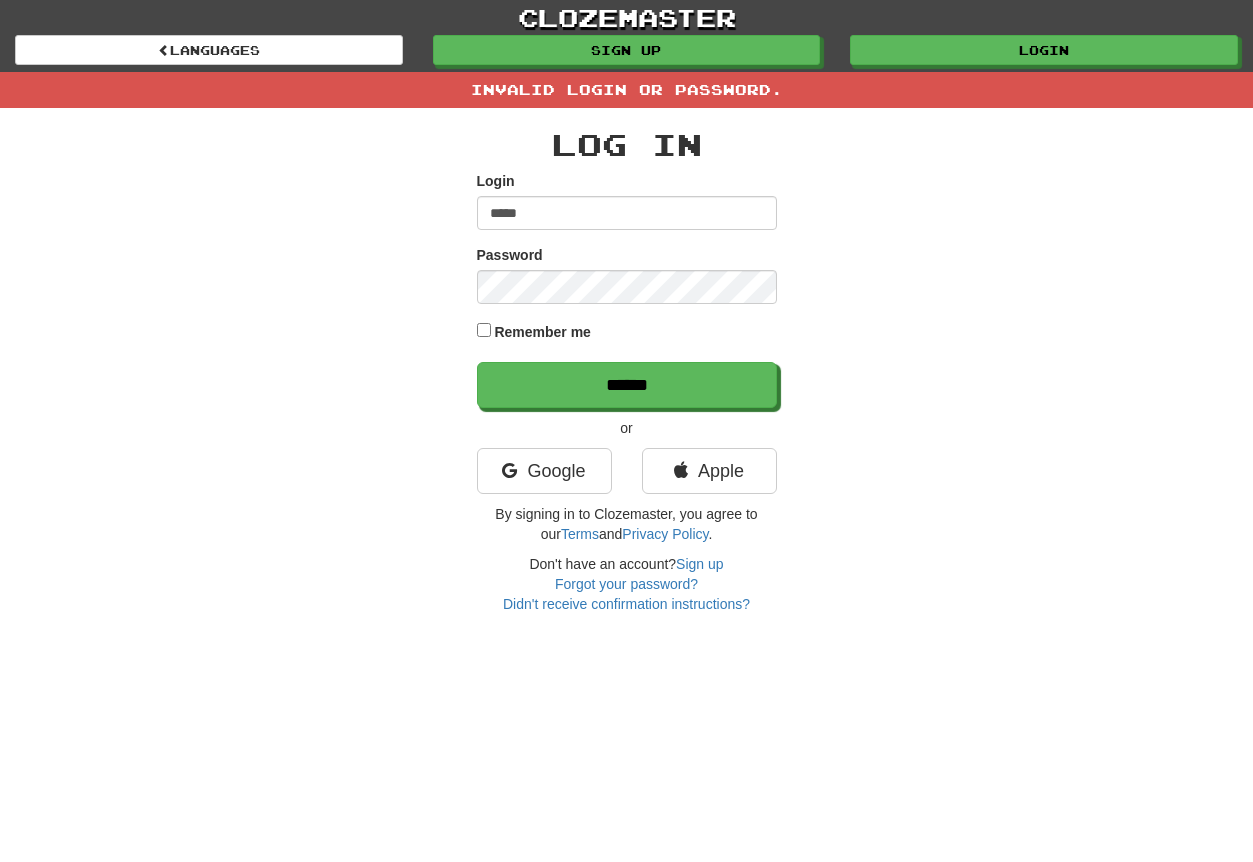 scroll, scrollTop: 0, scrollLeft: 0, axis: both 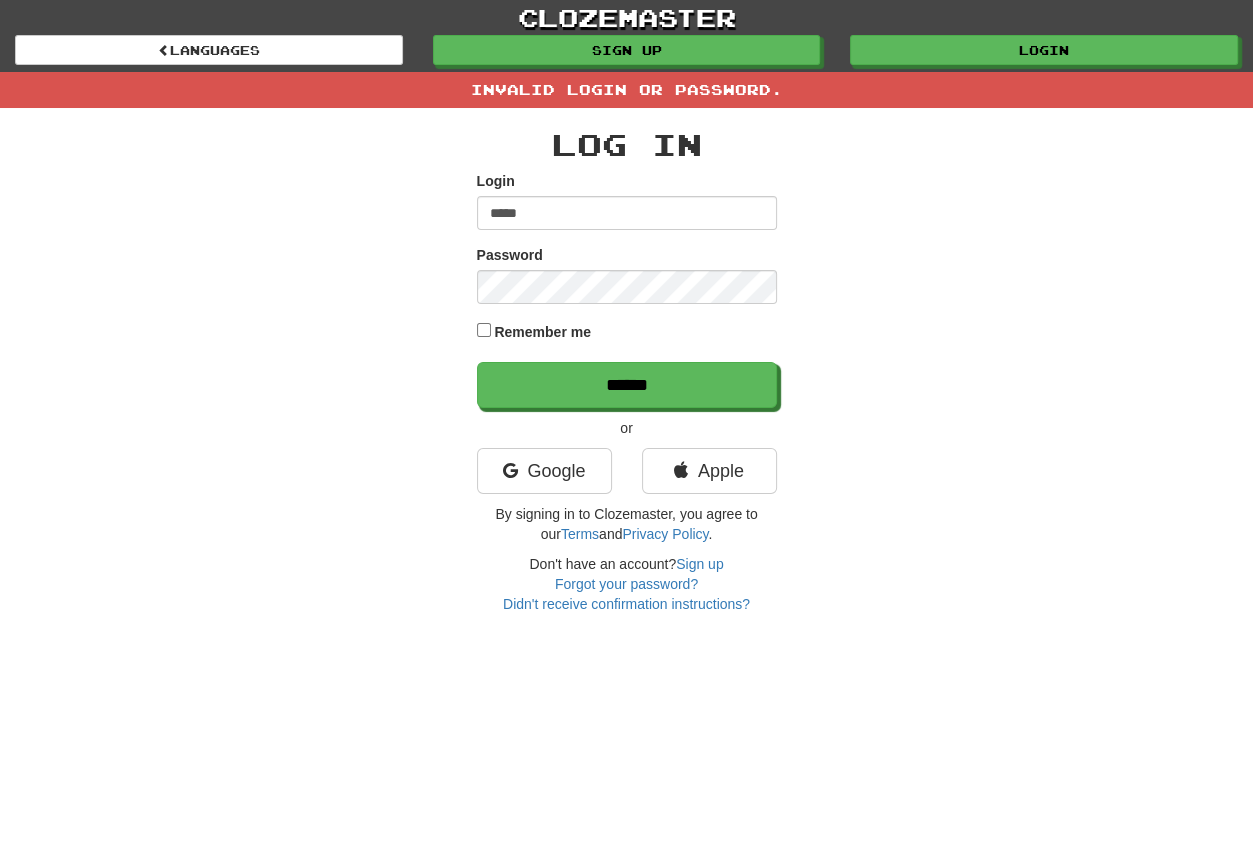 click on "*****" at bounding box center [627, 213] 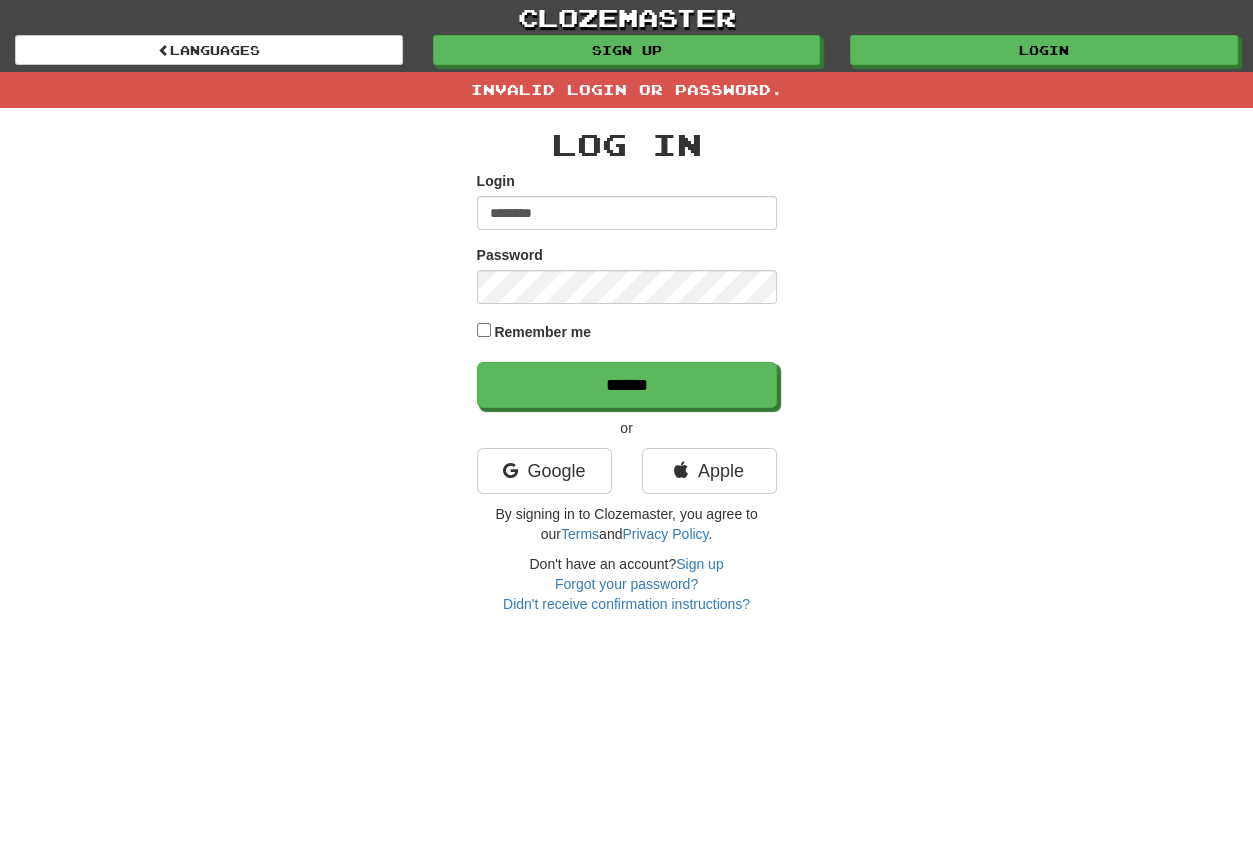 type on "********" 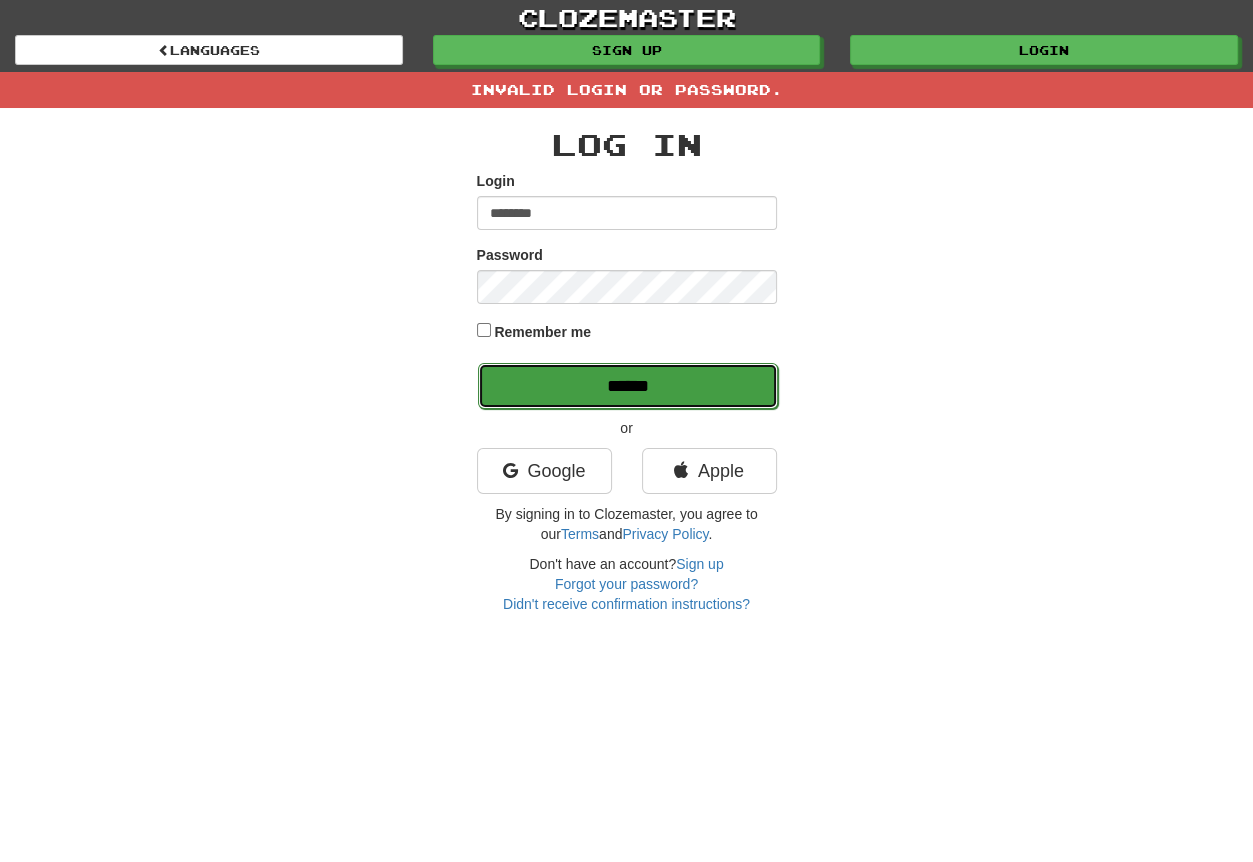 click on "******" at bounding box center [628, 386] 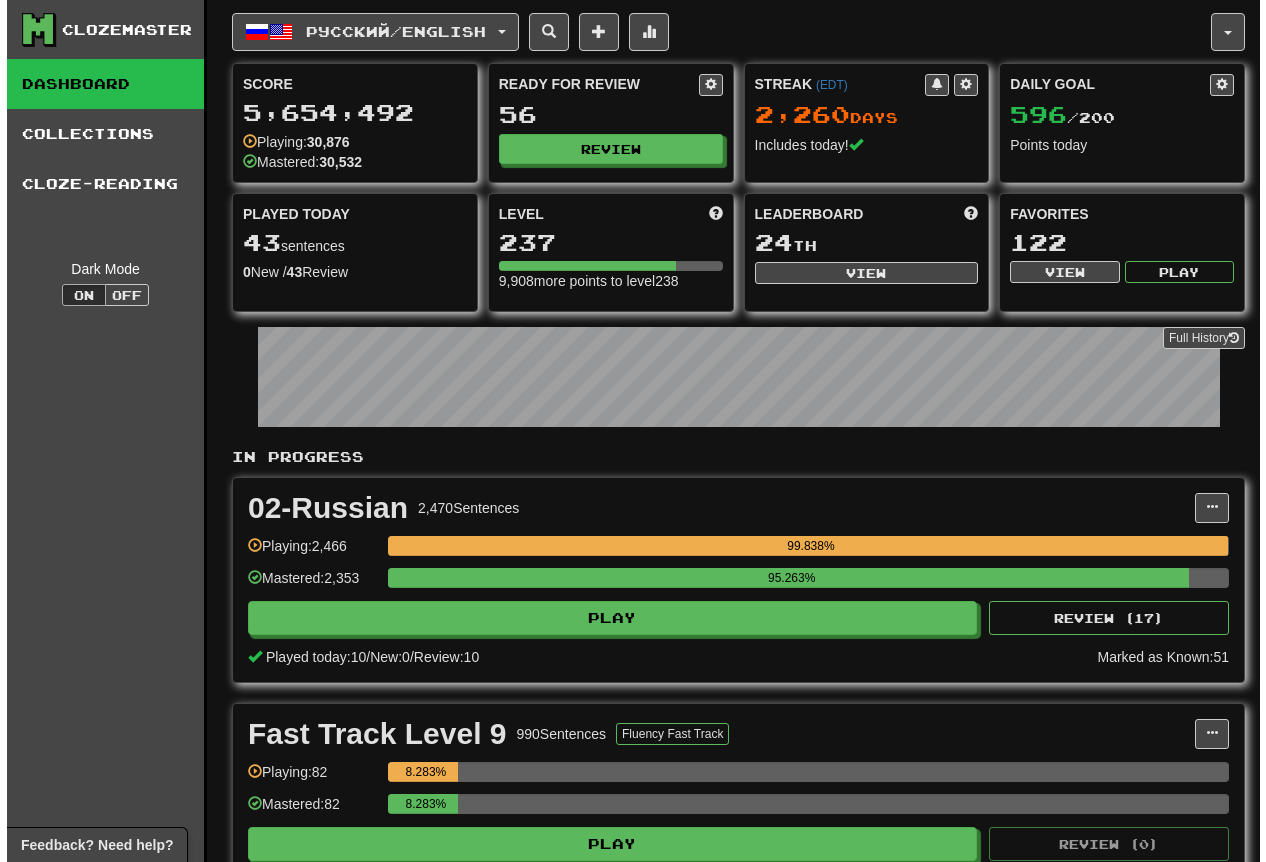scroll, scrollTop: 0, scrollLeft: 0, axis: both 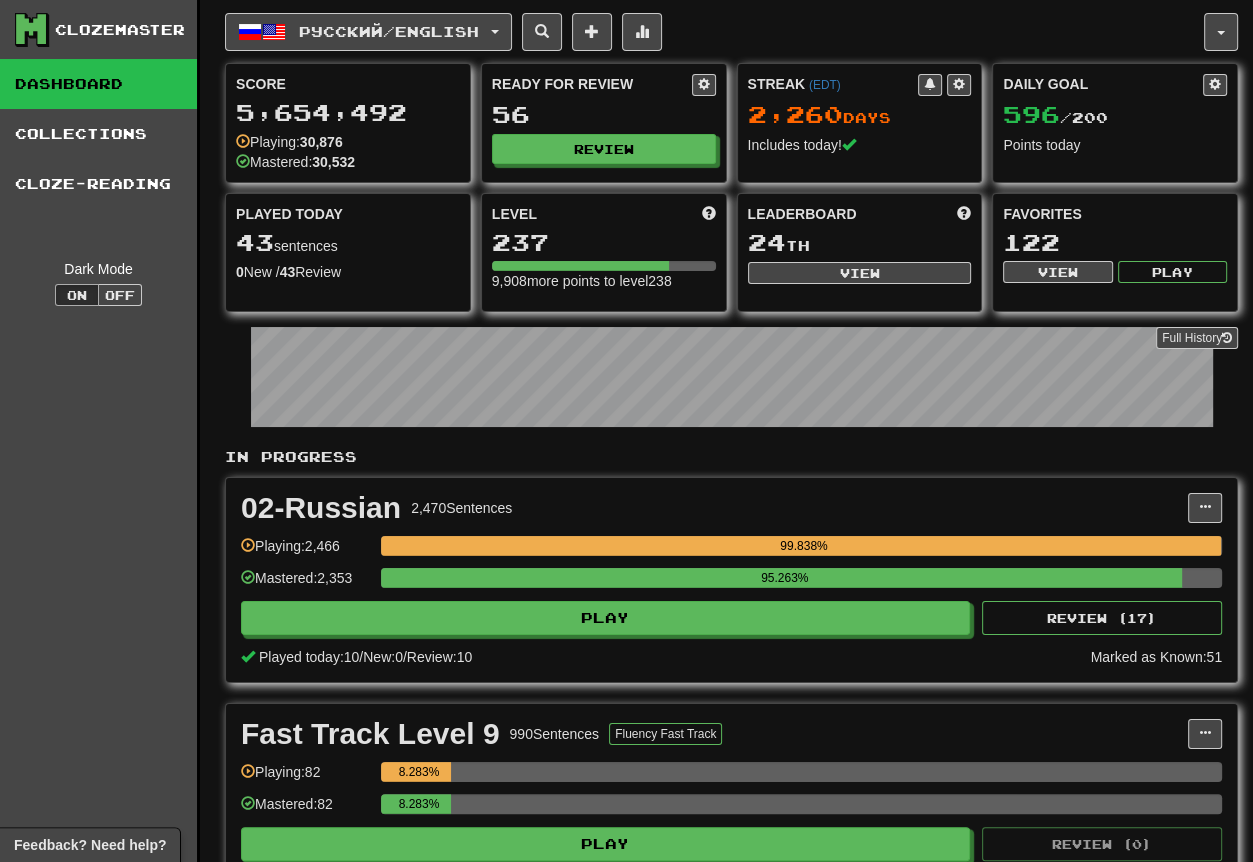click on "Clozemaster Dashboard Collections Cloze-Reading Dark Mode On Off" at bounding box center (100, 964) 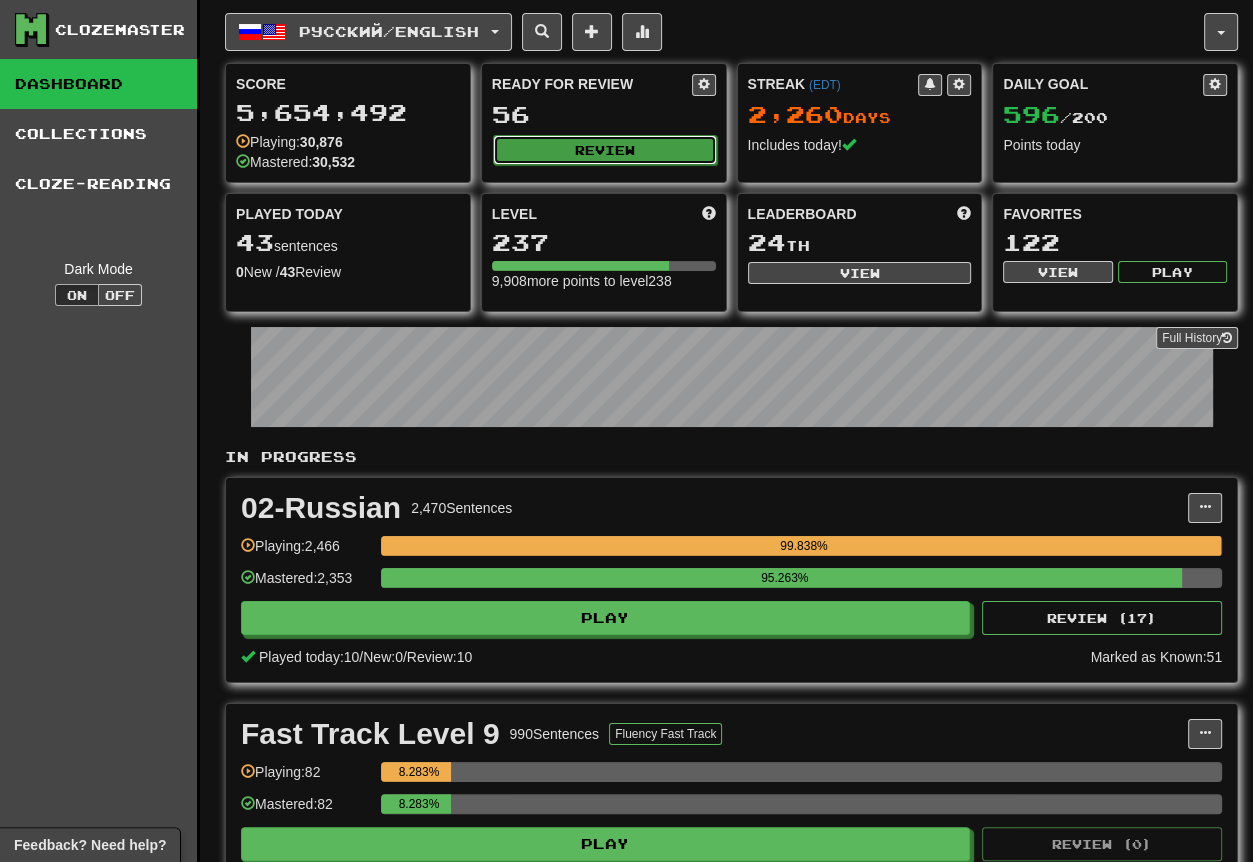 click on "Review" at bounding box center [605, 150] 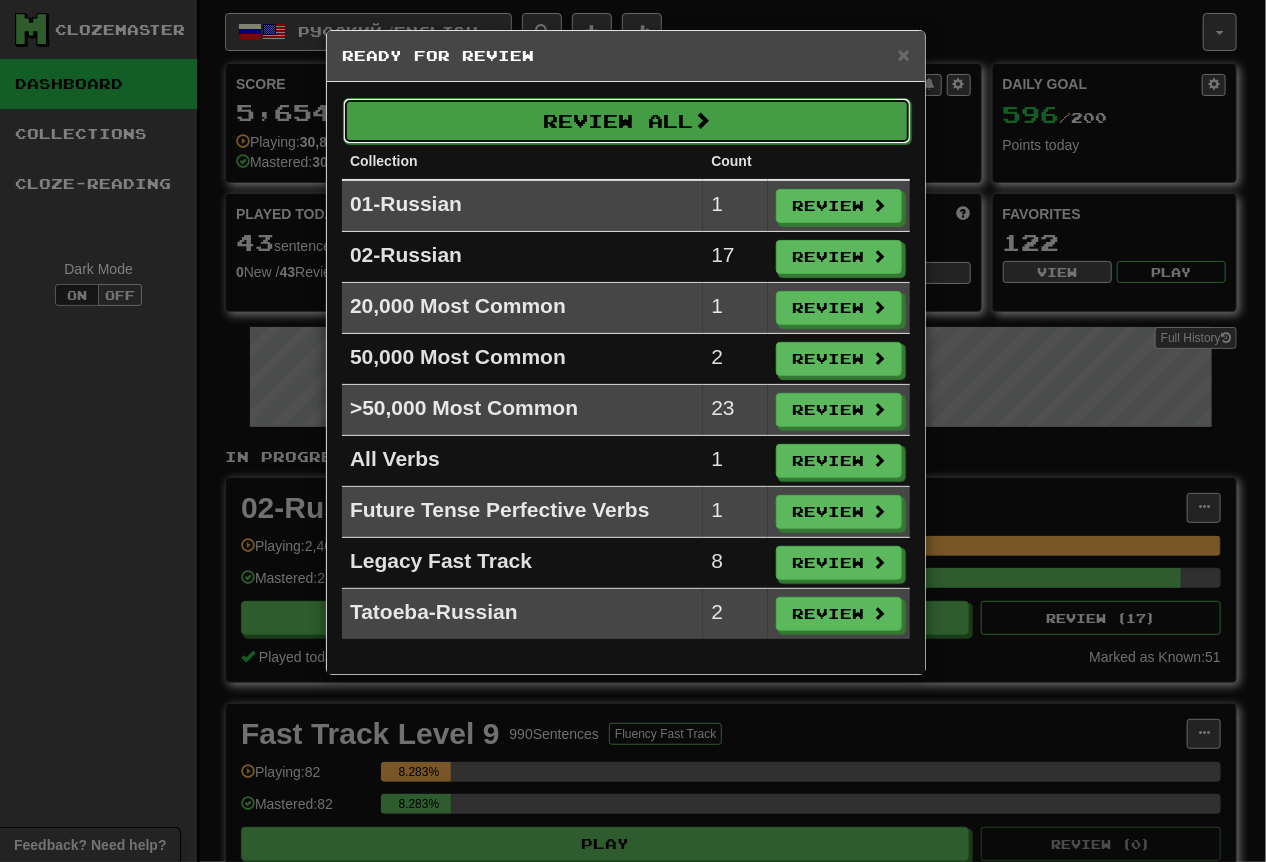click on "Review All" at bounding box center (627, 121) 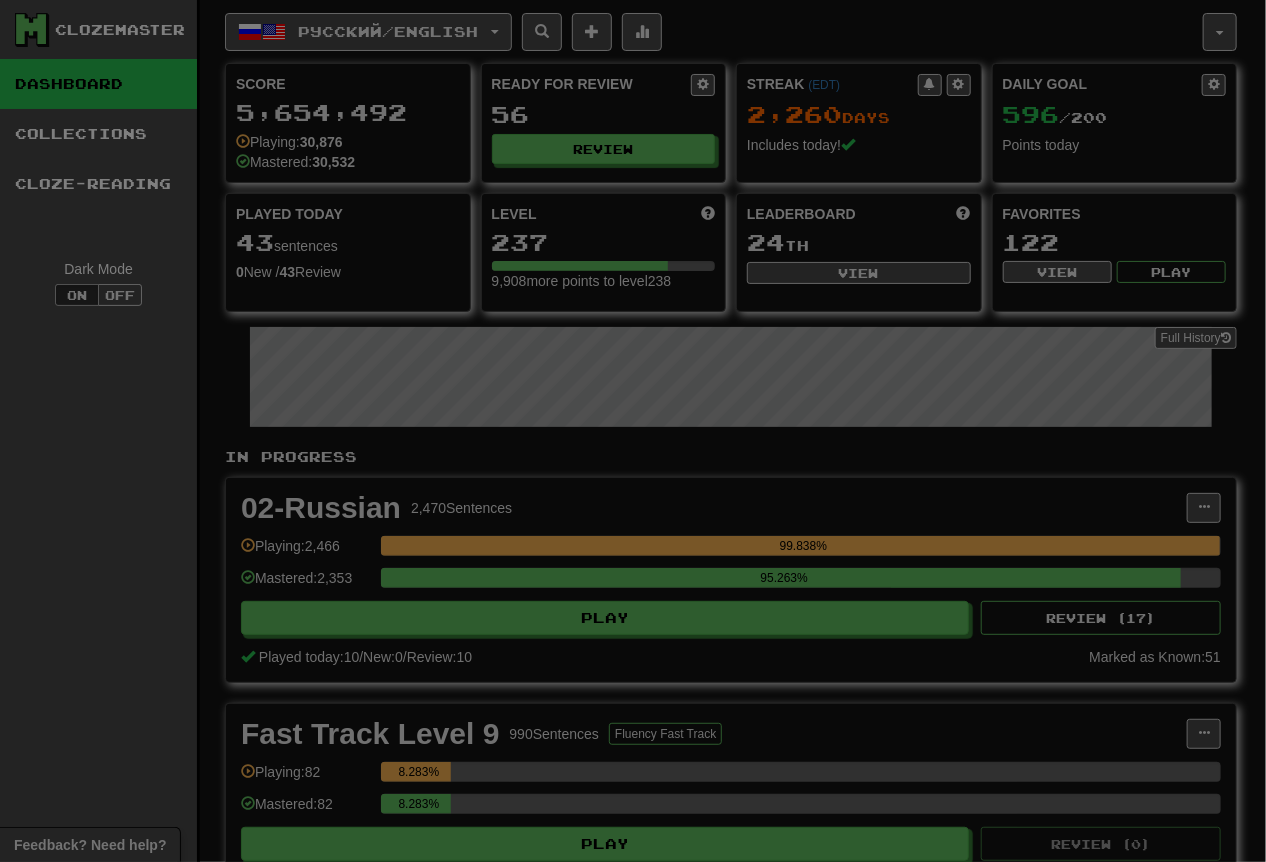 select on "**" 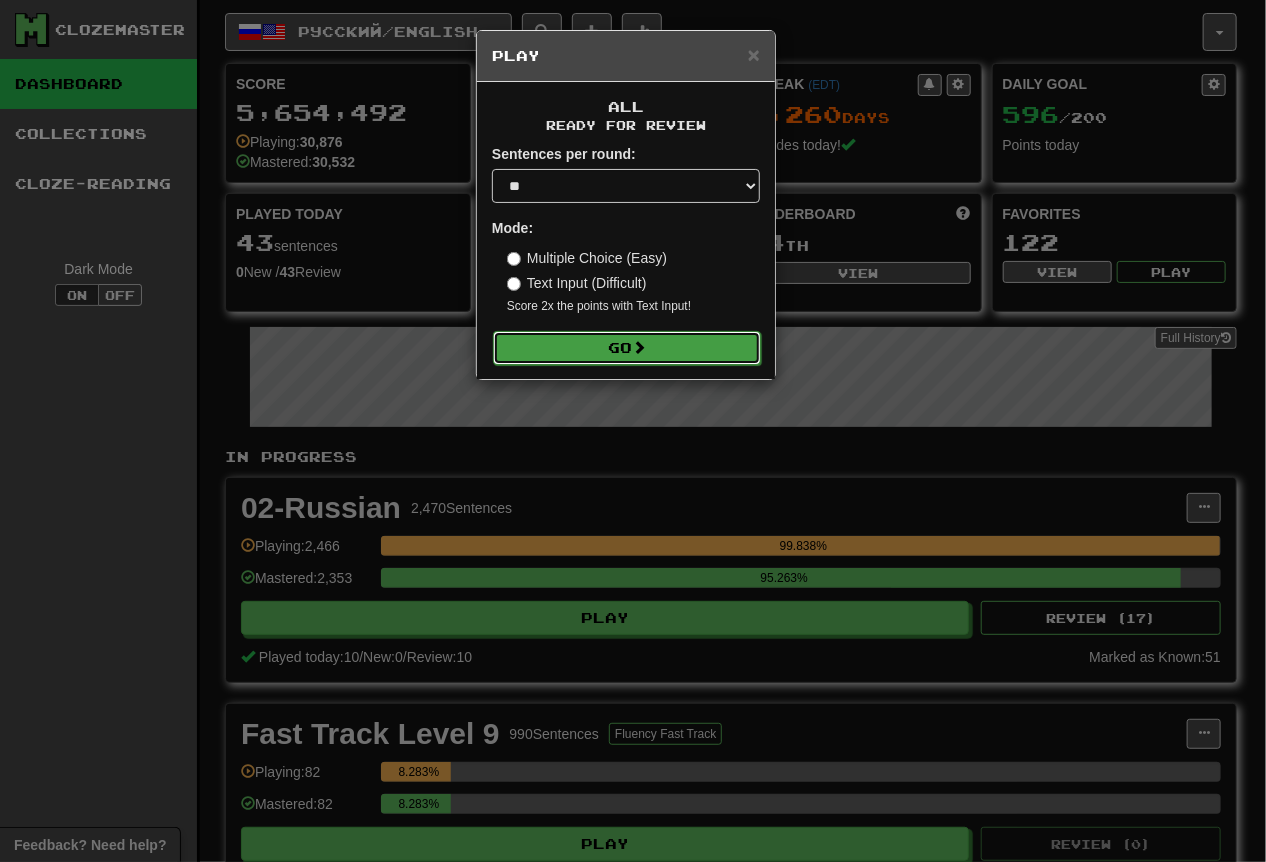 click on "Go" at bounding box center [627, 348] 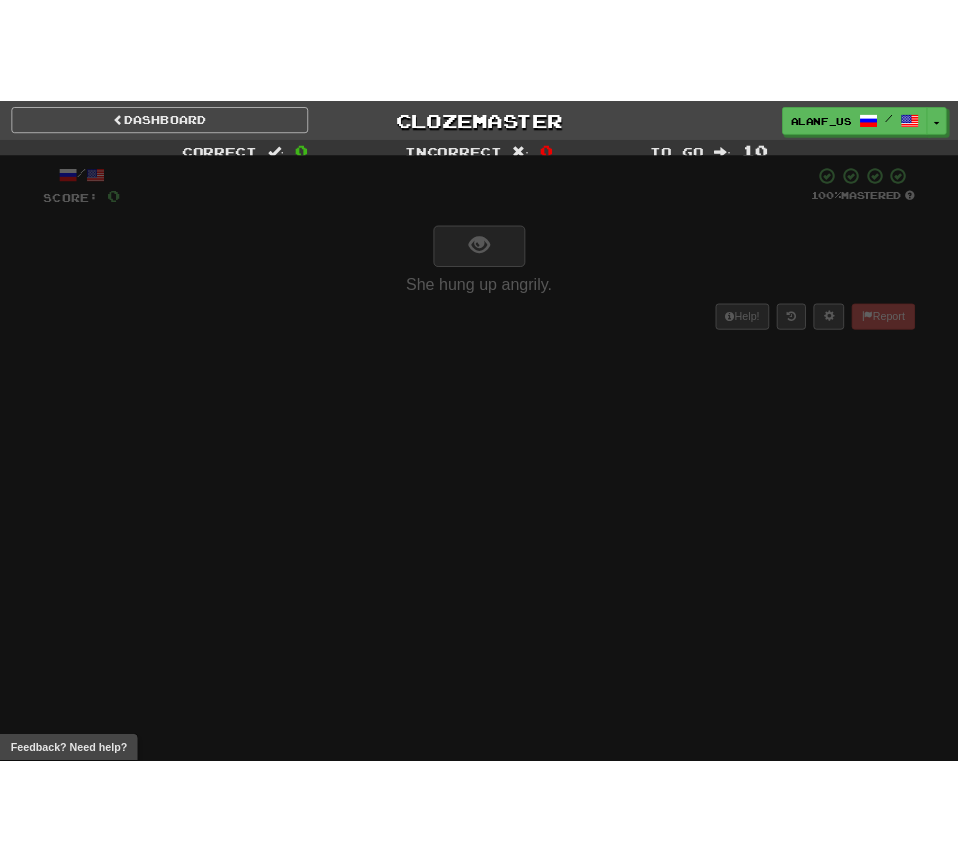 scroll, scrollTop: 0, scrollLeft: 0, axis: both 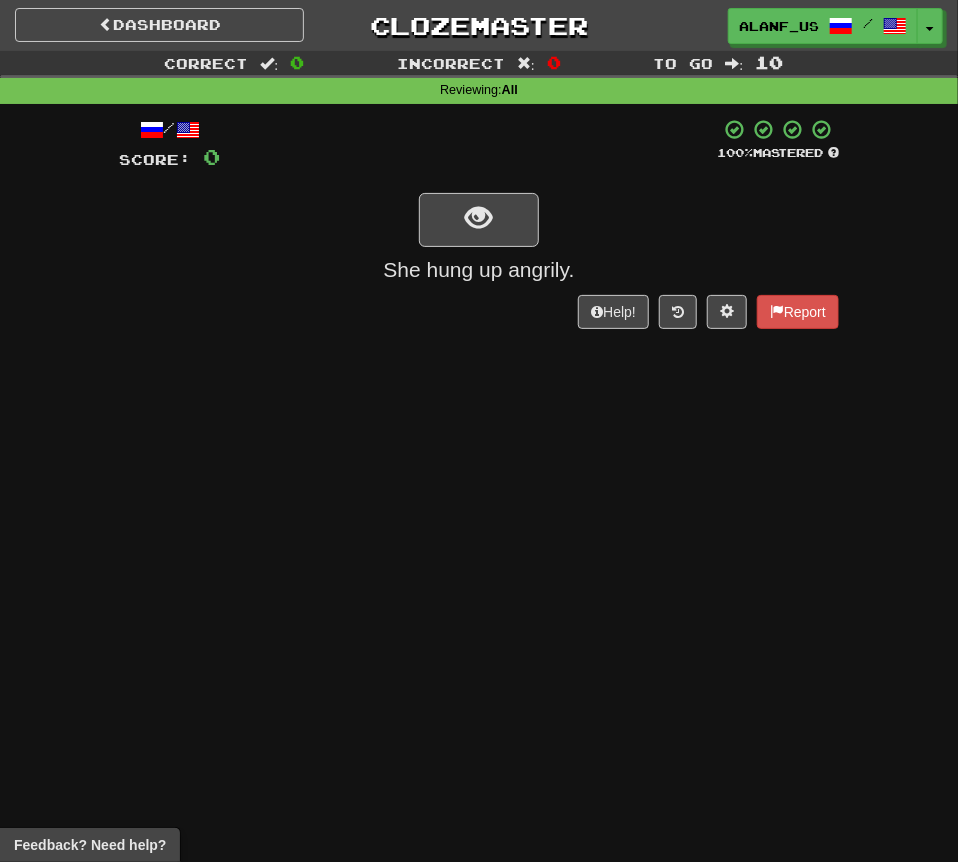 click on "Dashboard
Clozemaster
alanf_us
/
Toggle Dropdown
Dashboard
Leaderboard
Activity Feed
Notifications
Profile
Discussions
Deutsch
/
English
Streak:
563
Review:
0
Daily Goal:  196 /100
Français
/
English
Streak:
1021
Review:
0
Daily Goal:  416 /100
Português
/
English
Streak:
147
Review:
0
Daily Goal:  552 /200
עברית
/
English
Streak:
1247
Review:
0
Daily Goal:  644 /200
Русский
/
English
Streak:
2260
Review:
56
Daily Goal:  596 /200
Languages
Account
Logout
alanf_us
/
Toggle Dropdown
Dashboard
Leaderboard
Activity Feed" at bounding box center (479, 431) 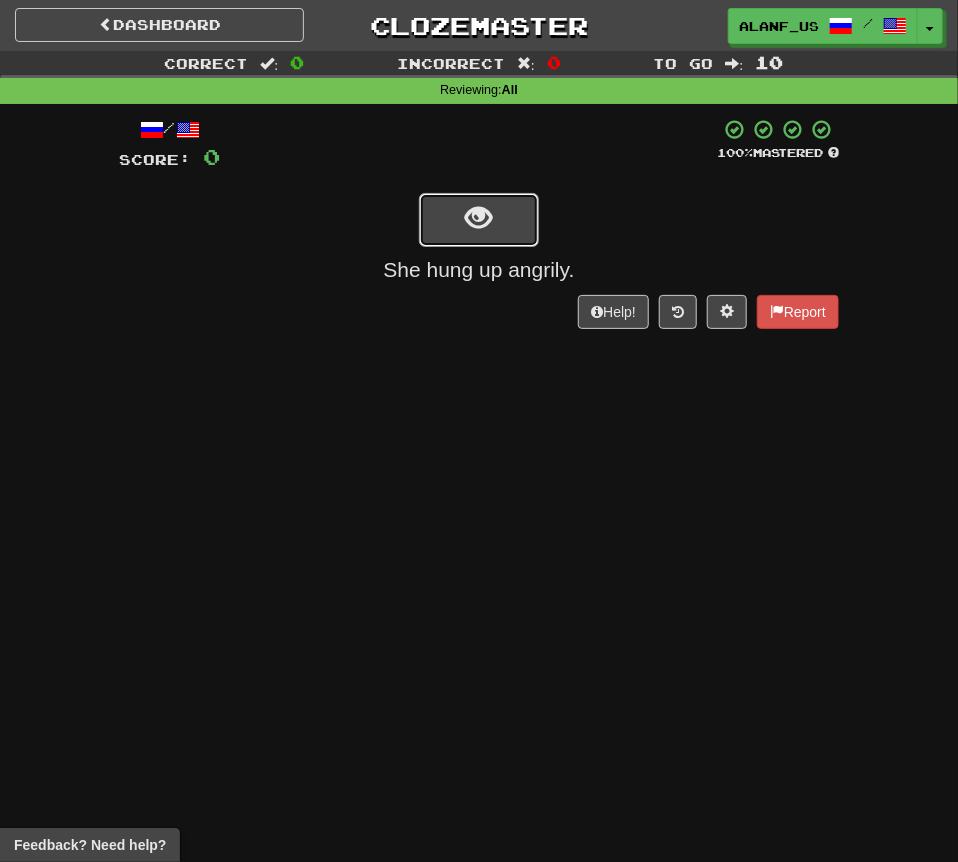 click at bounding box center [479, 218] 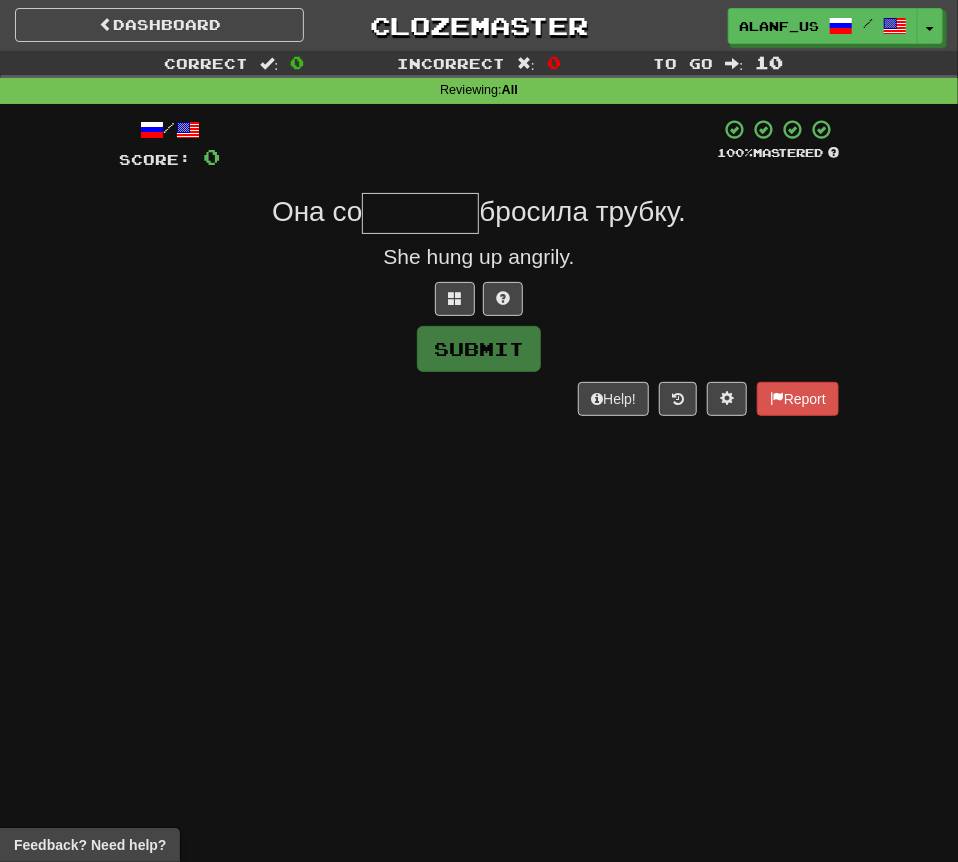 type on "*" 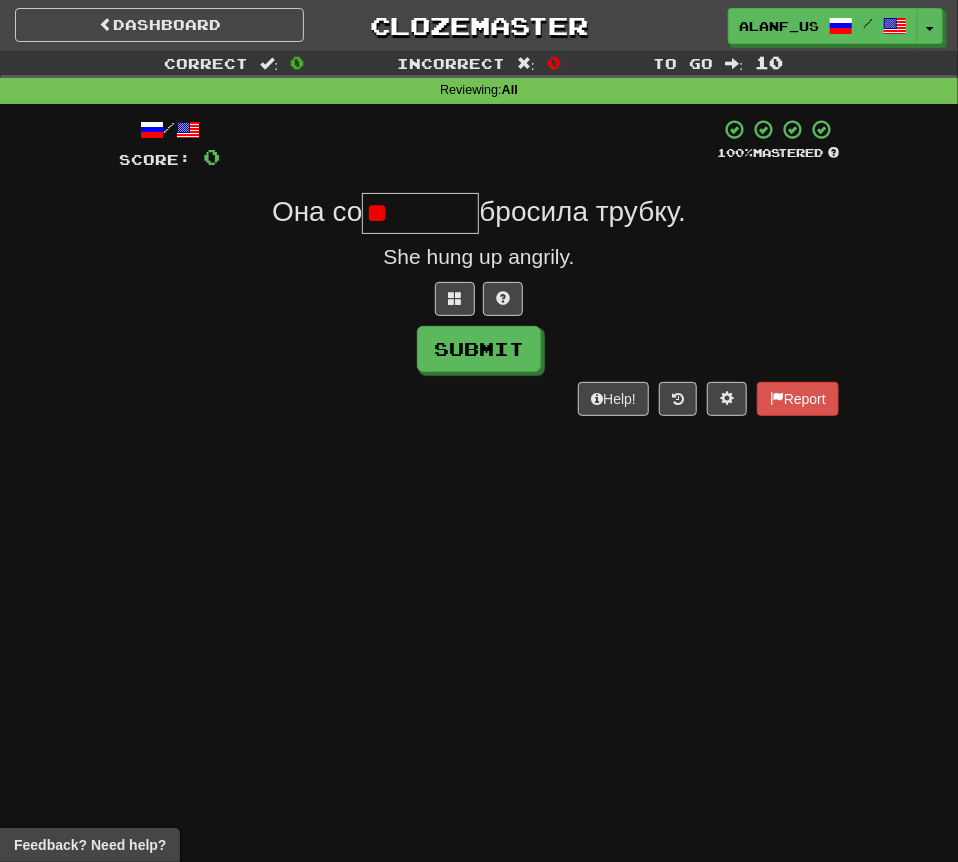type on "*" 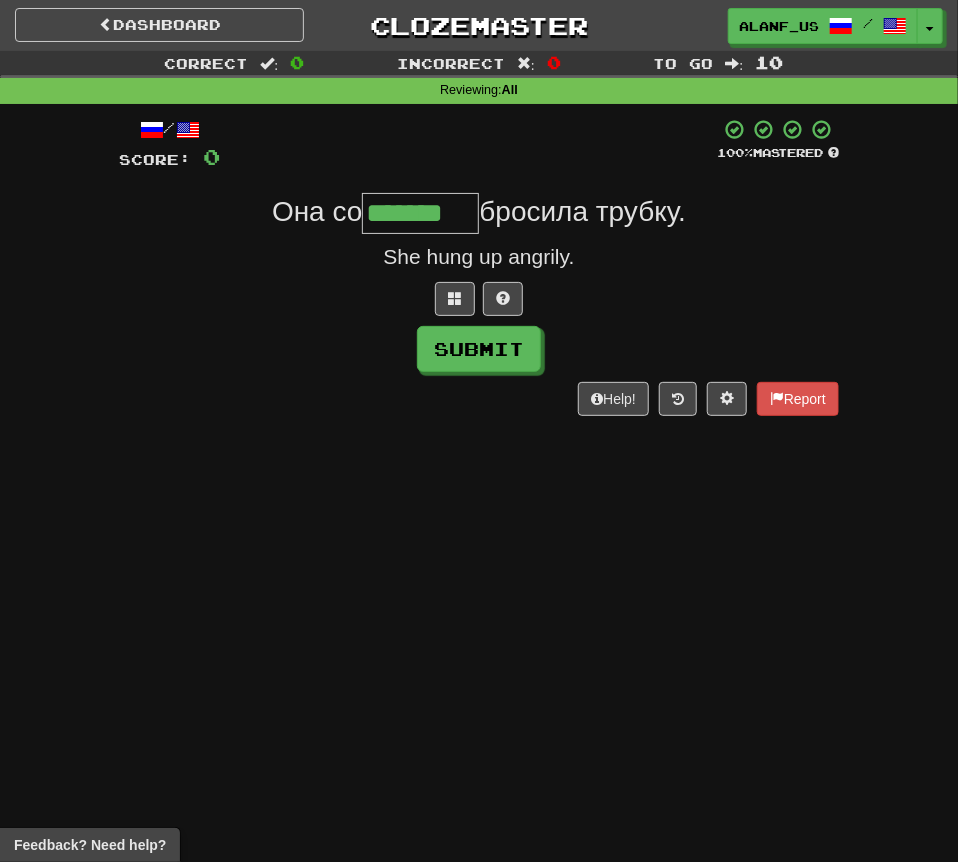 type on "*******" 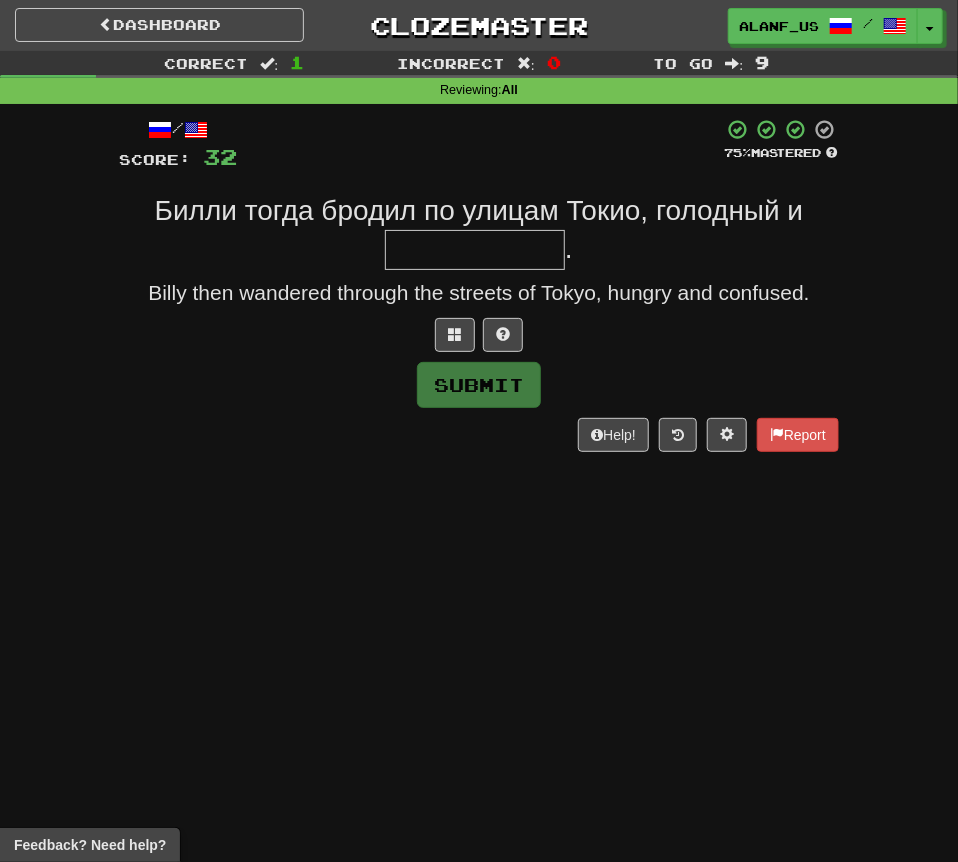 type on "*" 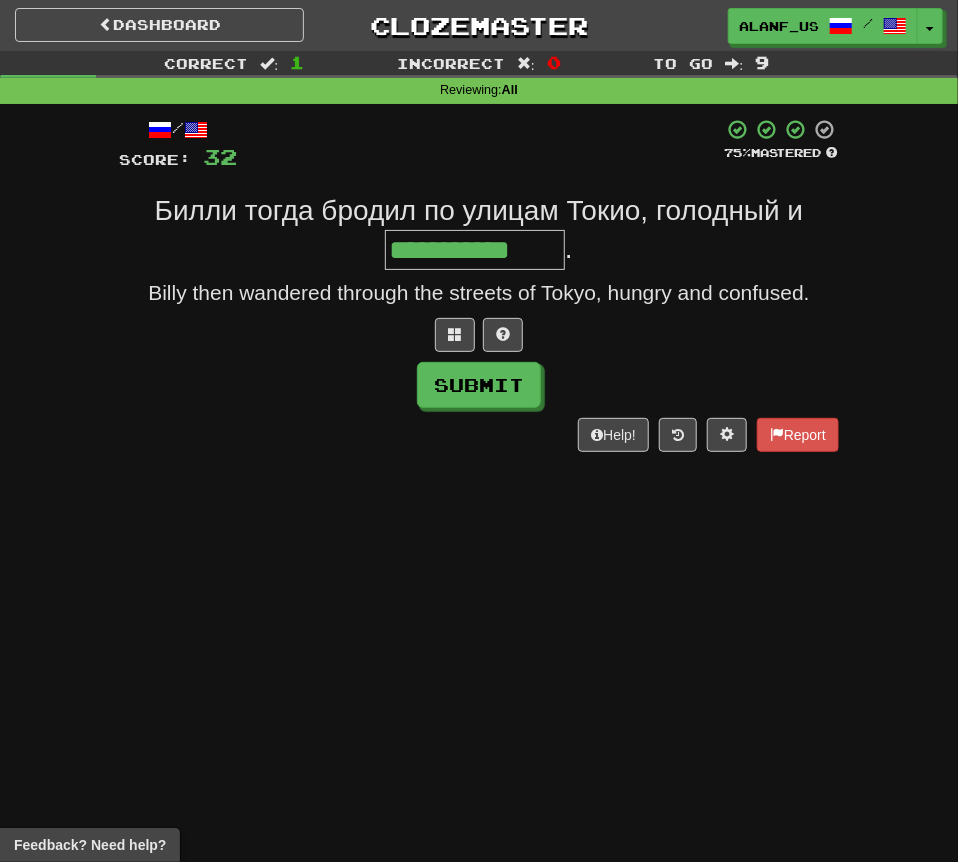 type on "**********" 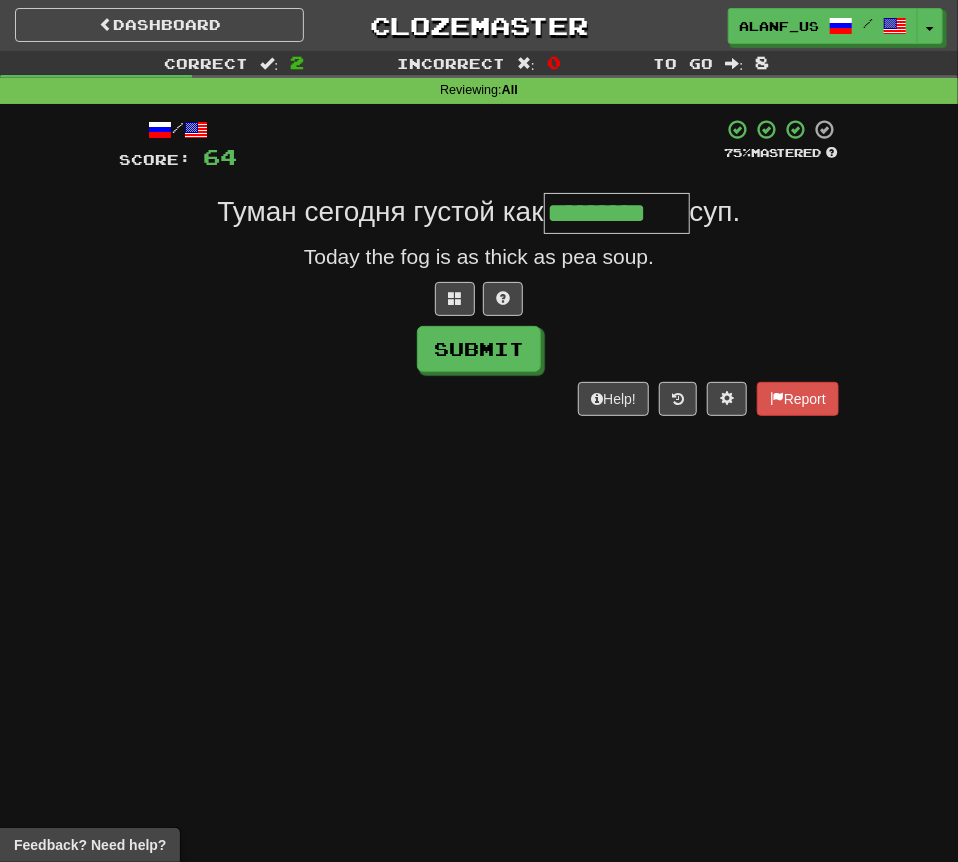 type on "*********" 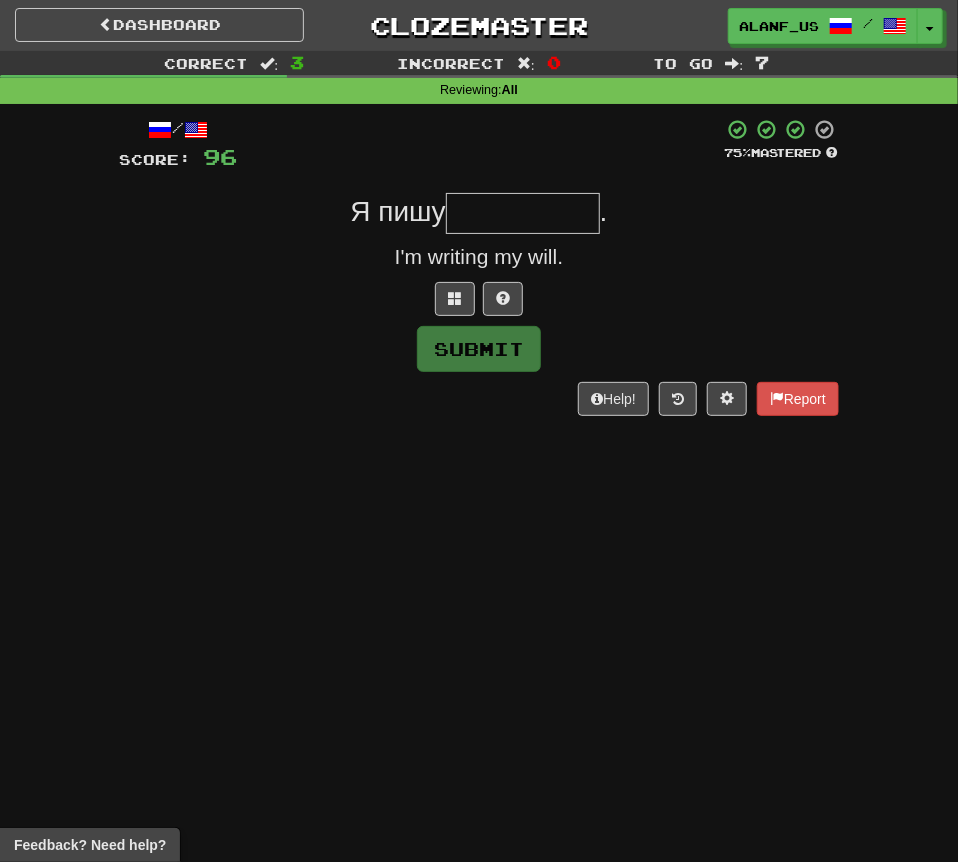 type on "*" 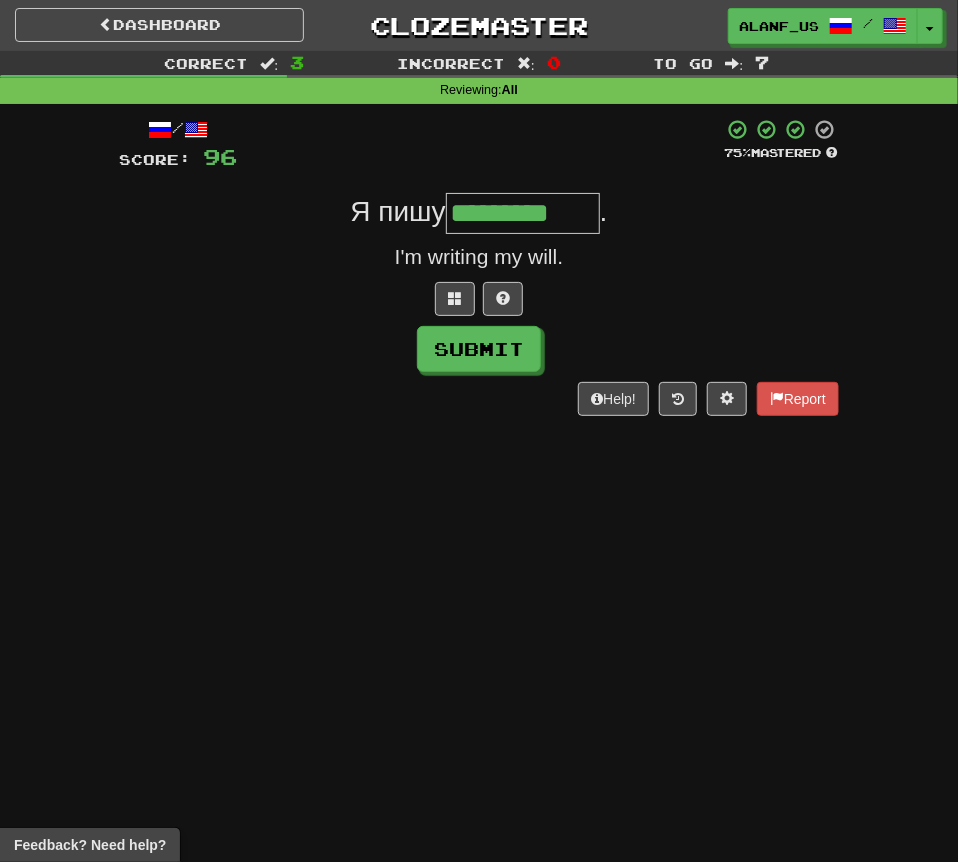 type on "*********" 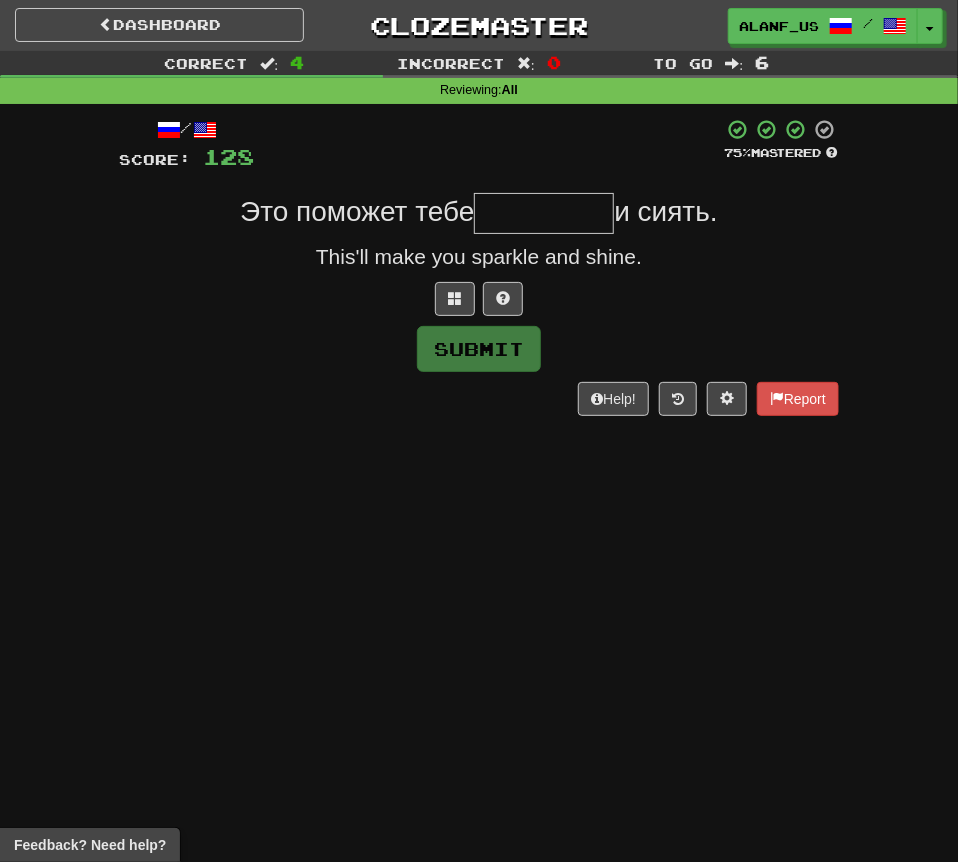 type on "*" 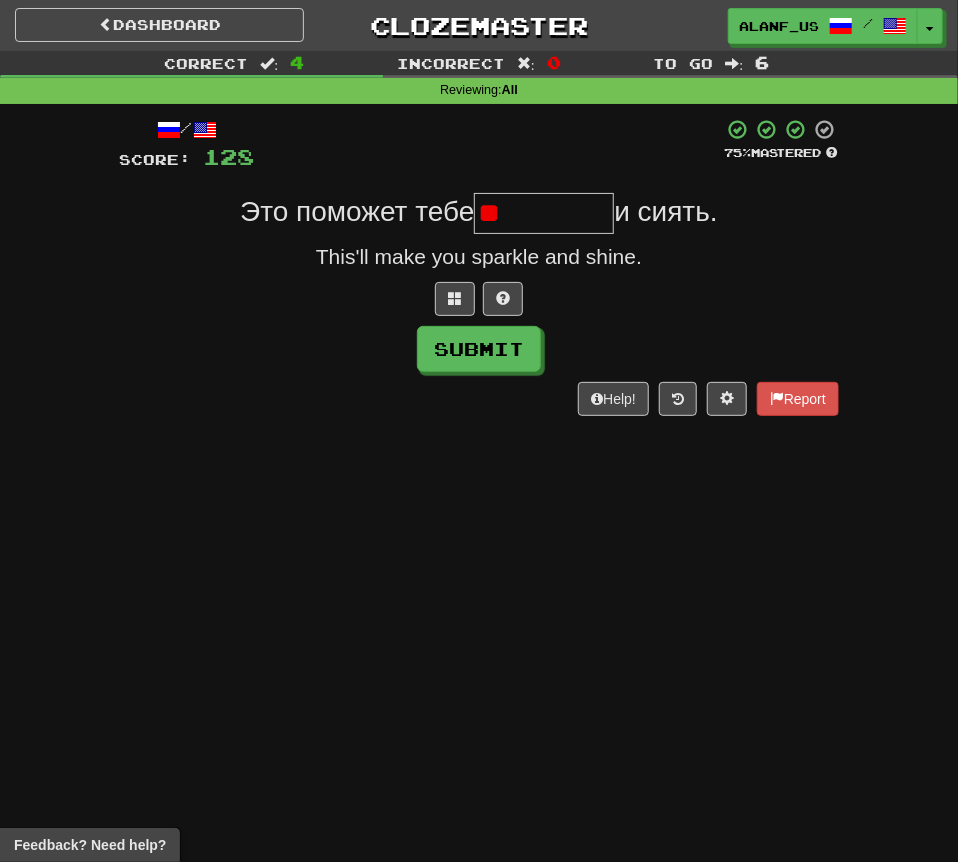 type on "*" 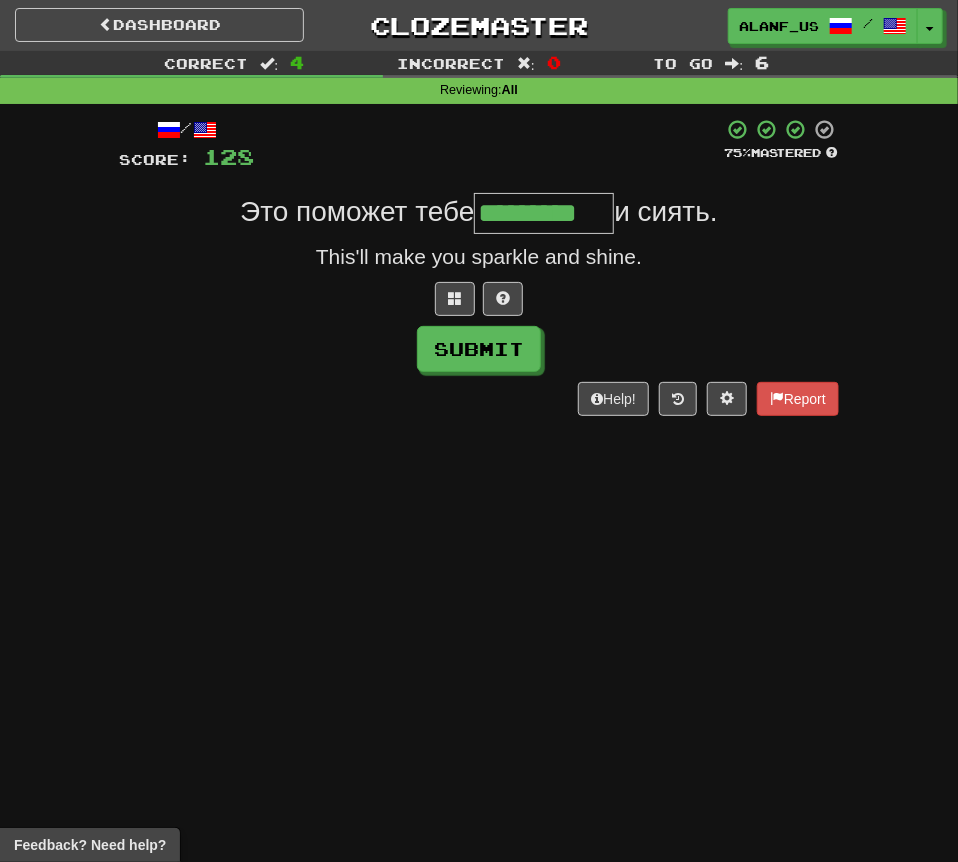 type on "*********" 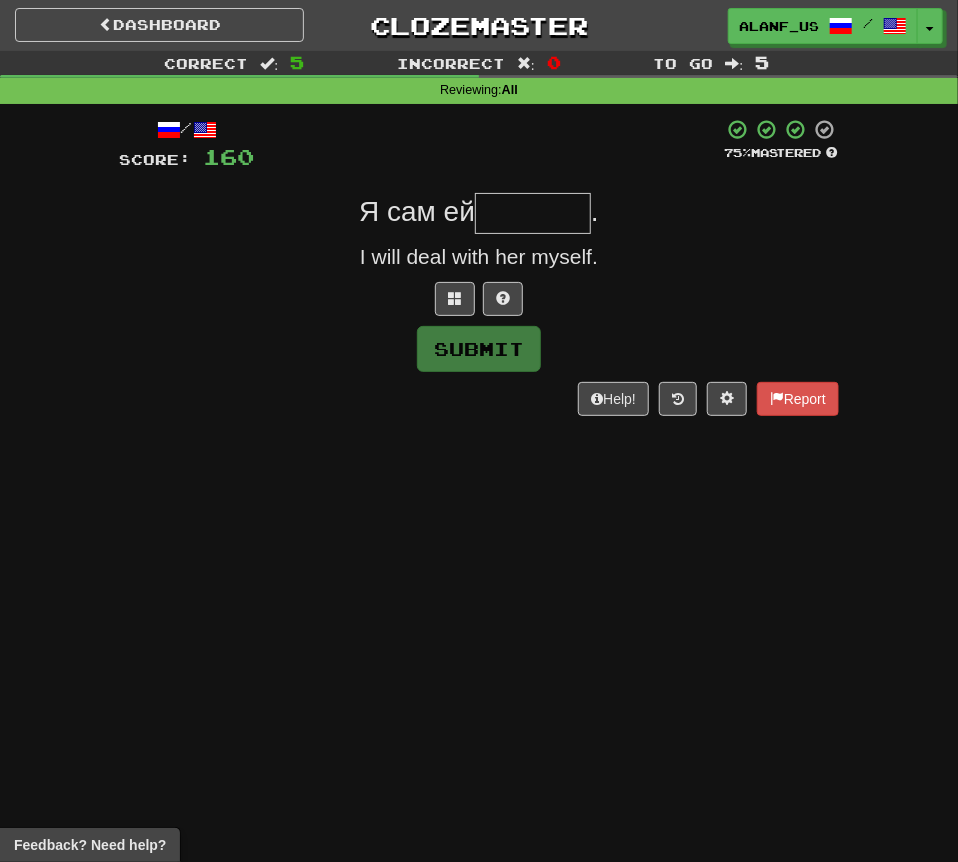 type on "*" 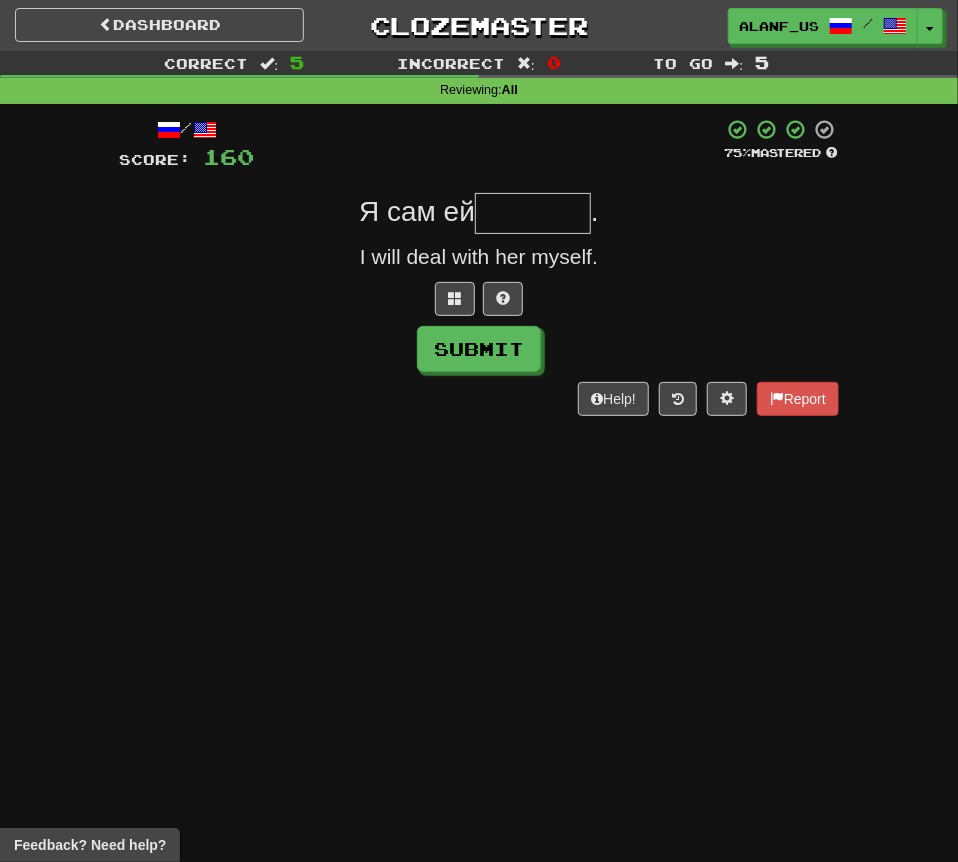type on "*" 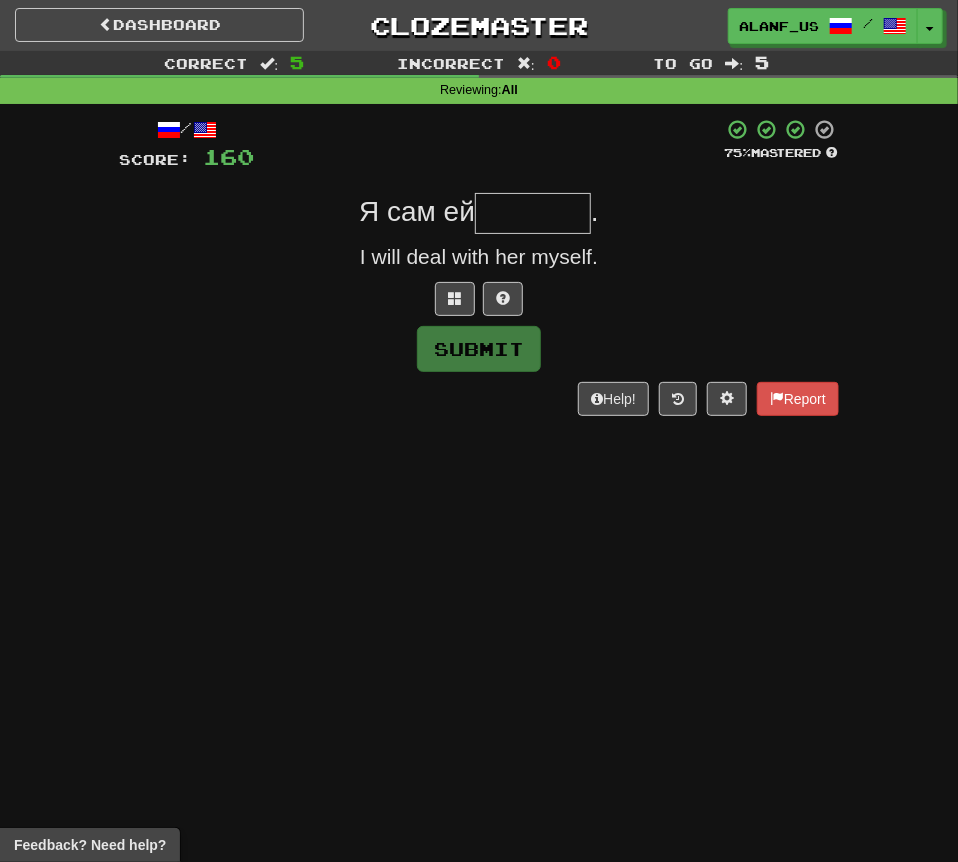 type on "*" 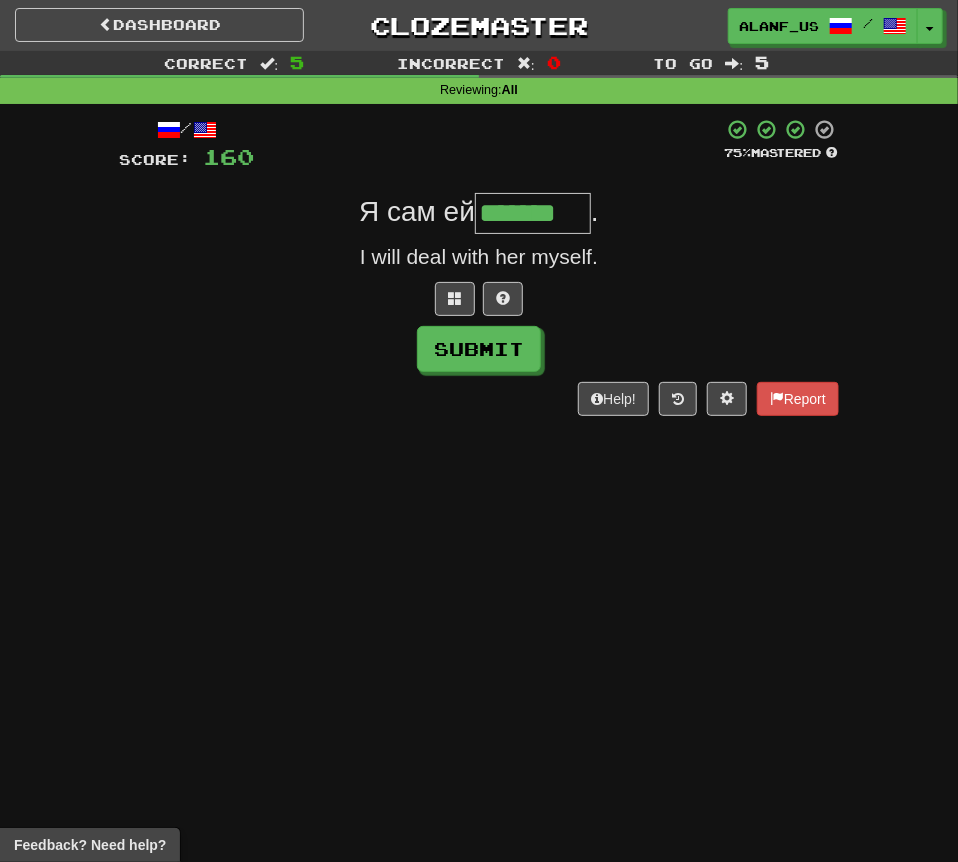 type on "*******" 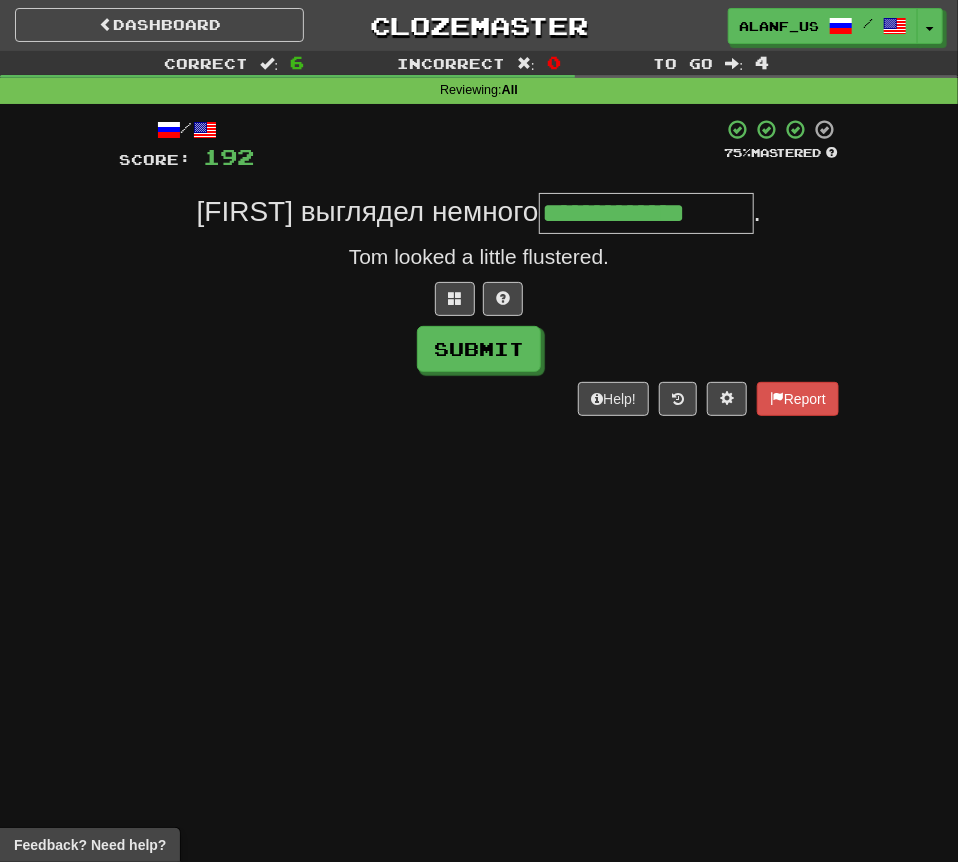 type on "**********" 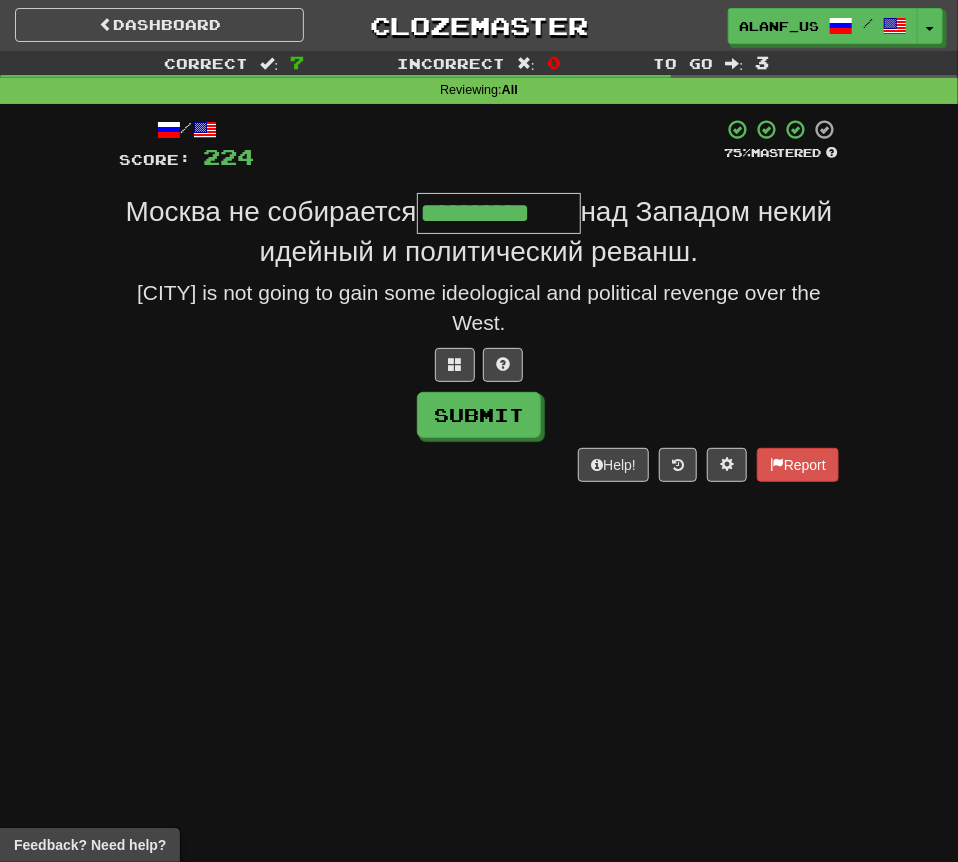 type on "**********" 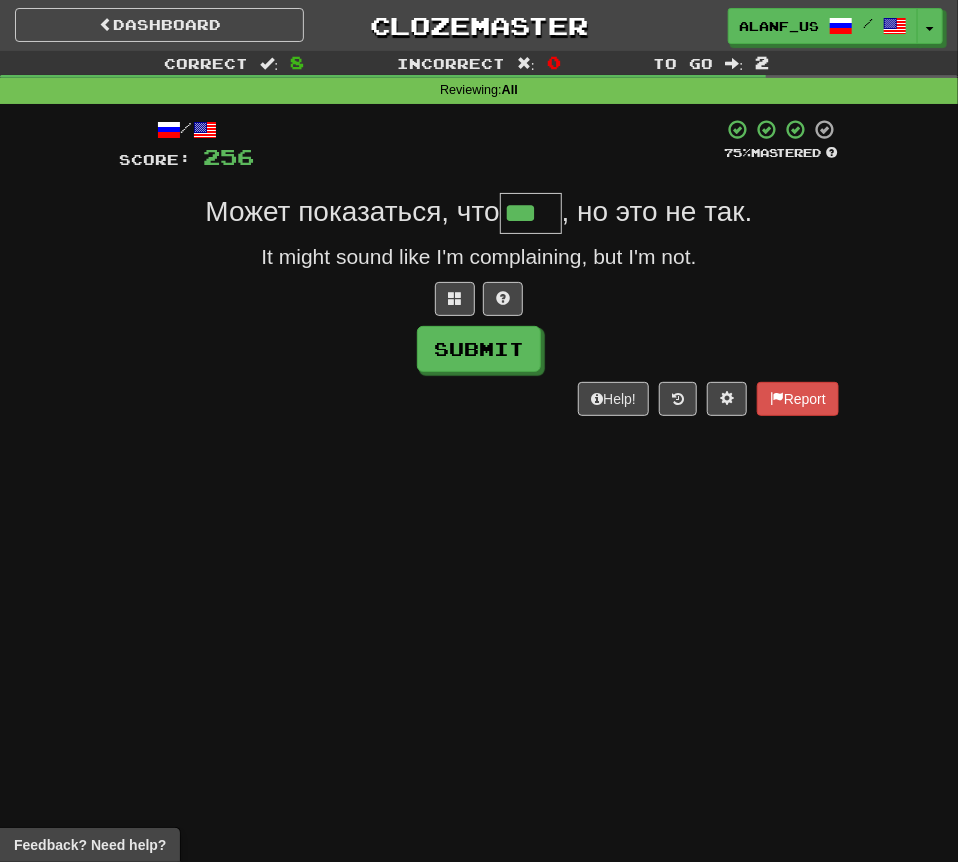 type on "***" 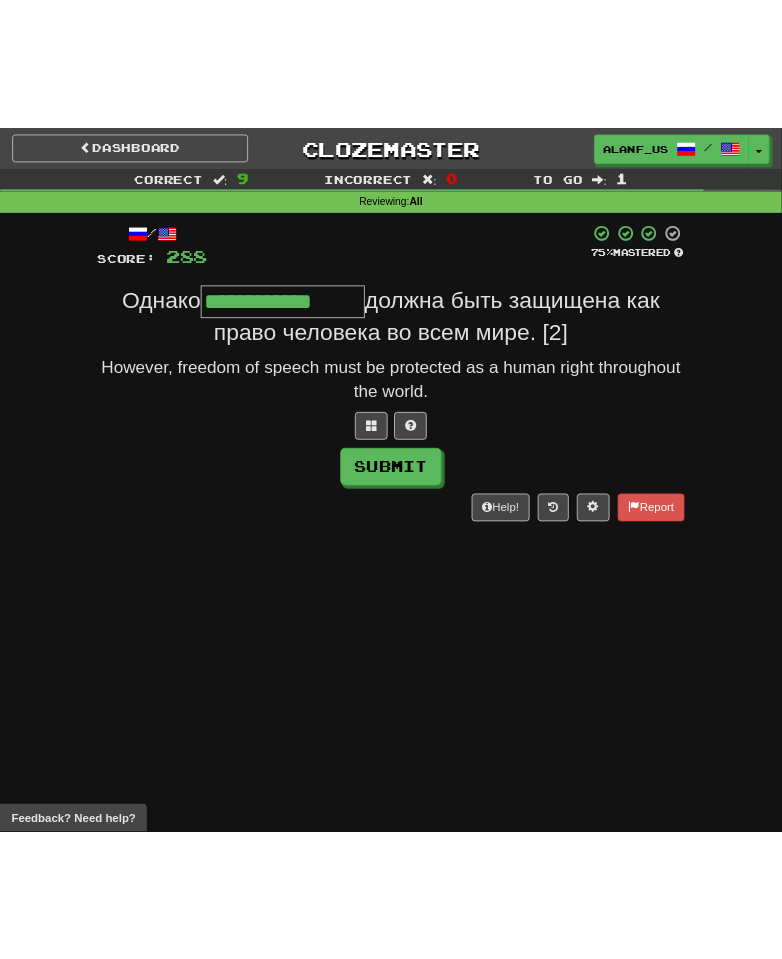scroll, scrollTop: 0, scrollLeft: 0, axis: both 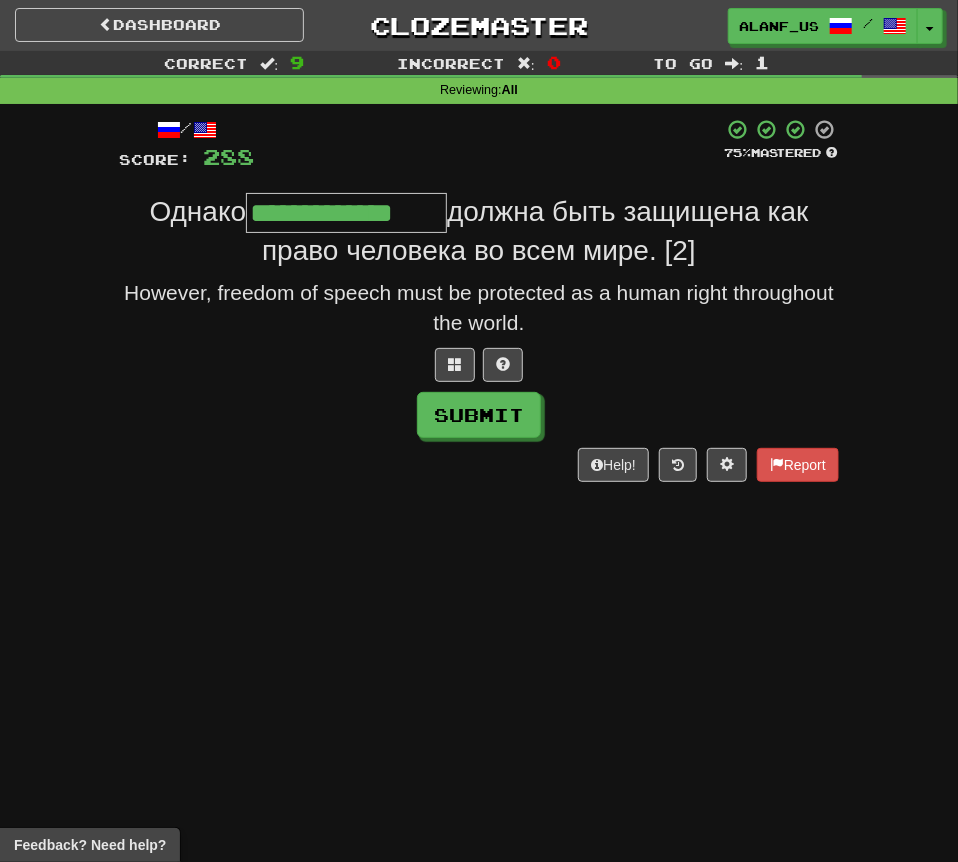 type on "**********" 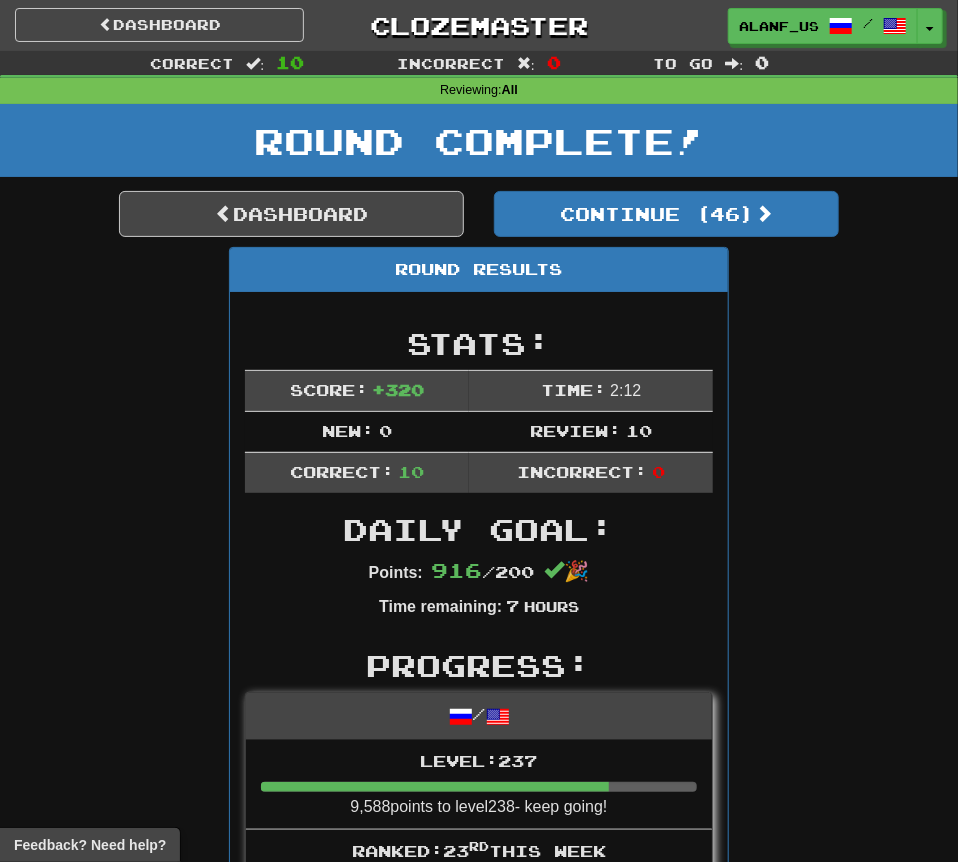 click on "Correct   :   10 Incorrect   :   0 To go   :   0 Reviewing :  All Round Complete!  Dashboard Continue ( 46 )  Round Results Stats: Score:   + 320 Time:   2 : 12 New:   0 Review:   10 Correct:   10 Incorrect:   0 Daily Goal: Points:   916  /  200  🎉 Time remaining: 7   Hours Progress:  /  Level:  237 9,588  points to level  238  - keep going! Ranked:  23 rd  this week ( 452  points to  22 nd ) Sentences:  Report Она со  злостью  бросила трубку. She hung up angrily.  Report [FIRST] тогда бродил по улицам [CITY], голодный и  растерянный . Billy then wandered through the streets of Tokyo, hungry and confused.  Report Туман сегодня густой как  гороховый  суп. Today the fog is as thick as pea soup.  Report Я пишу  завещание . I'm writing my will.  Report Это поможет тебе  искриться  и сиять. This'll make you sparkle and shine.  Report Я сам ей  займусь ." at bounding box center (479, 1099) 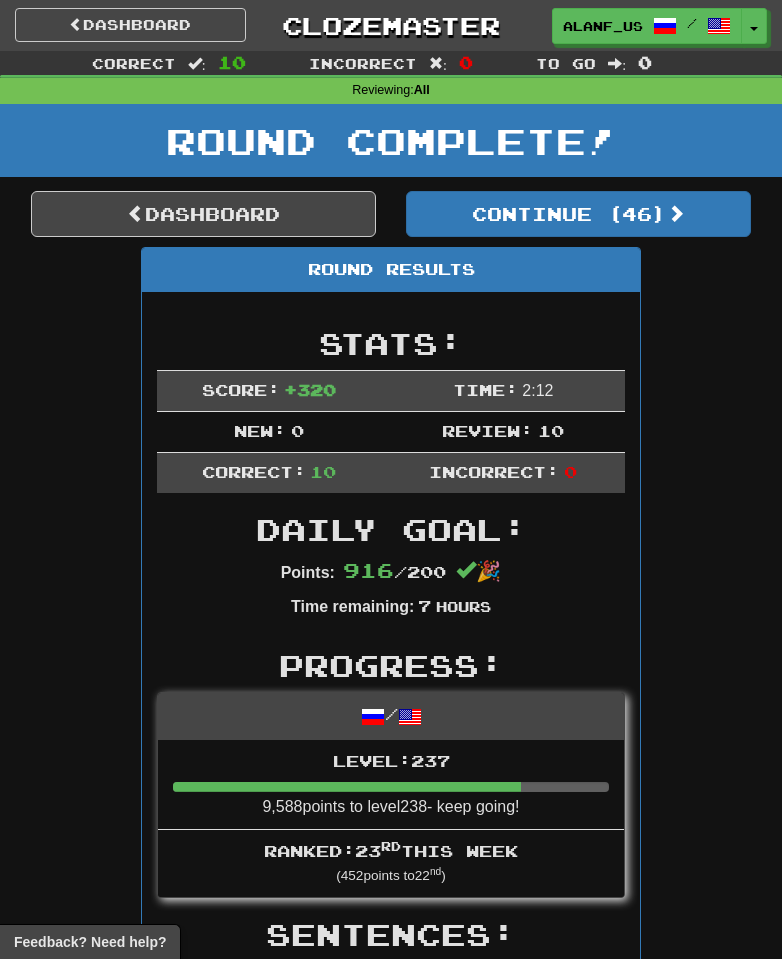 click on "Round Results Stats: Score:   + 320 Time:   2 : 12 New:   0 Review:   10 Correct:   10 Incorrect:   0 Daily Goal: Points:   916  /  200  🎉 Time remaining: 7   Hours Progress:  /  Level:  237 9,588  points to level  238  - keep going! Ranked:  23 rd  this week ( 452  points to  22 nd ) Sentences:  Report Она со  злостью  бросила трубку. She hung up angrily.  Report Билли тогда бродил по улицам Токио, голодный и  растерянный . Billy then wandered through the streets of Tokyo, hungry and confused.  Report Туман сегодня густой как  гороховый  суп. Today the fog is as thick as pea soup.  Report Я пишу  завещание . I'm writing my will.  Report Это поможет тебе  искриться  и сиять. This'll make you sparkle and shine.  Report Я сам ей  займусь . I will deal with her myself.  Report Том выглядел немного  взволнованным ." at bounding box center [391, 1169] 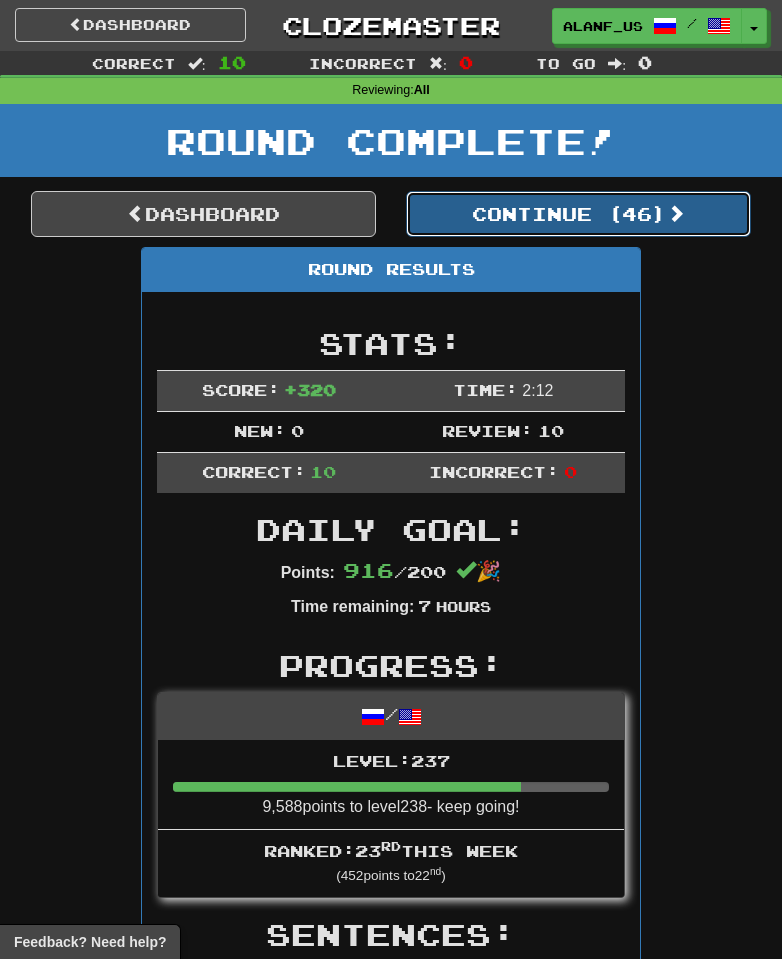 click on "Continue ( 46 )" at bounding box center (578, 214) 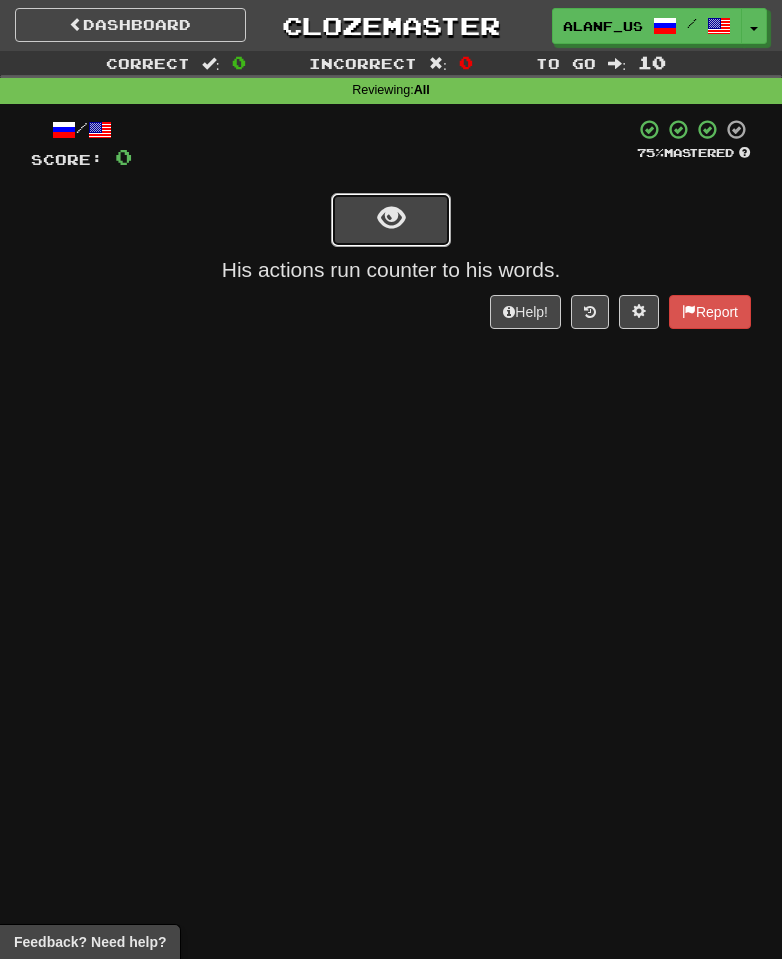 click at bounding box center [391, 220] 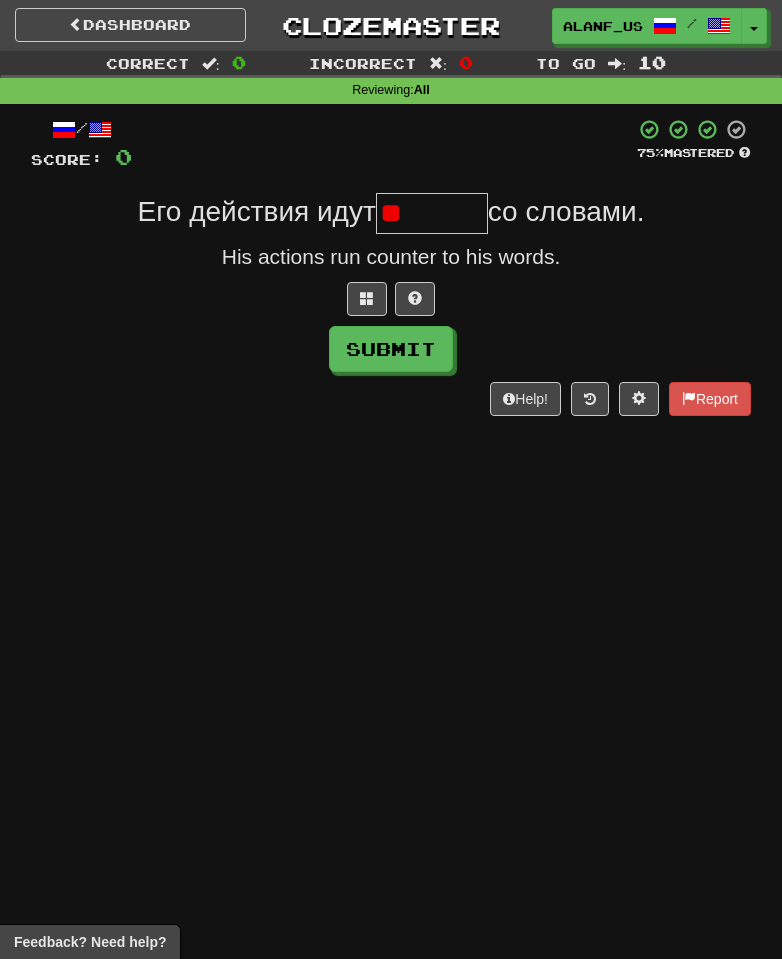 type on "*" 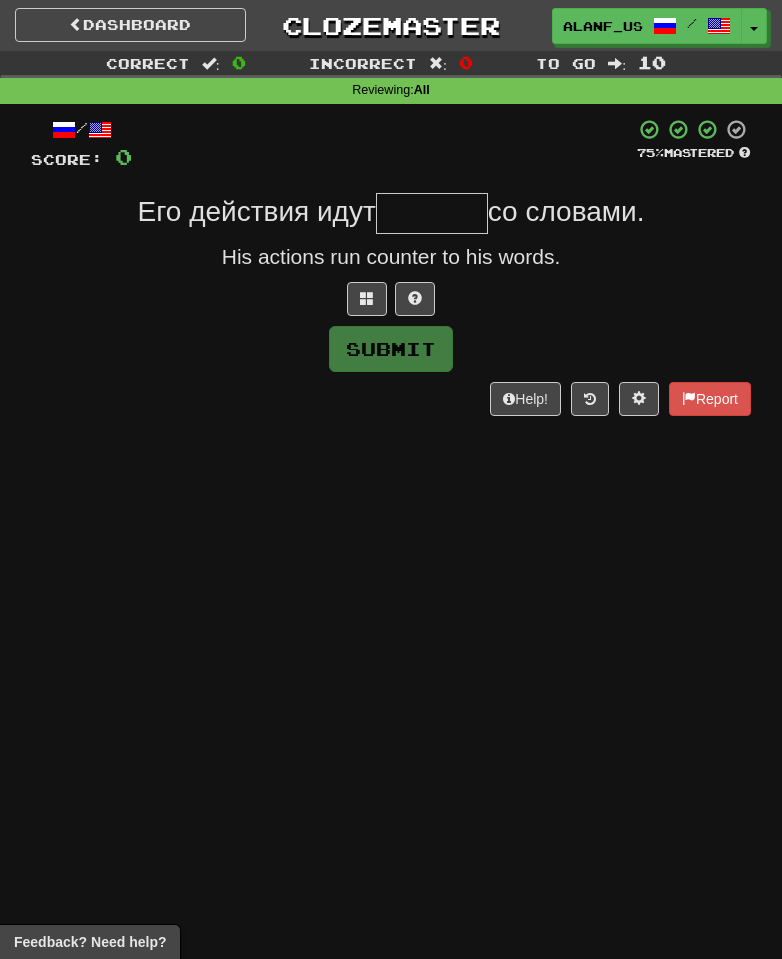 type on "*" 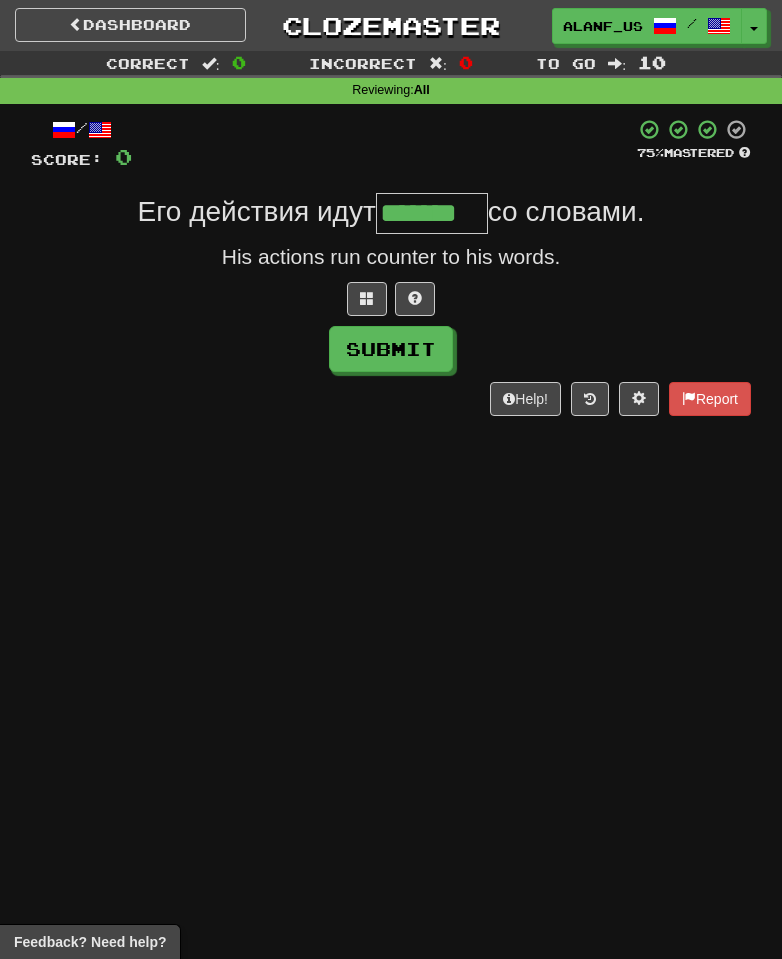 type on "*******" 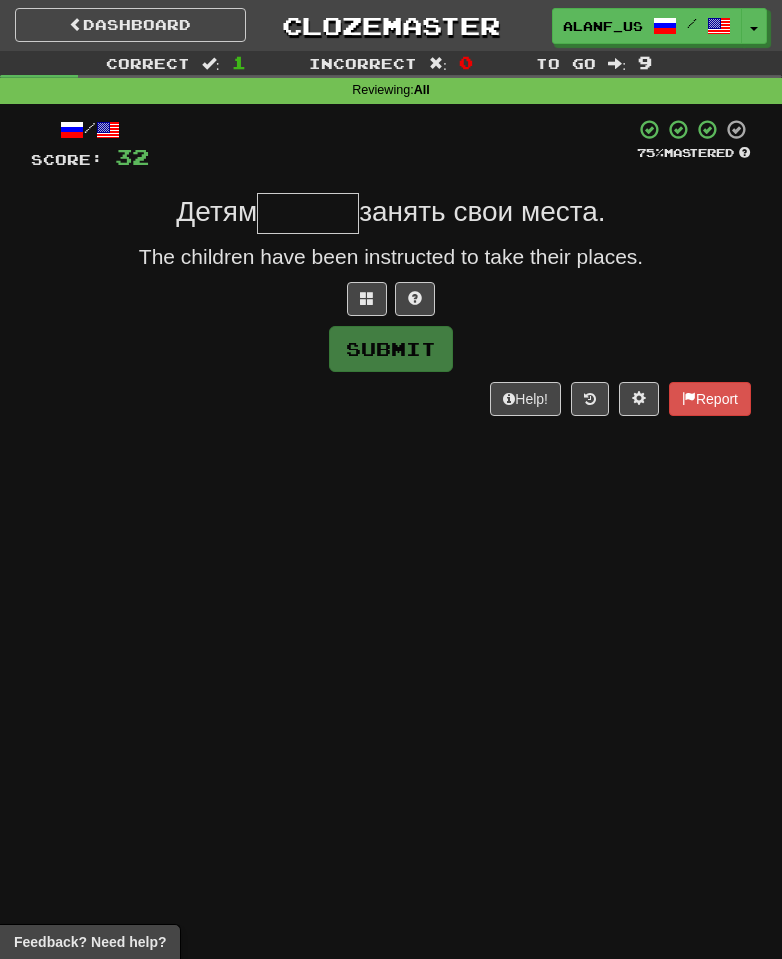 type on "*" 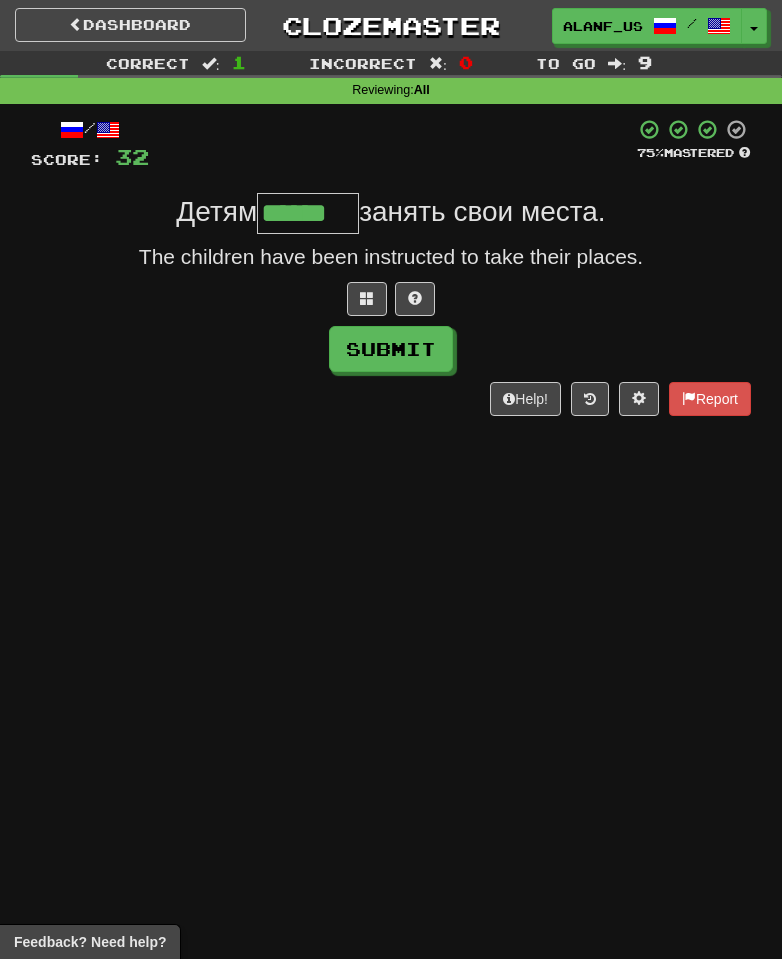 type on "******" 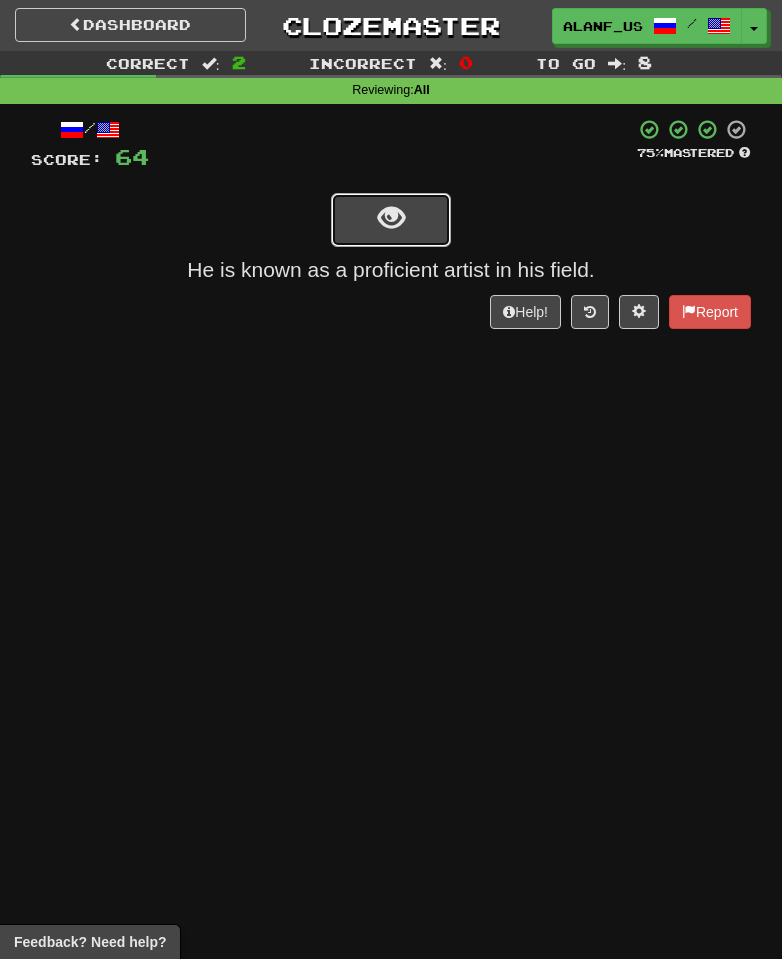 click at bounding box center [391, 220] 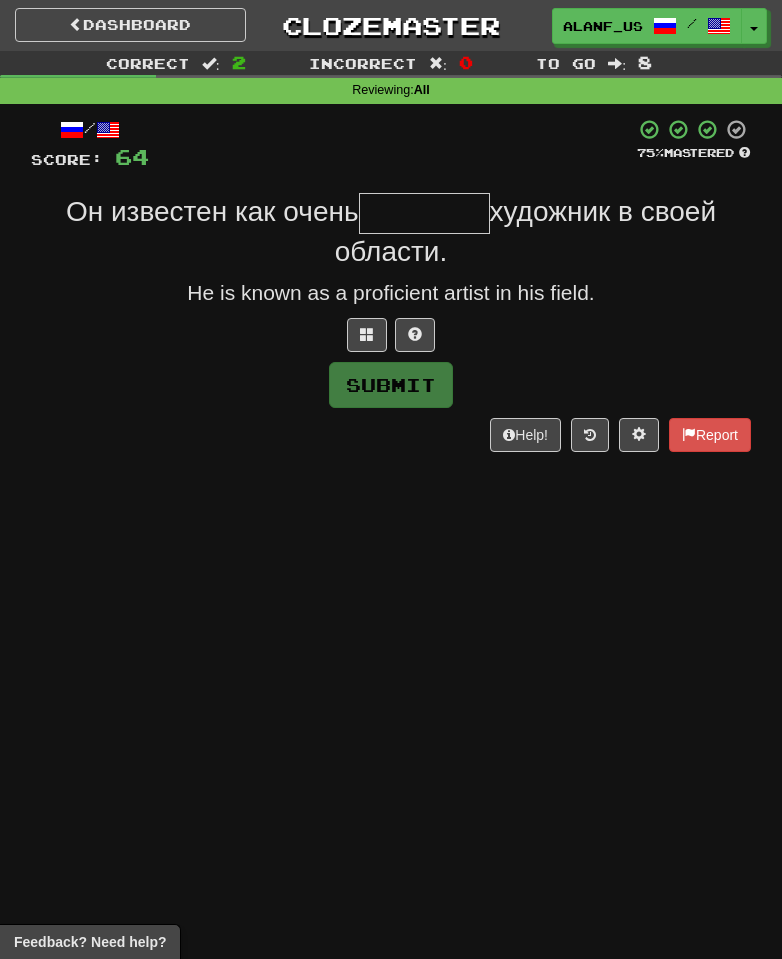 type on "*" 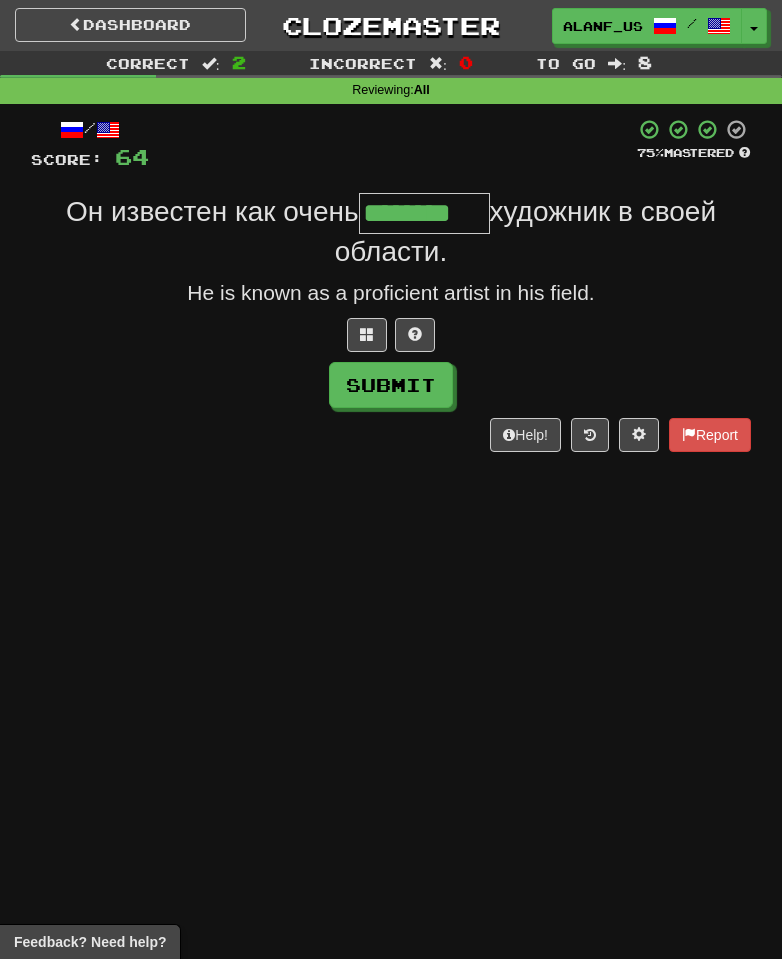 type on "********" 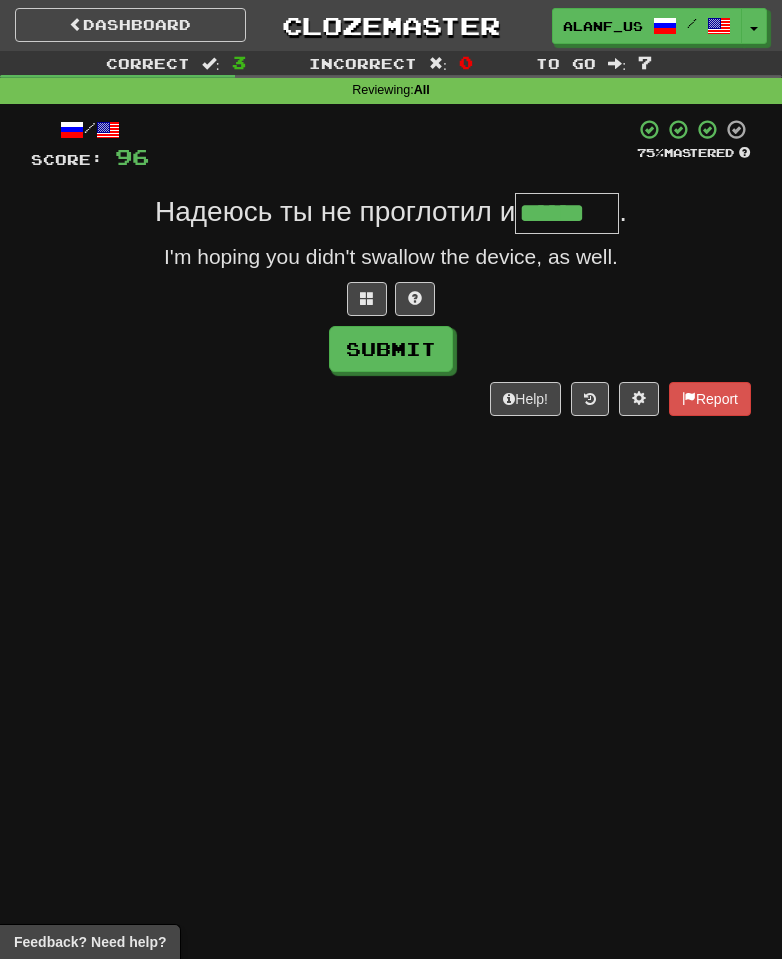 type on "******" 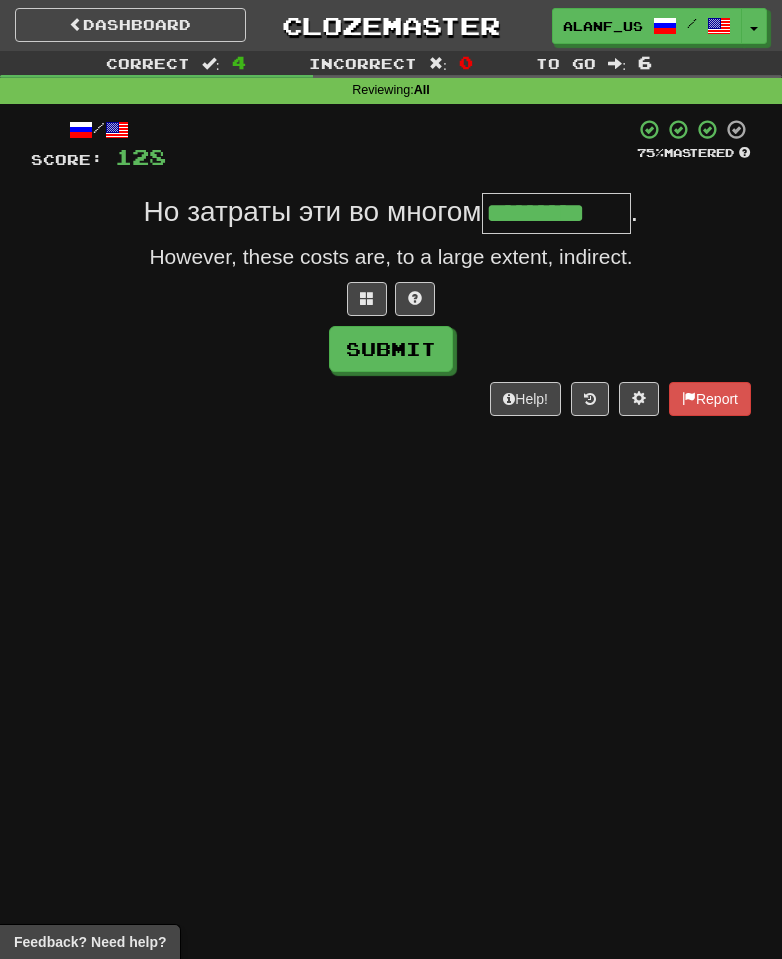 type on "*********" 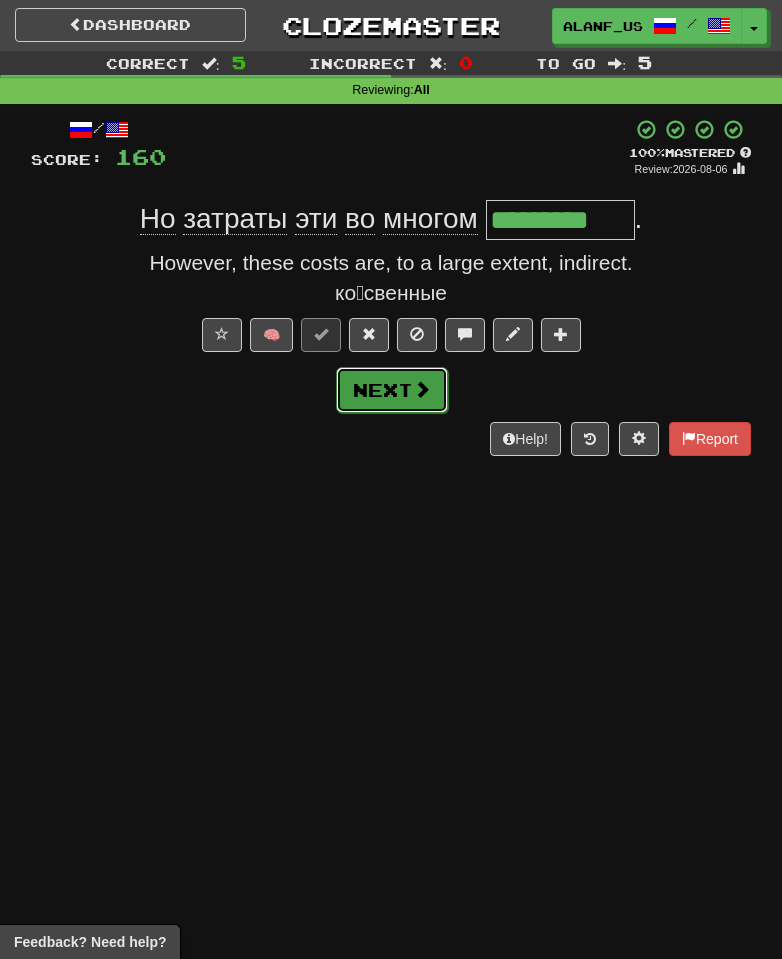 click on "Next" at bounding box center (392, 390) 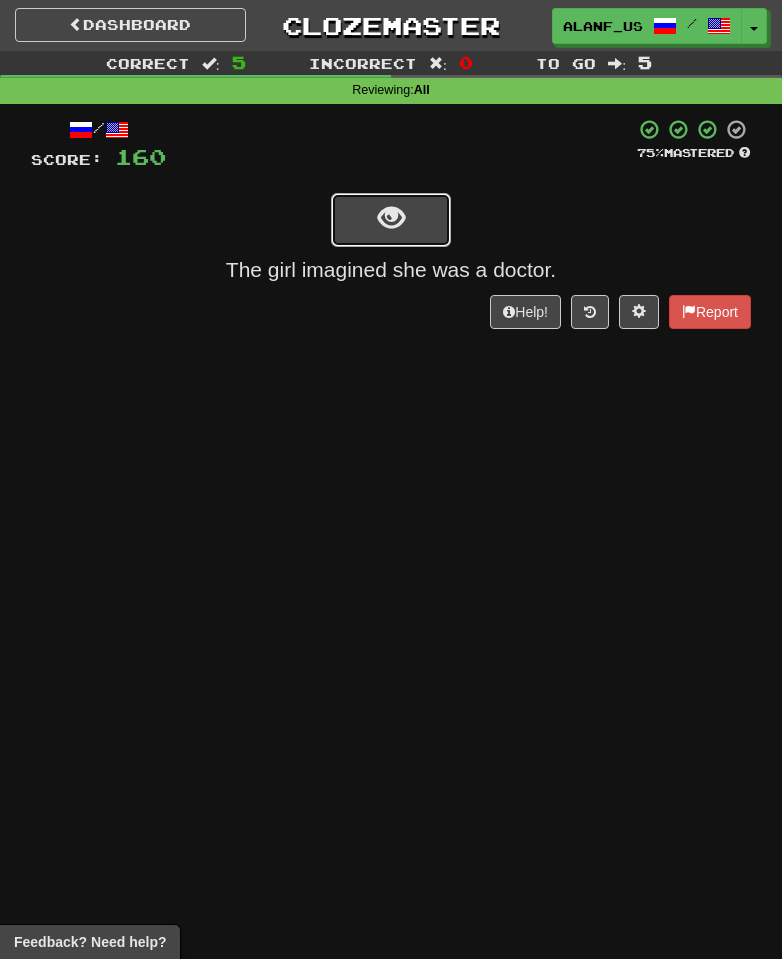 click at bounding box center [391, 220] 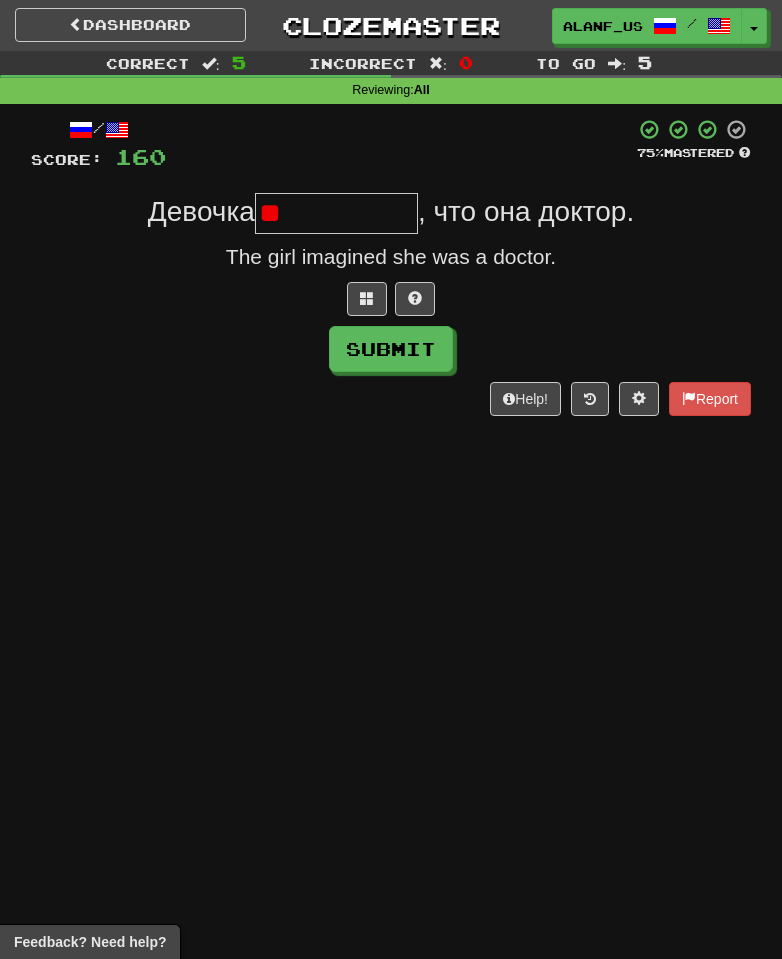 type on "*" 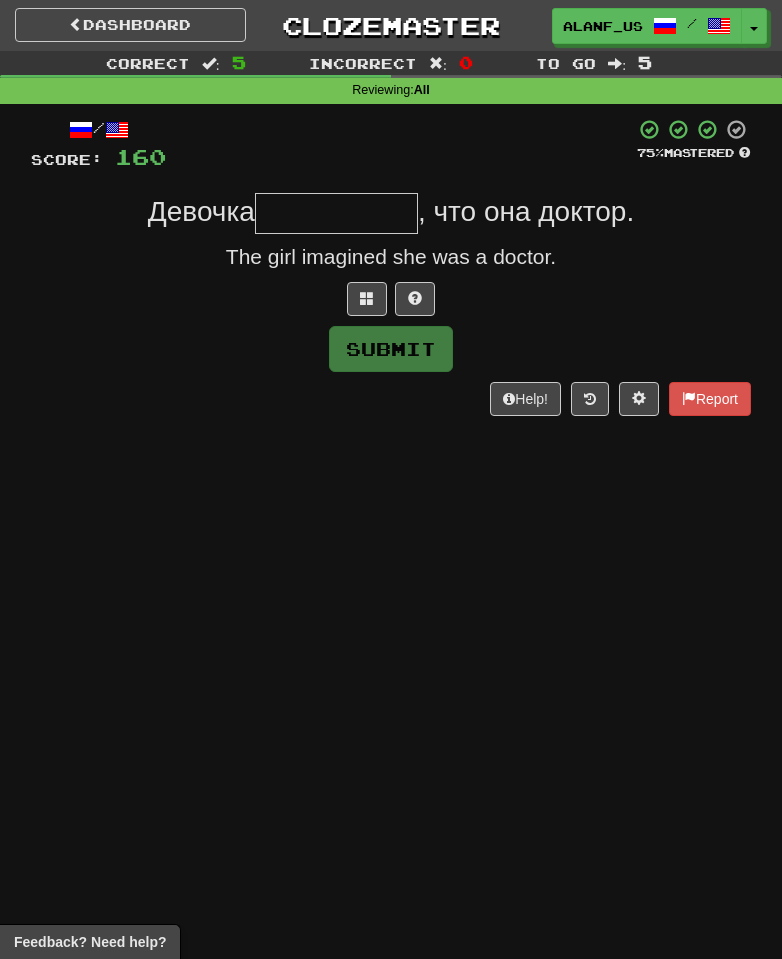 type on "*" 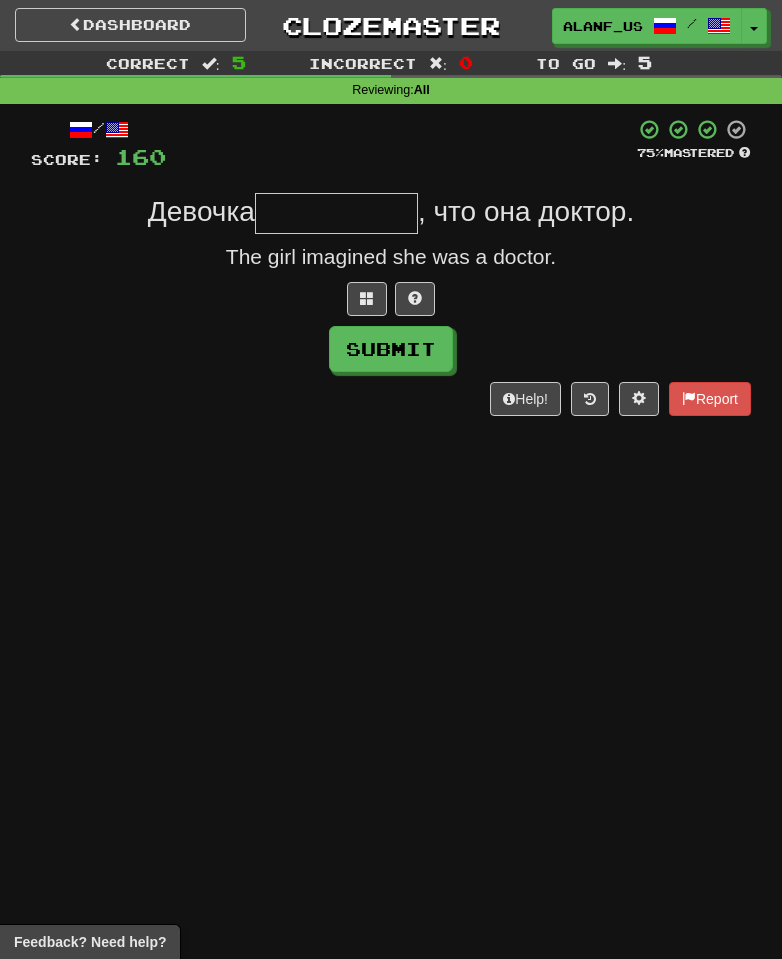type on "*" 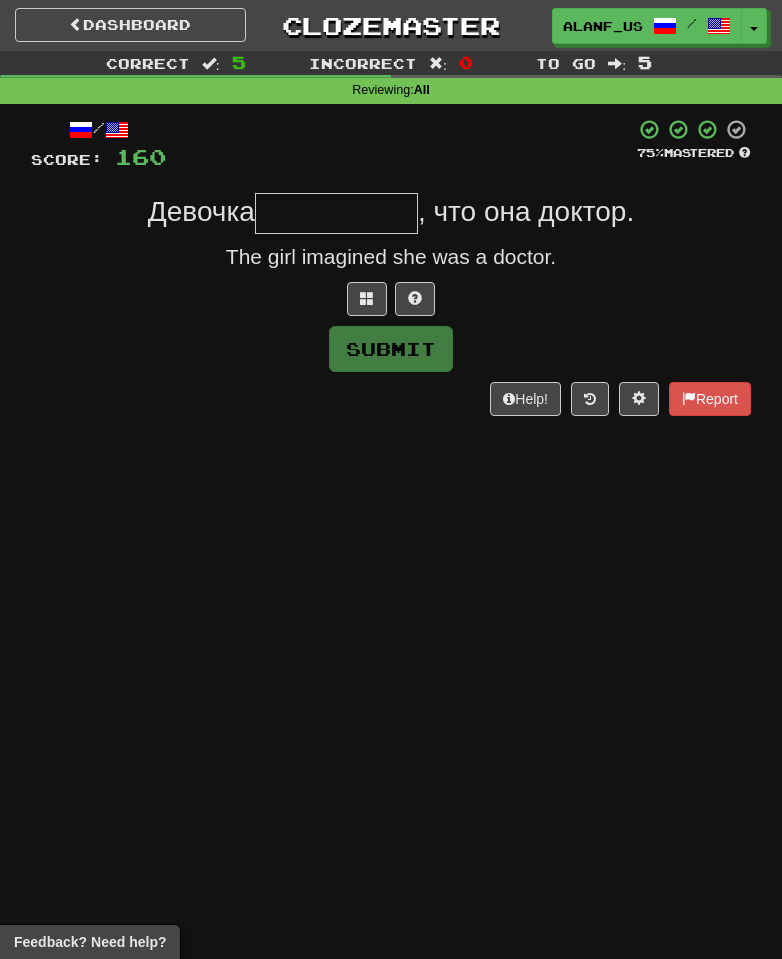 type on "*" 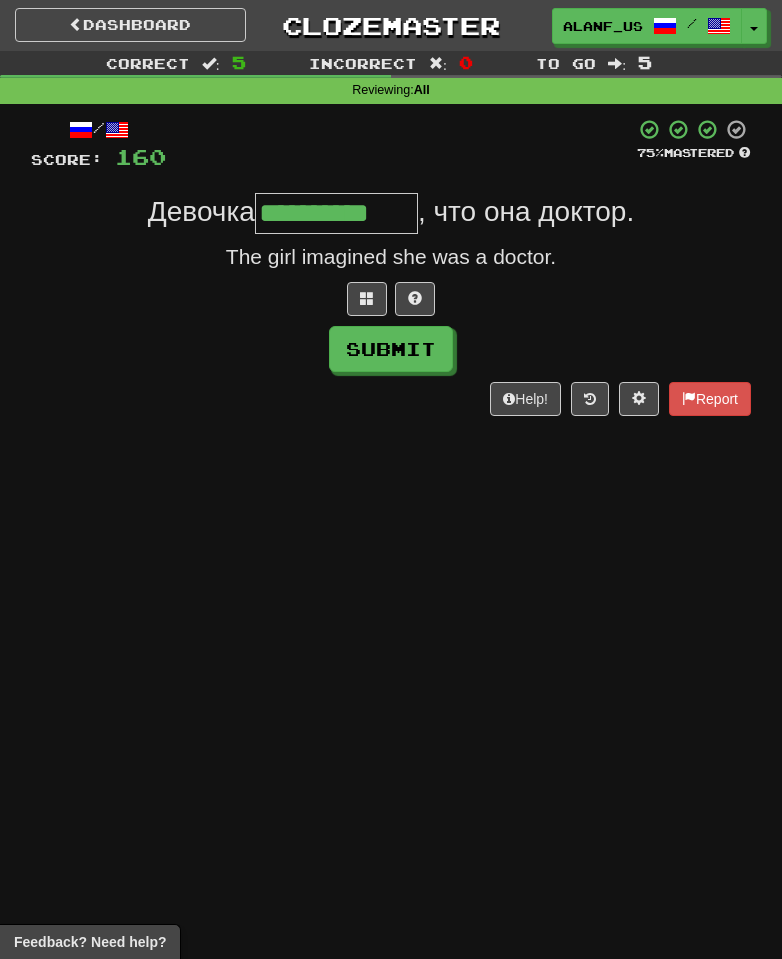 type on "**********" 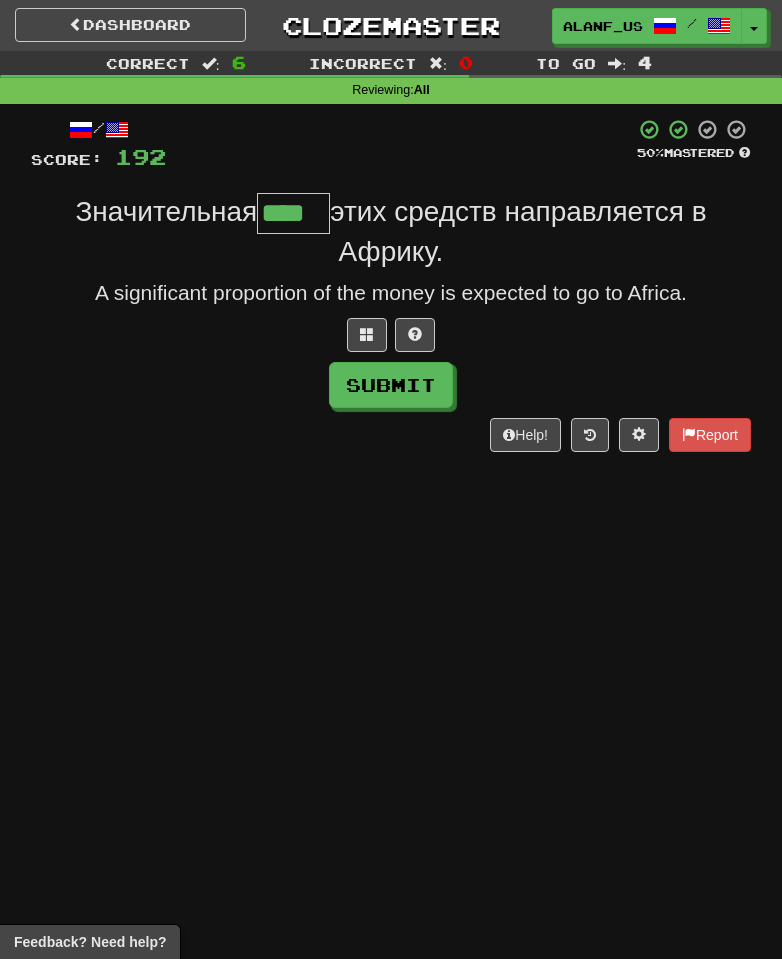 type on "****" 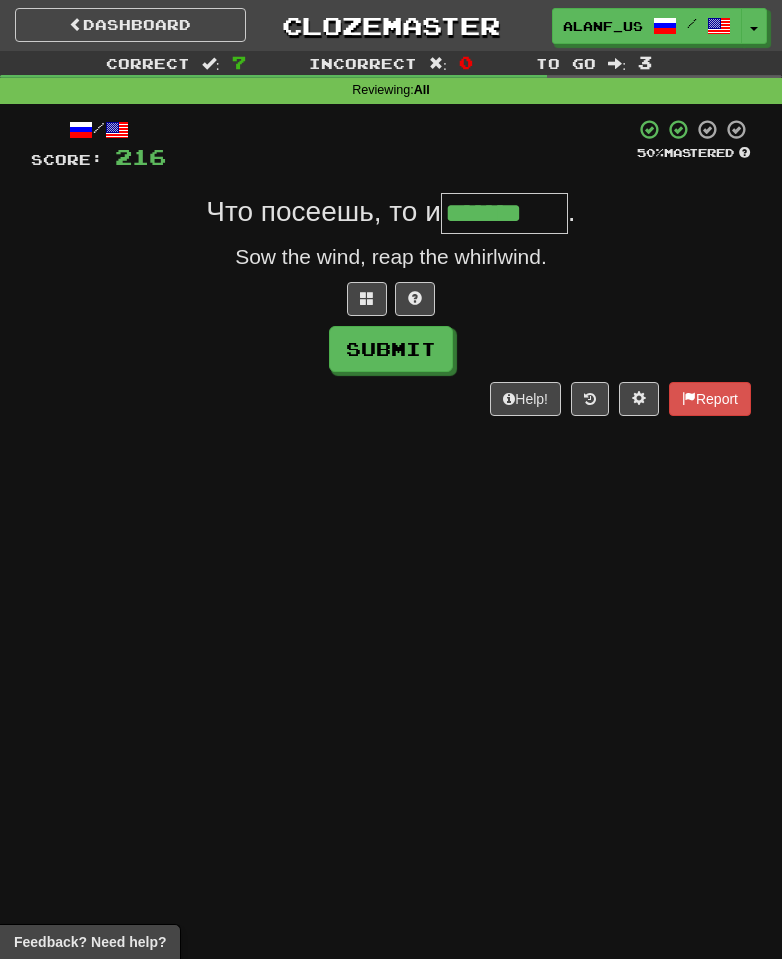 type on "*******" 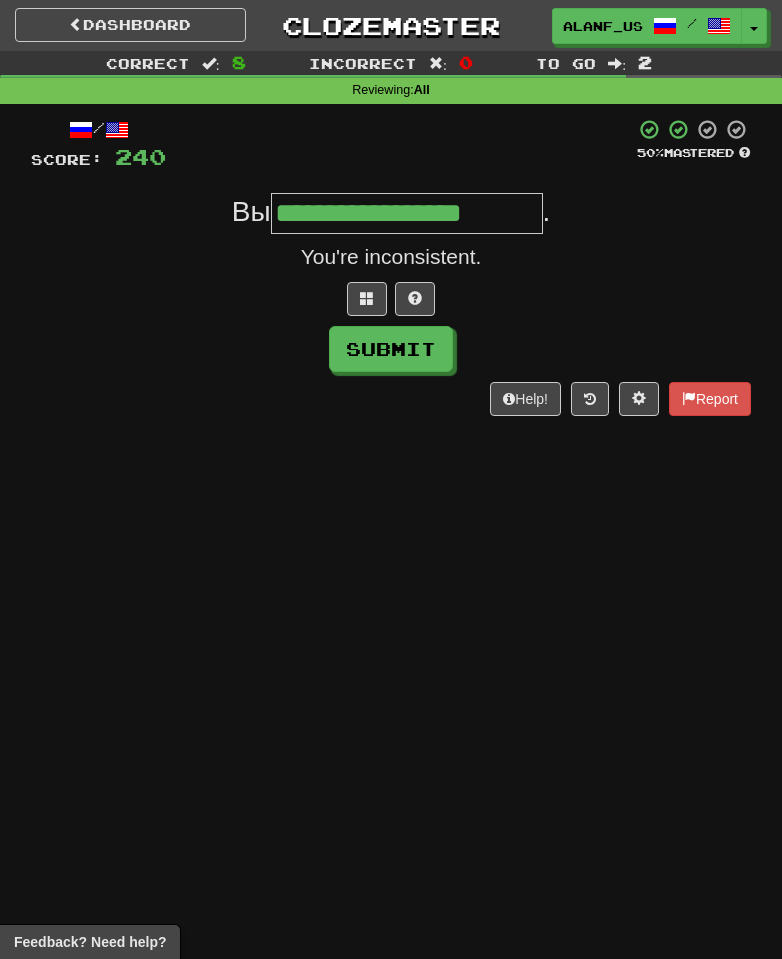 type on "**********" 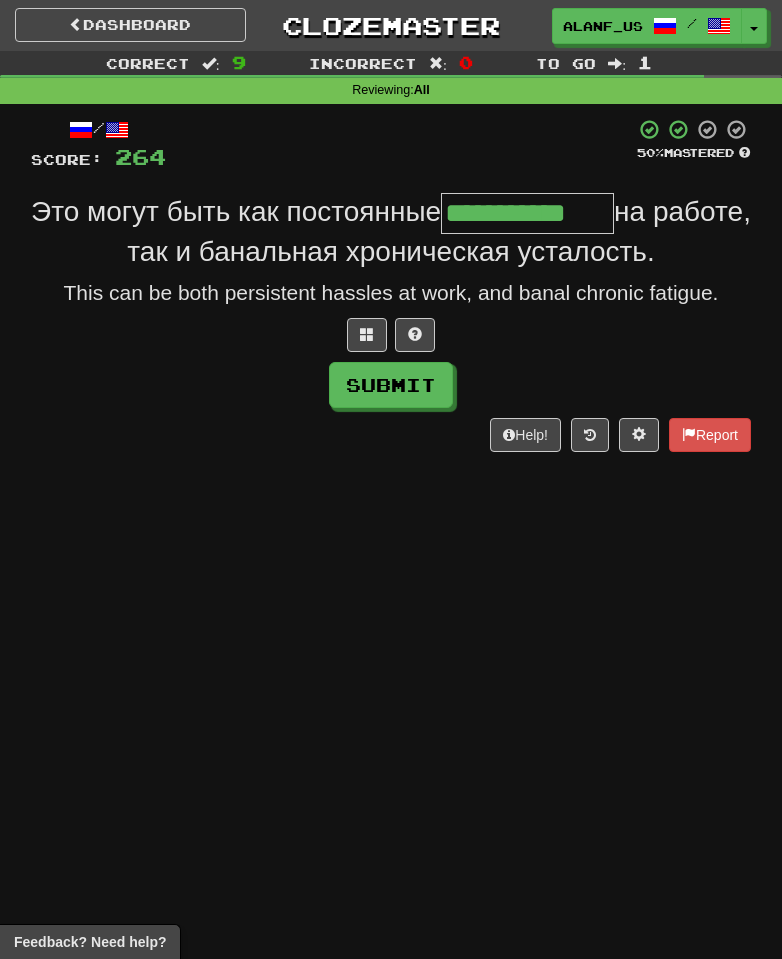 type on "**********" 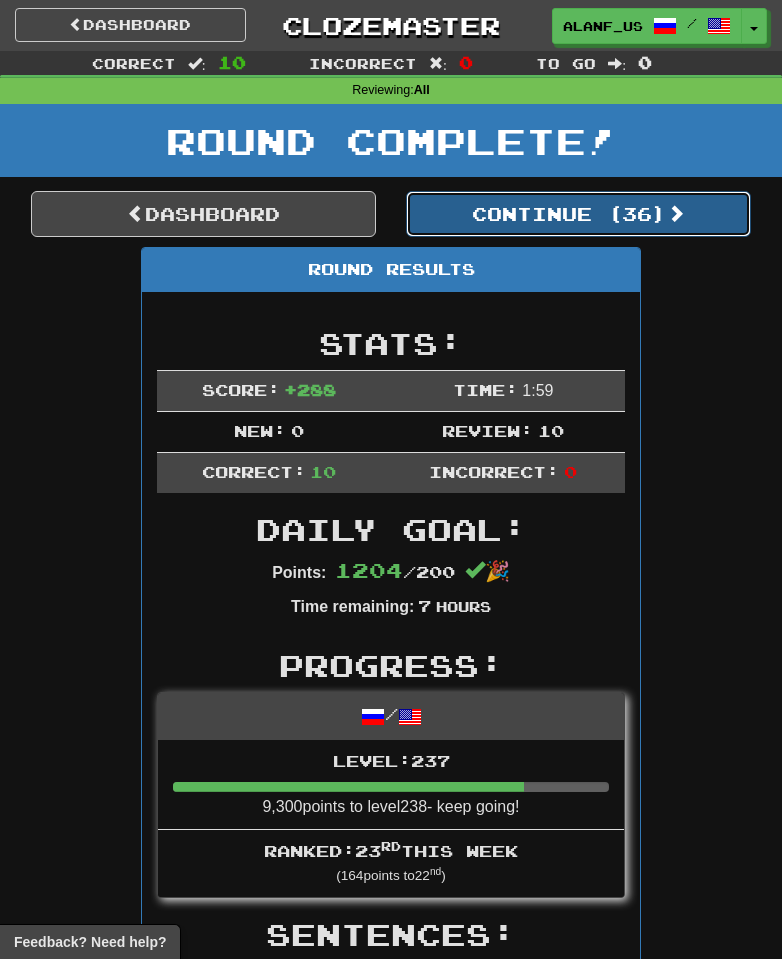 click on "Continue ( 36 )" at bounding box center [578, 214] 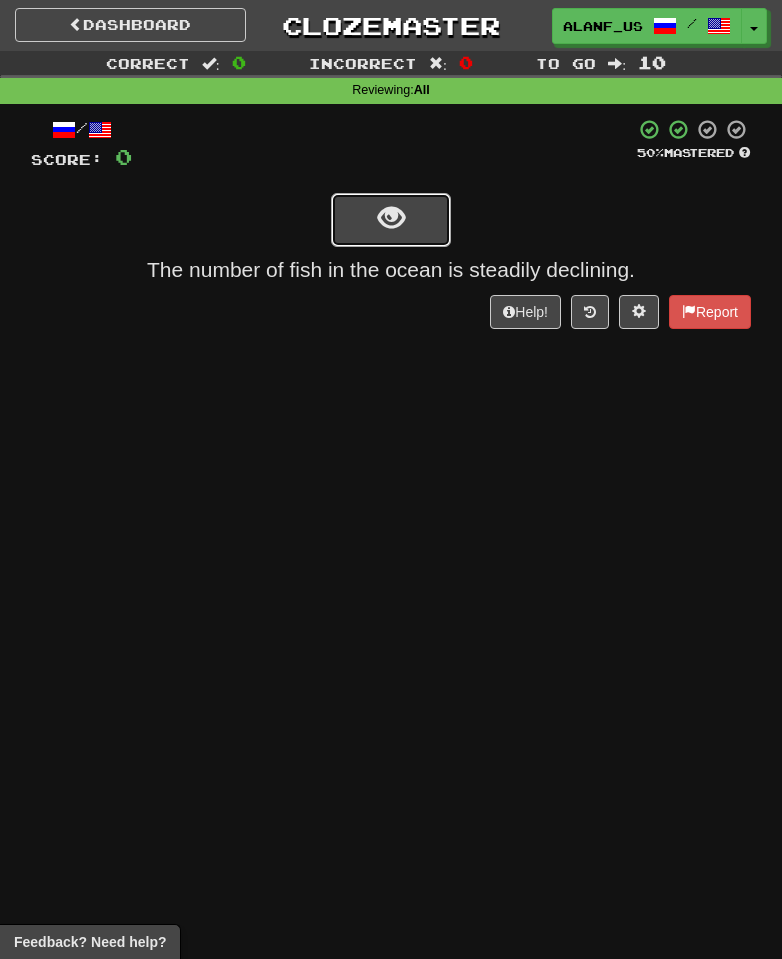 click at bounding box center [391, 218] 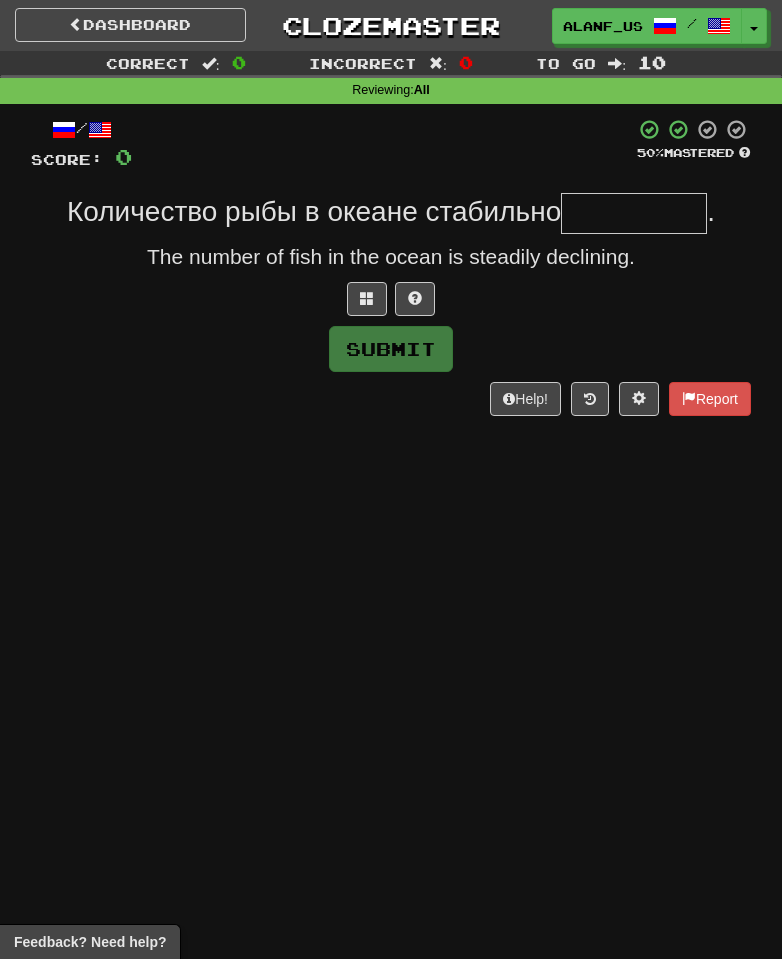 type on "*" 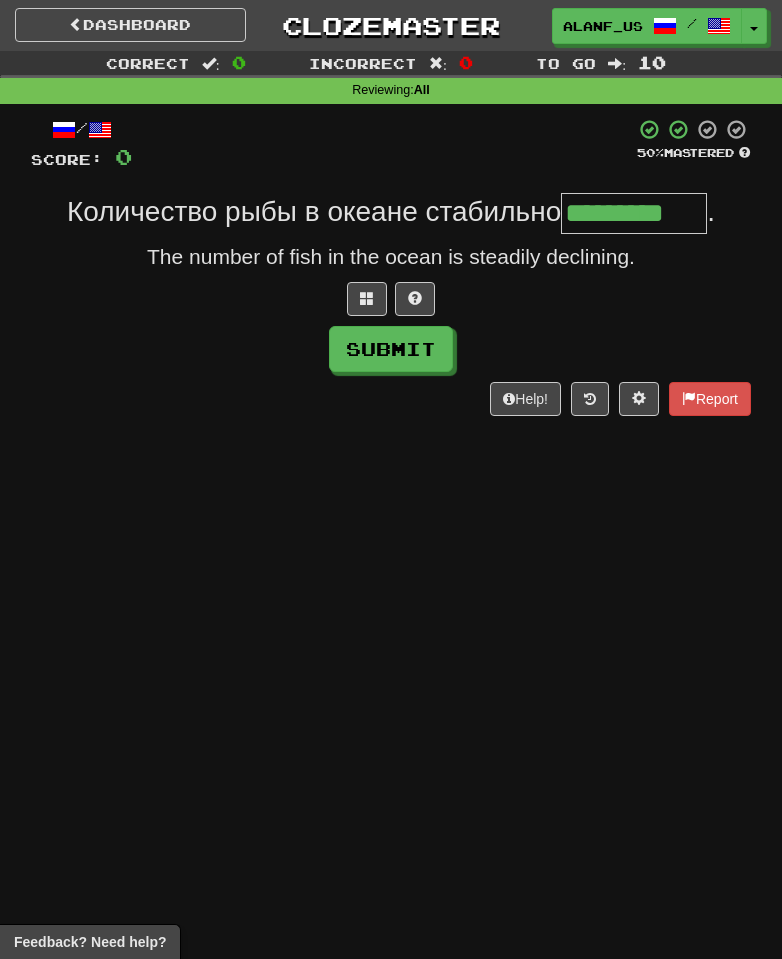 type on "*********" 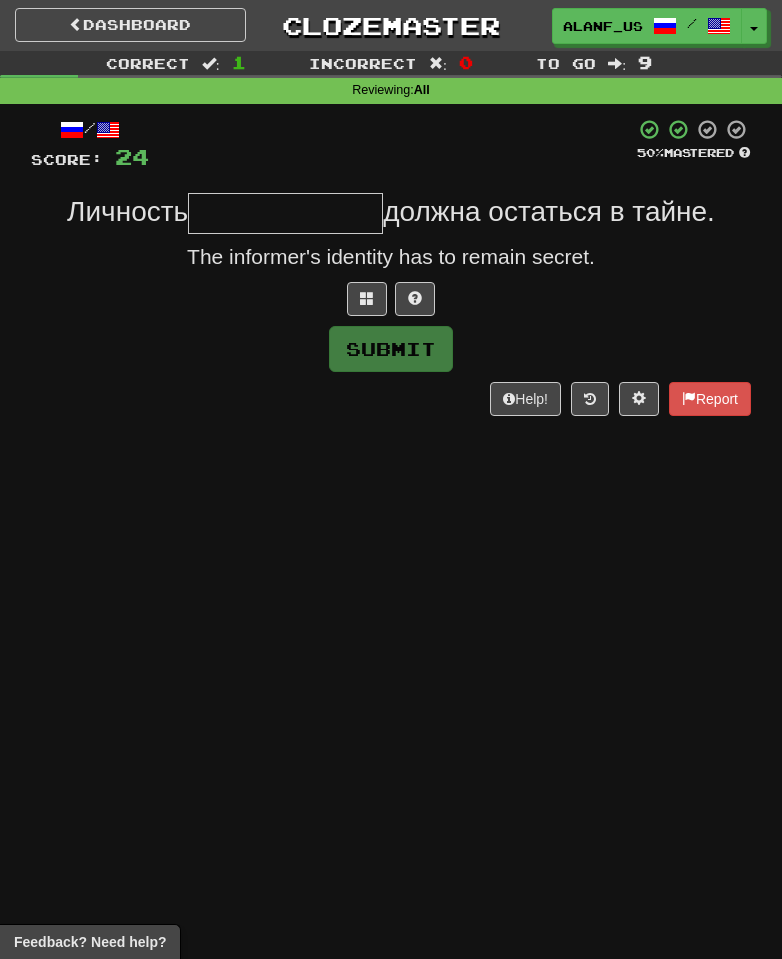 type on "*" 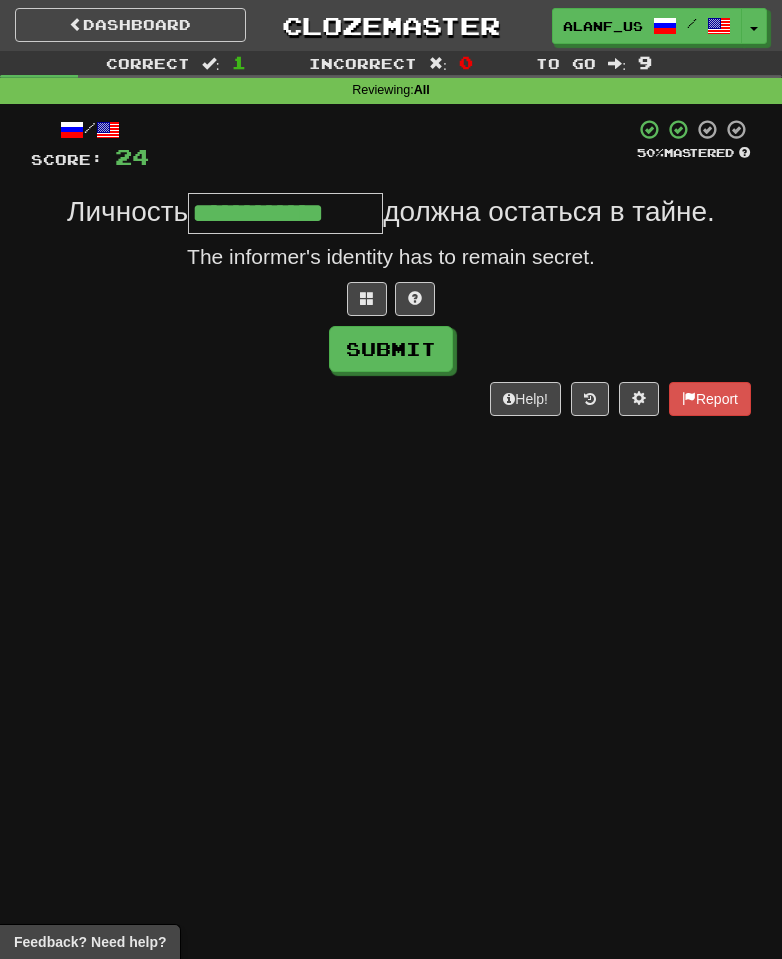type on "**********" 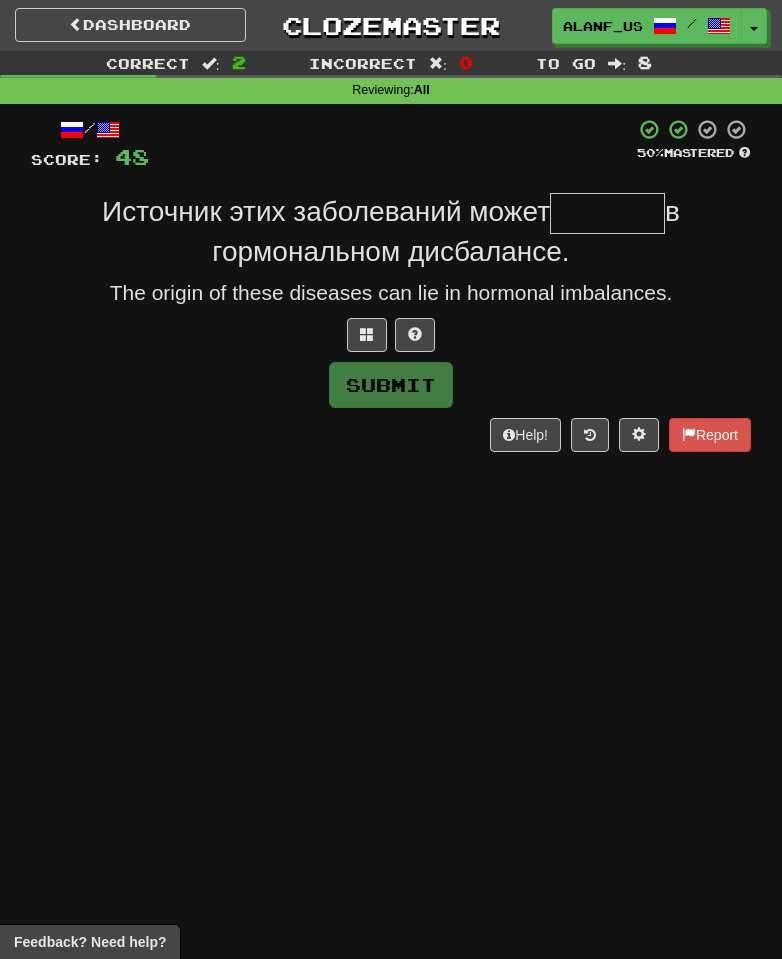 type on "*" 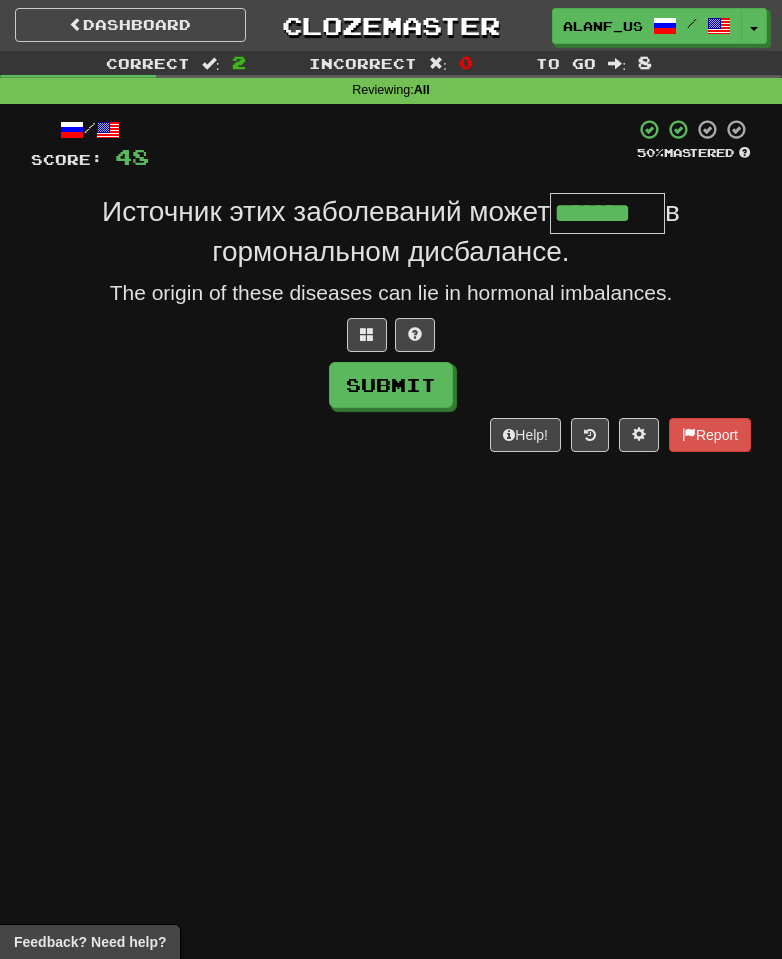 type on "*******" 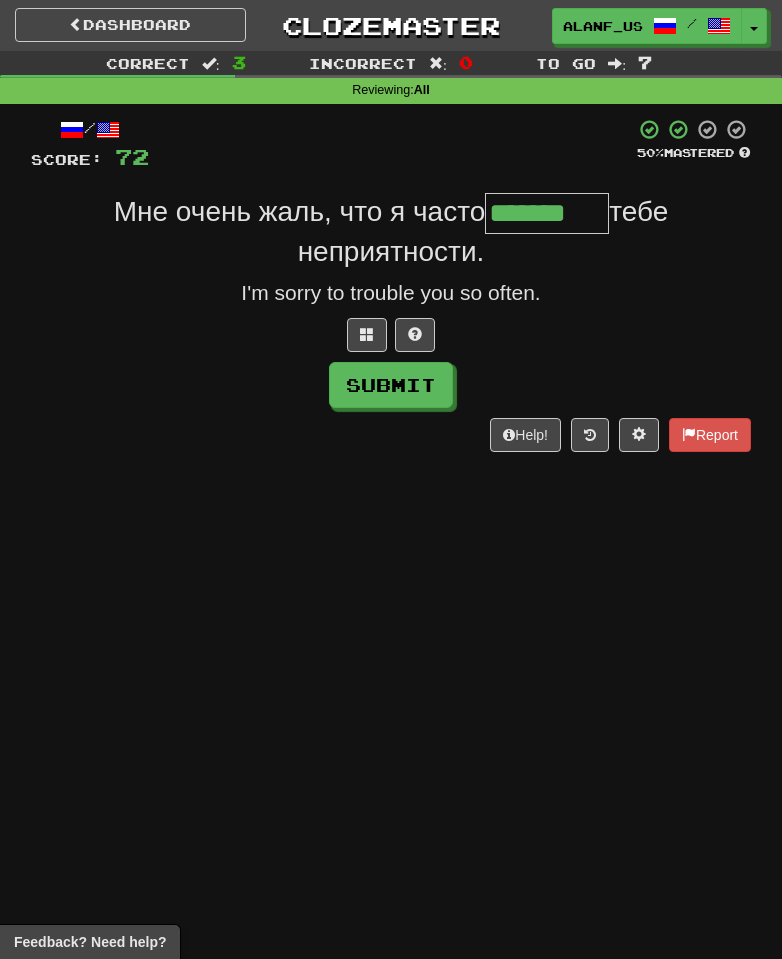 type on "*******" 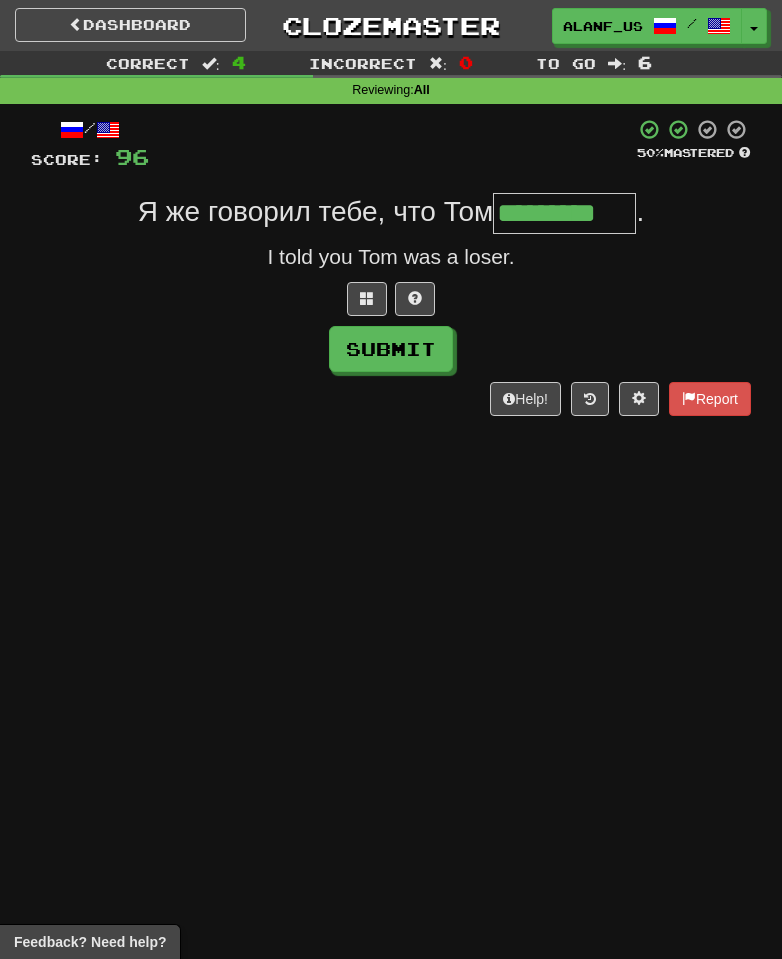 type on "*********" 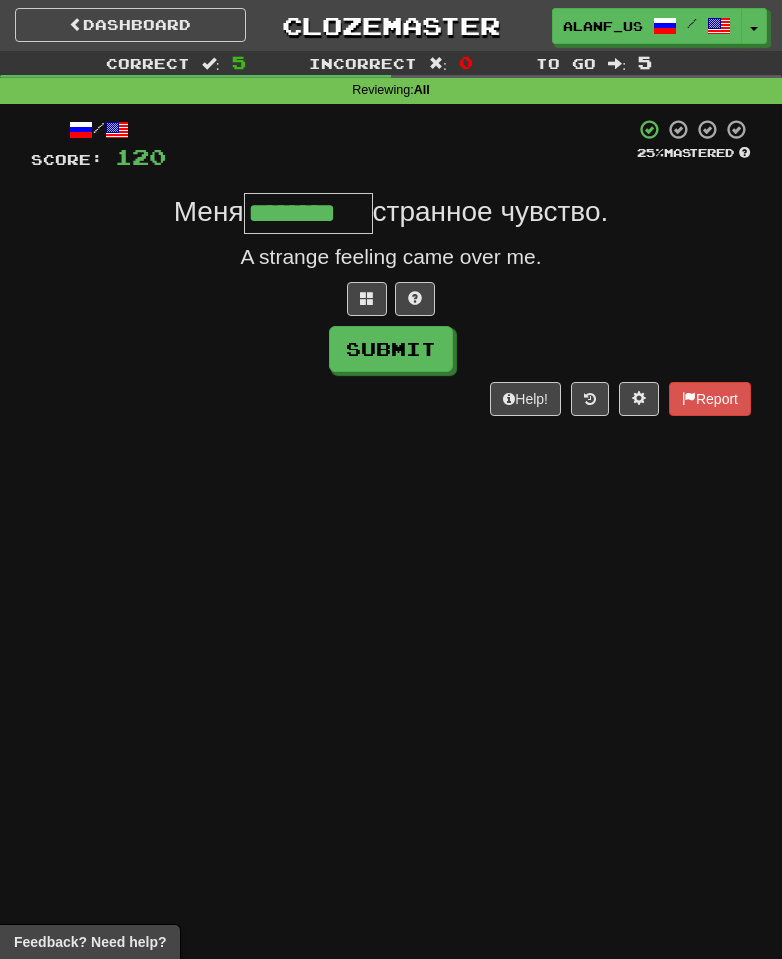 type on "********" 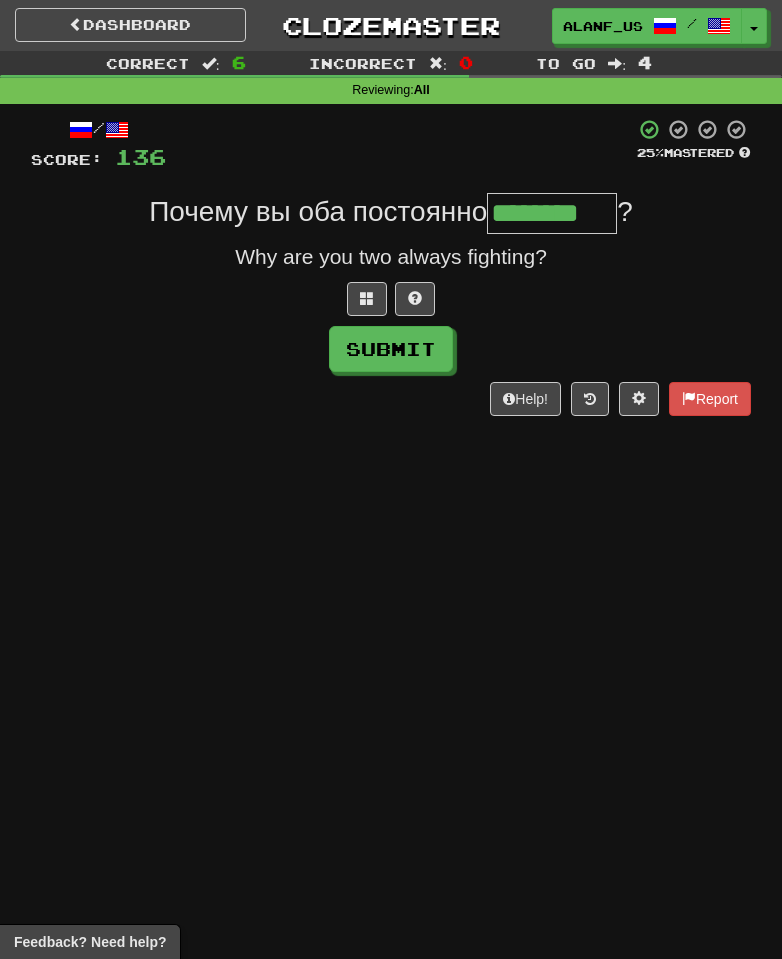 type on "********" 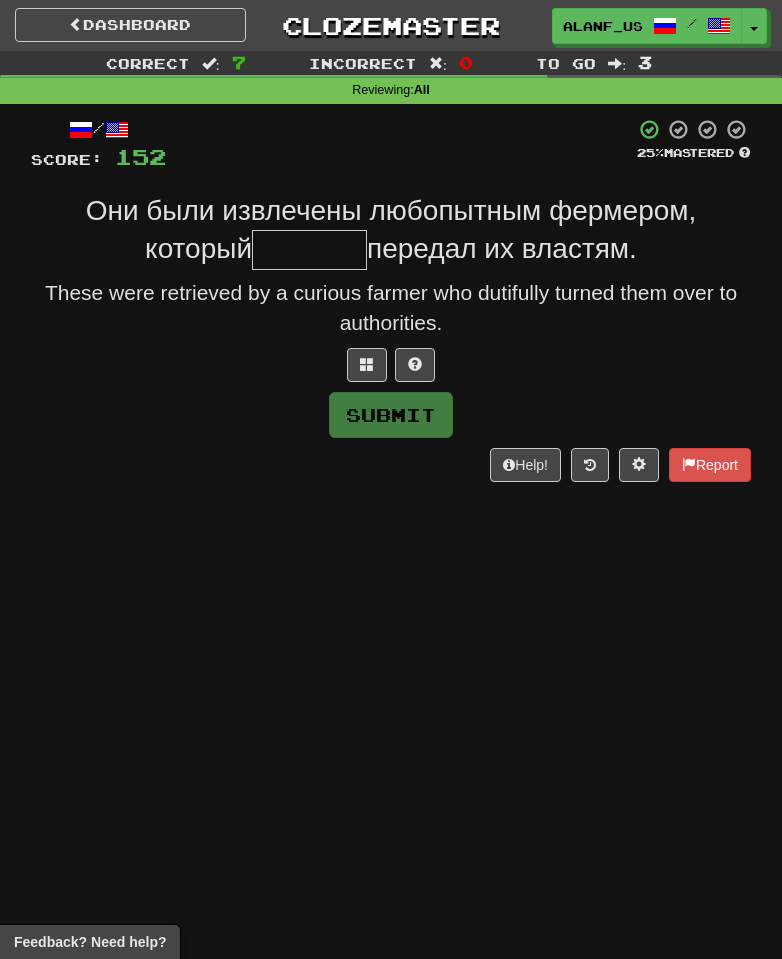 type on "*" 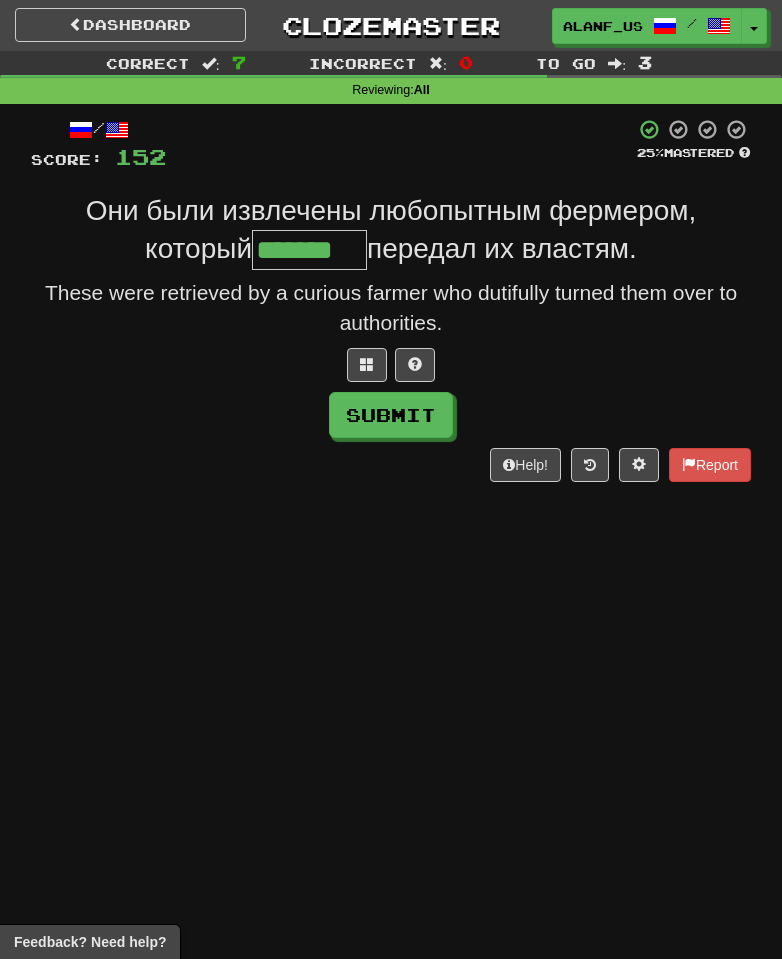 type on "*******" 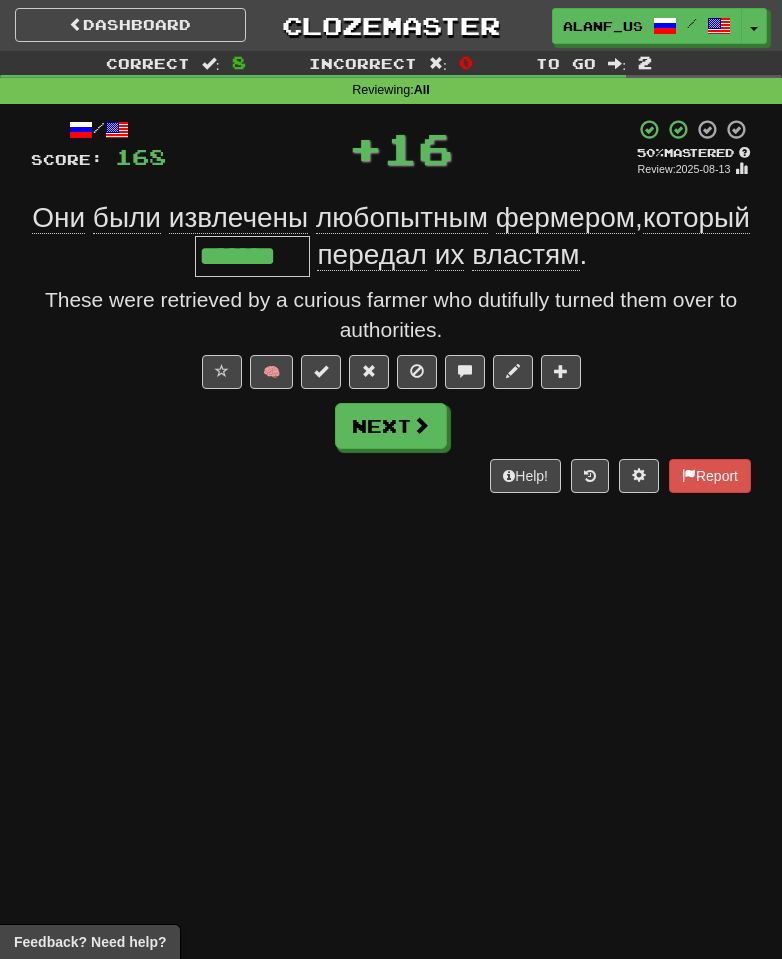 click on "*******" at bounding box center (252, 256) 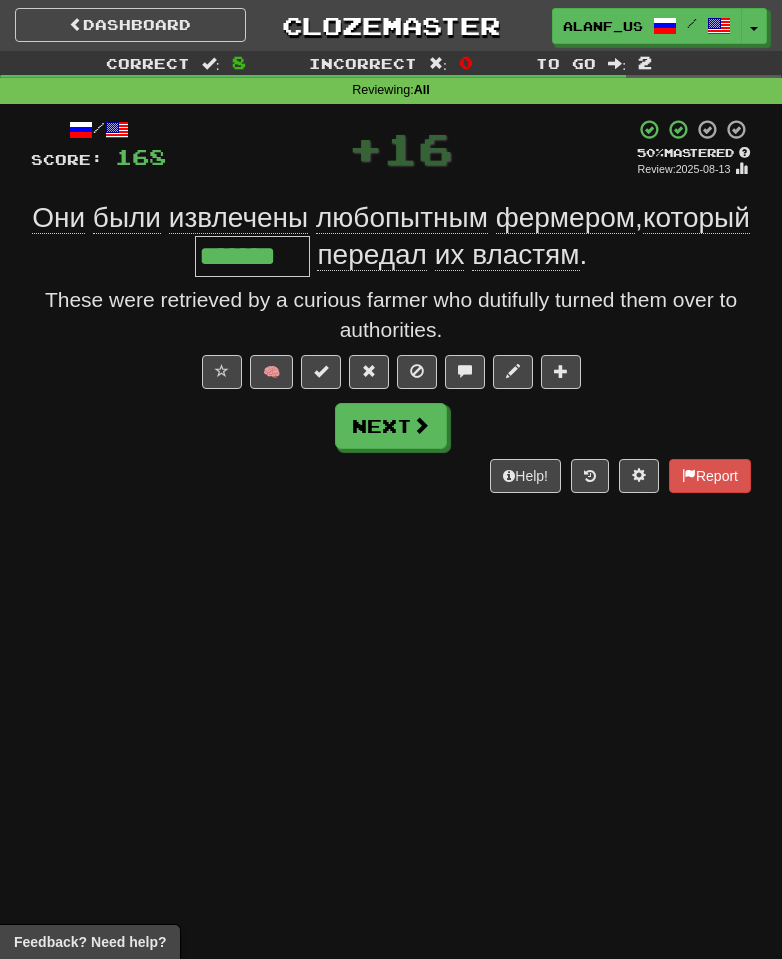 click on "*******" at bounding box center [252, 256] 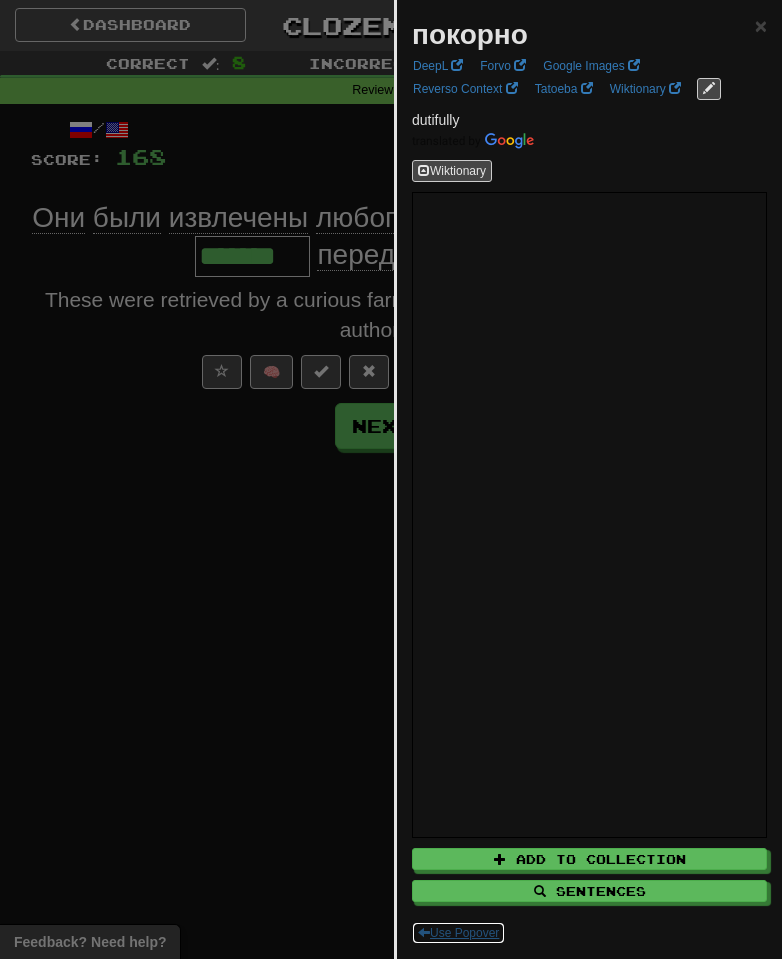 click on "Use Popover" at bounding box center [458, 933] 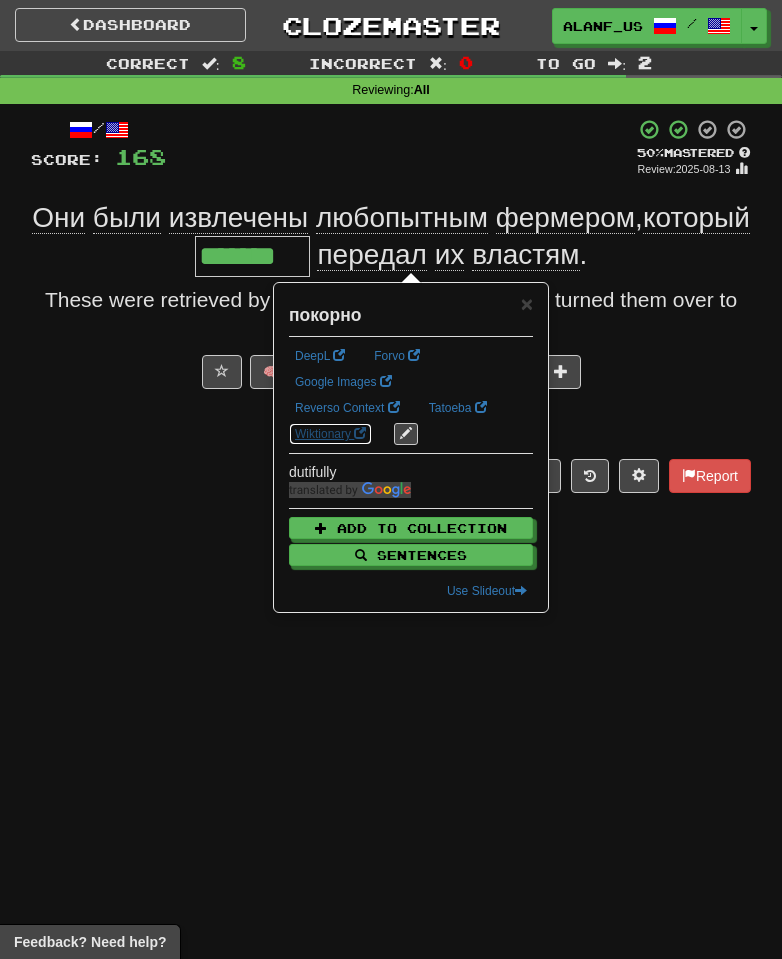 click on "Wiktionary" at bounding box center (330, 434) 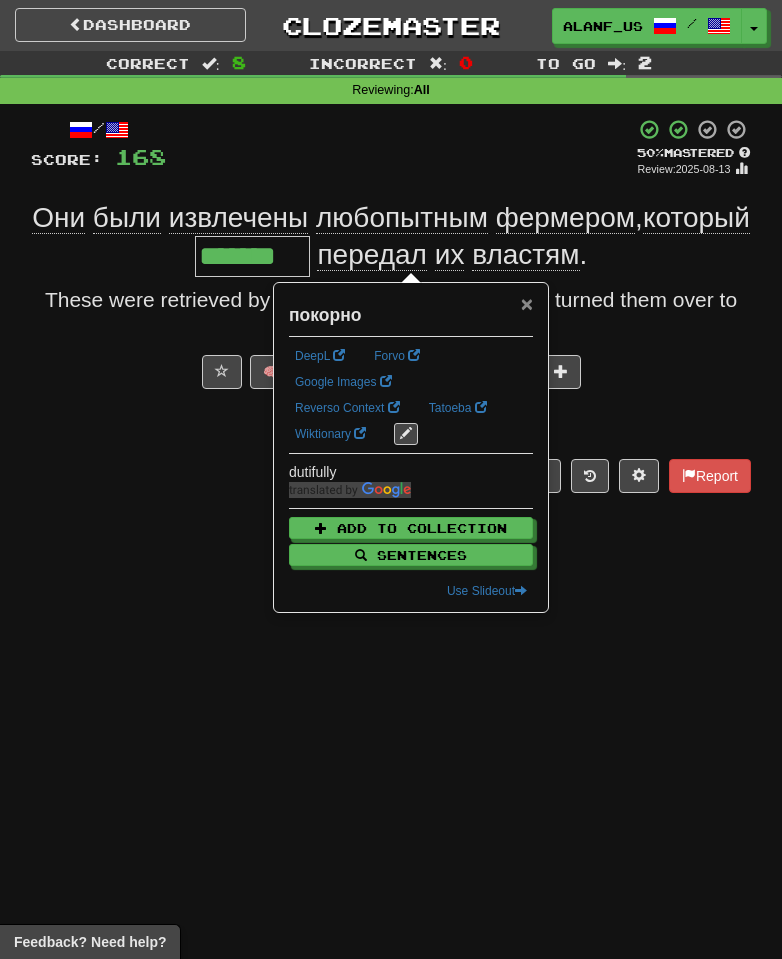 click on "×" at bounding box center [527, 303] 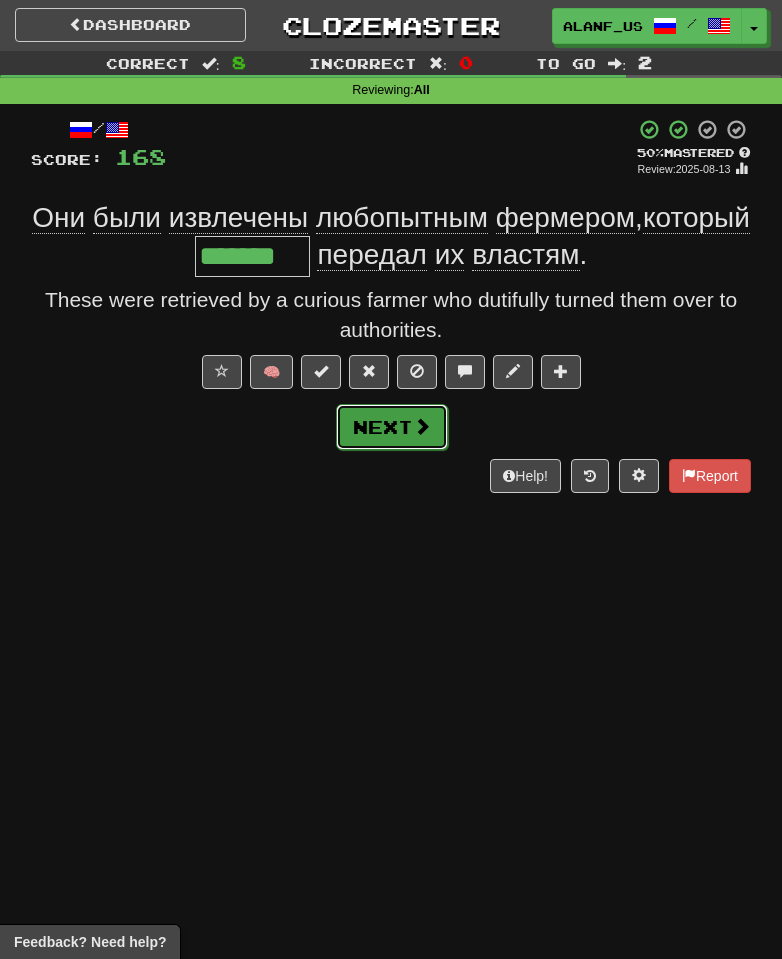 click on "Next" at bounding box center (392, 427) 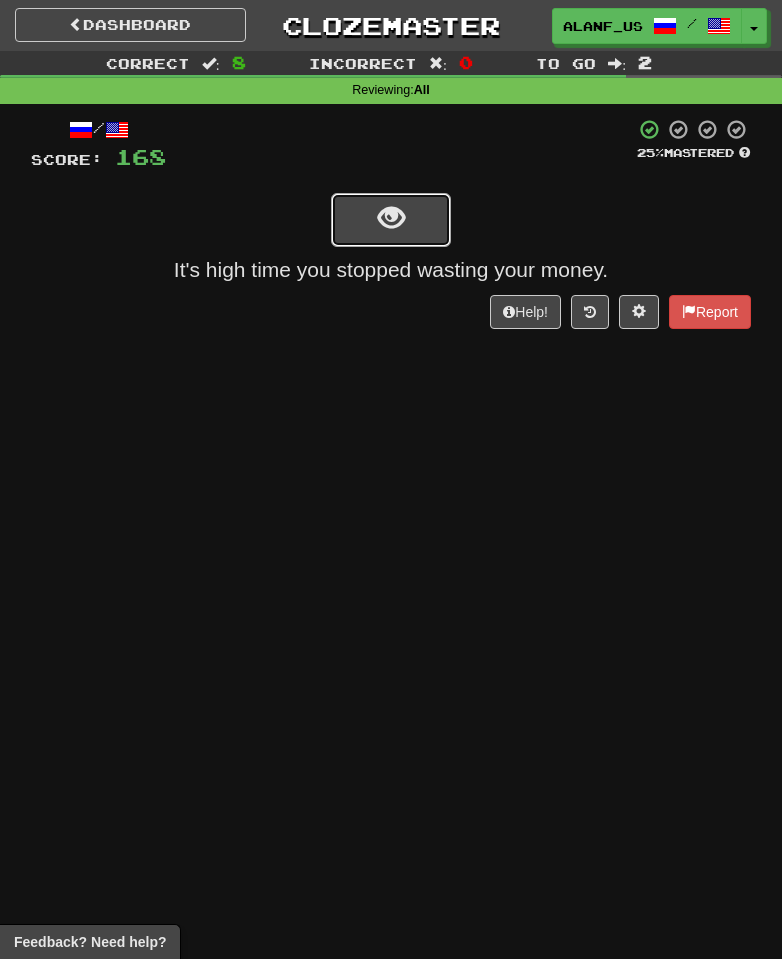 click at bounding box center (391, 220) 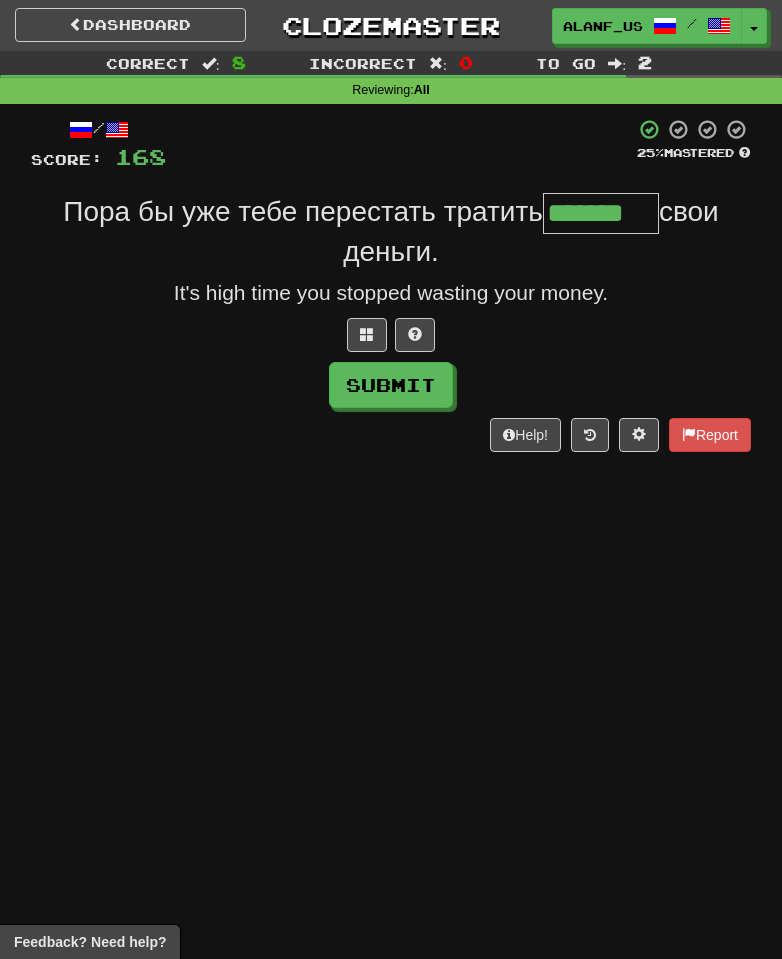 type on "*******" 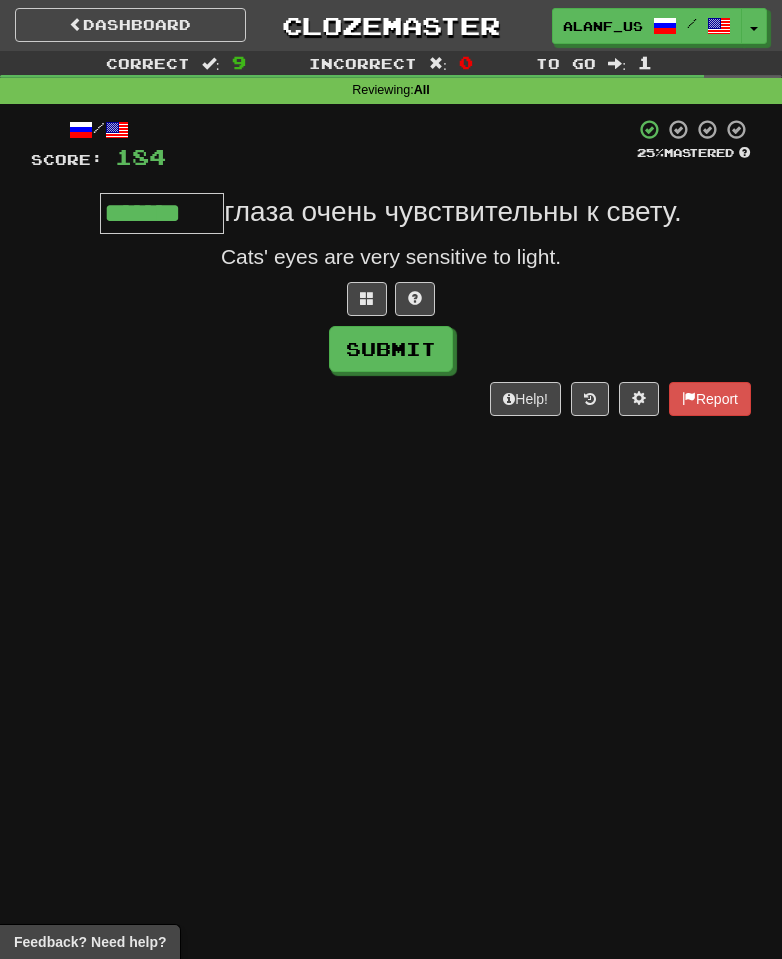 type on "*******" 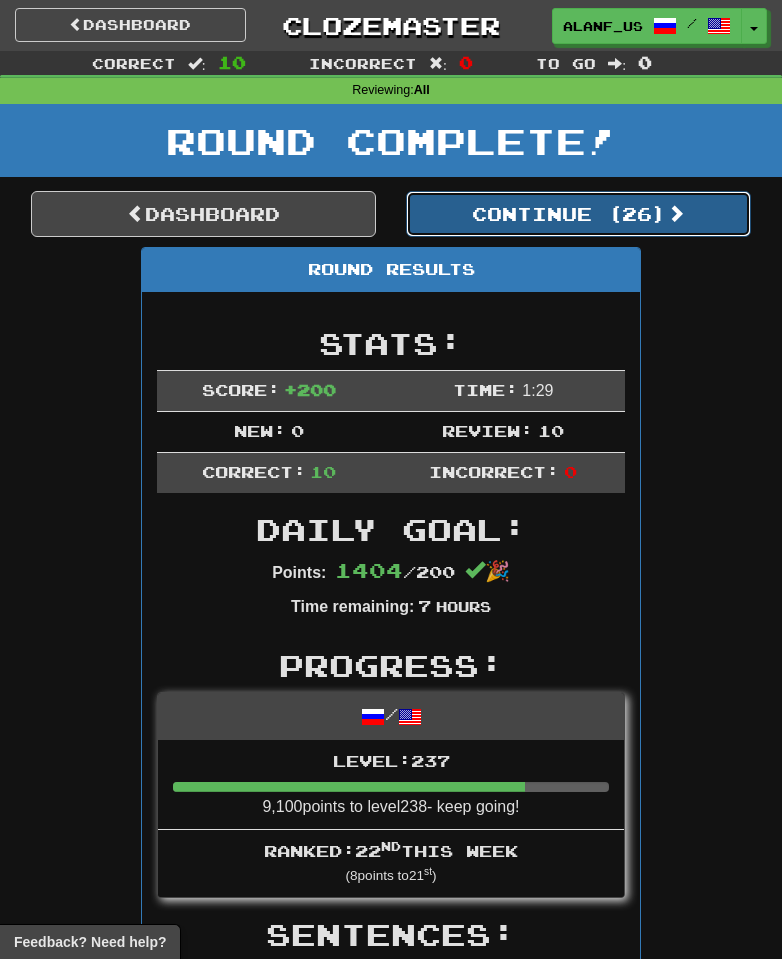 click on "Continue ( 26 )" at bounding box center (578, 214) 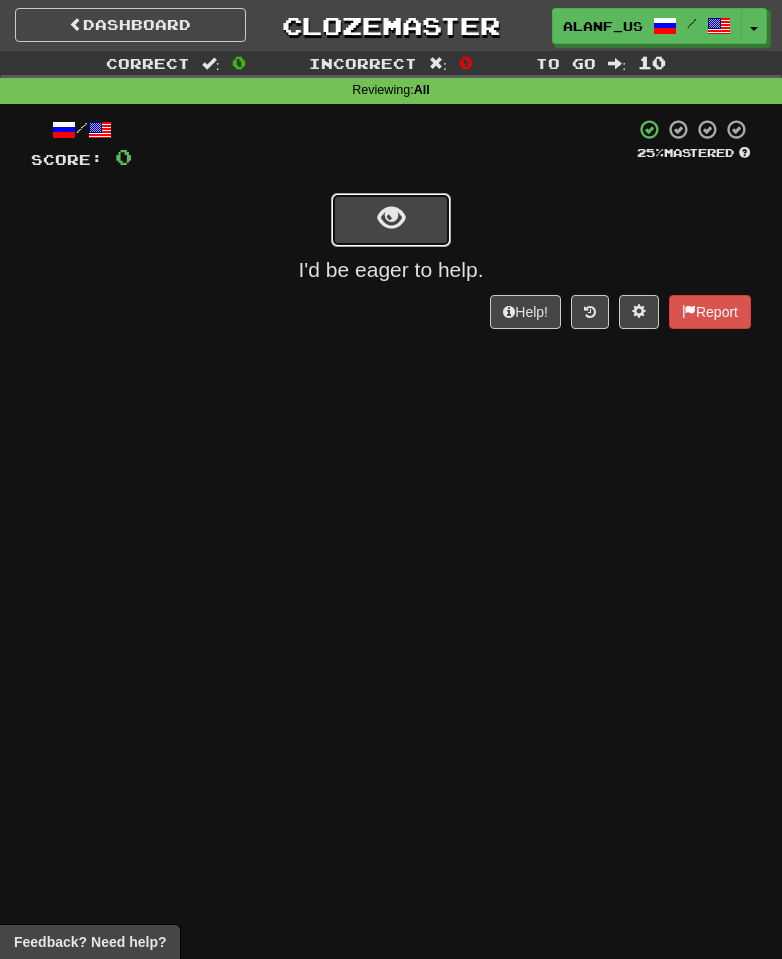 click at bounding box center [391, 220] 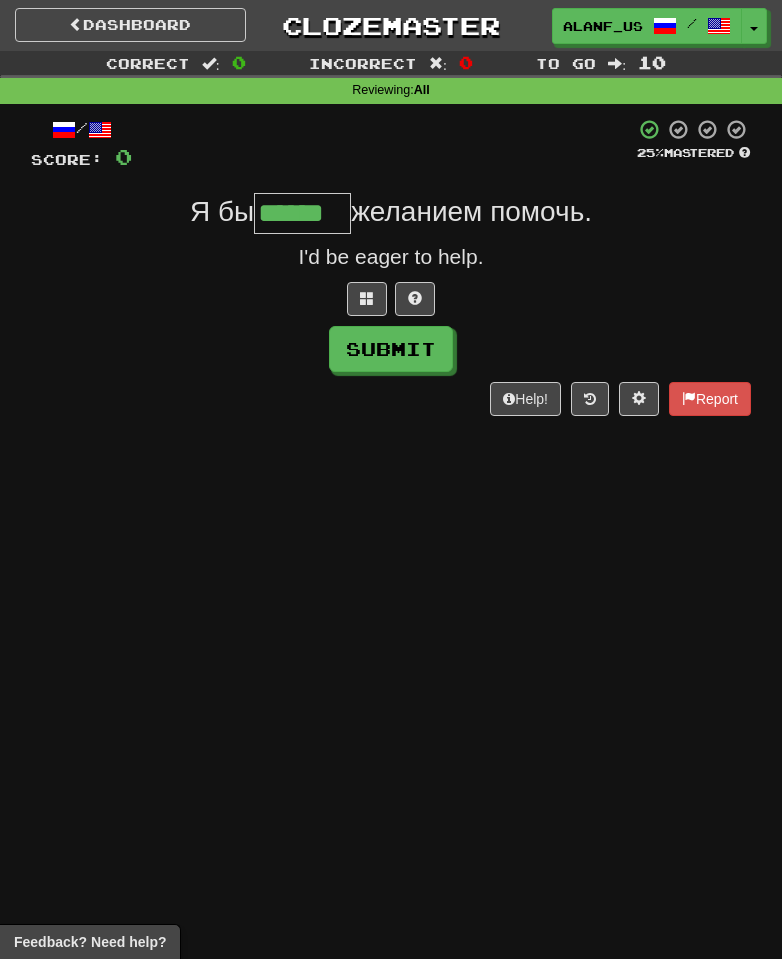 type on "******" 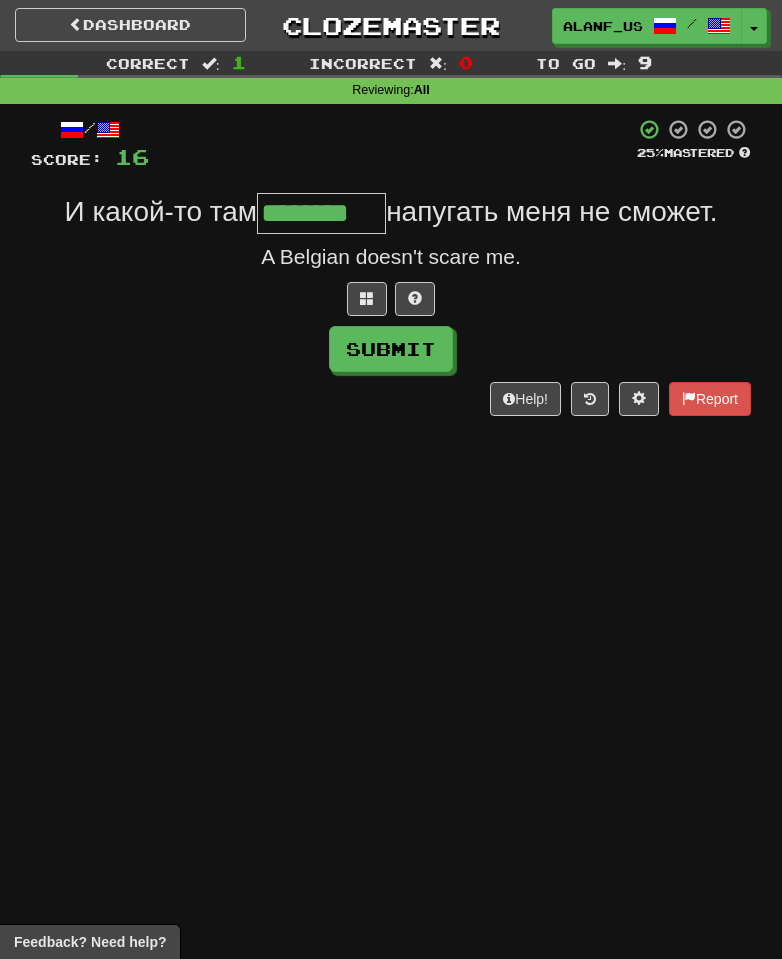 type on "********" 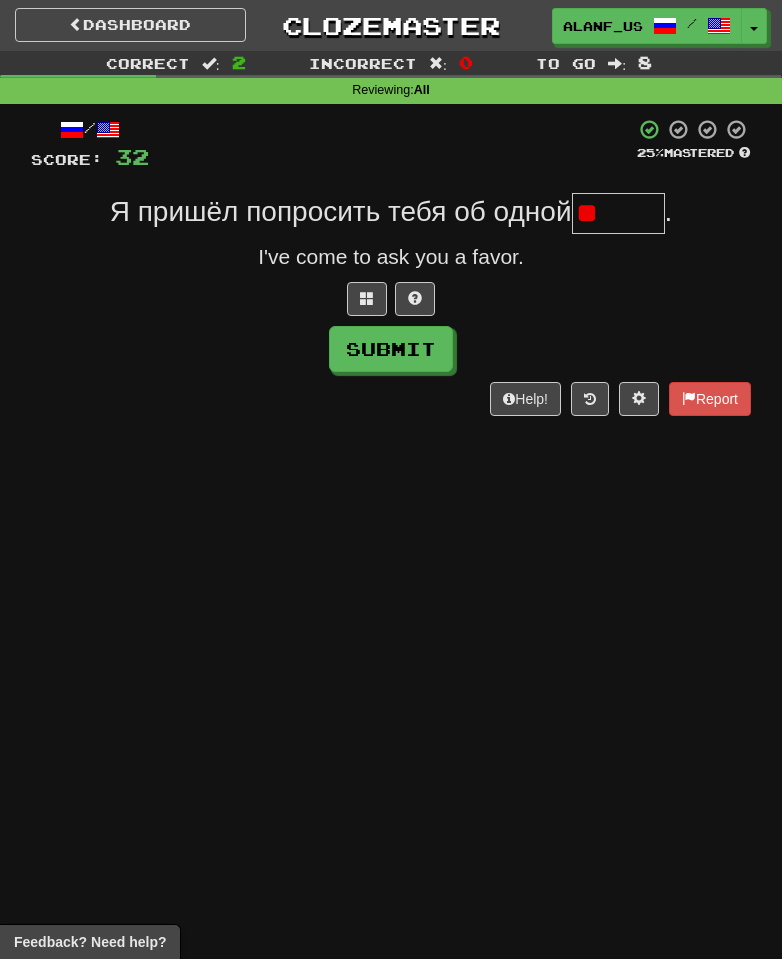 type on "*" 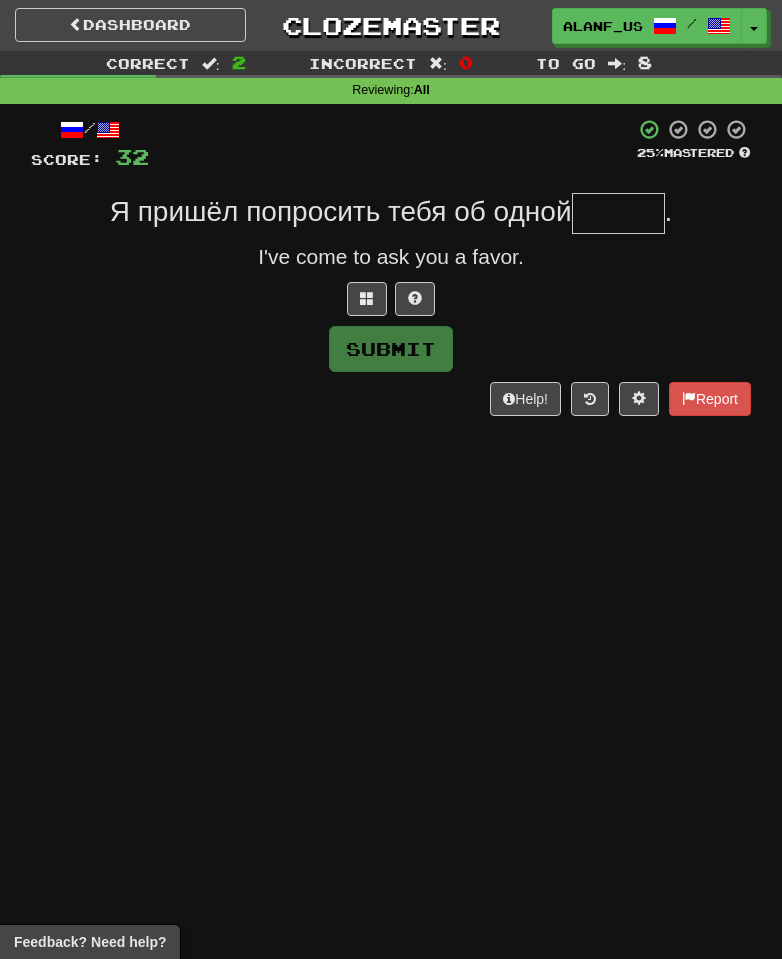 type on "*" 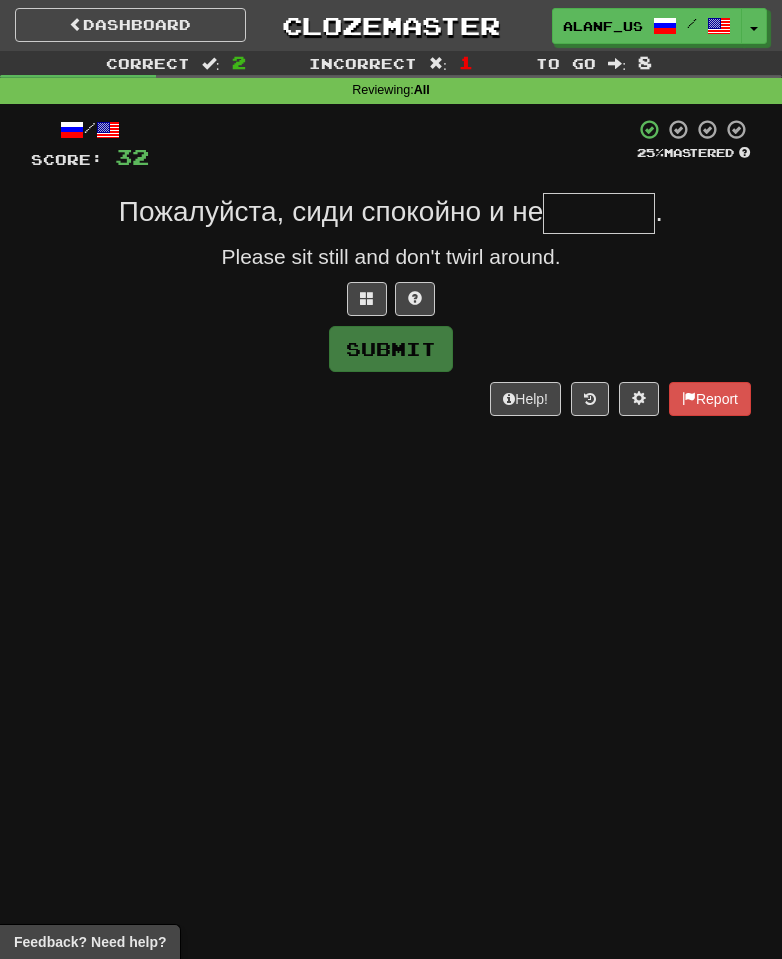 type on "*" 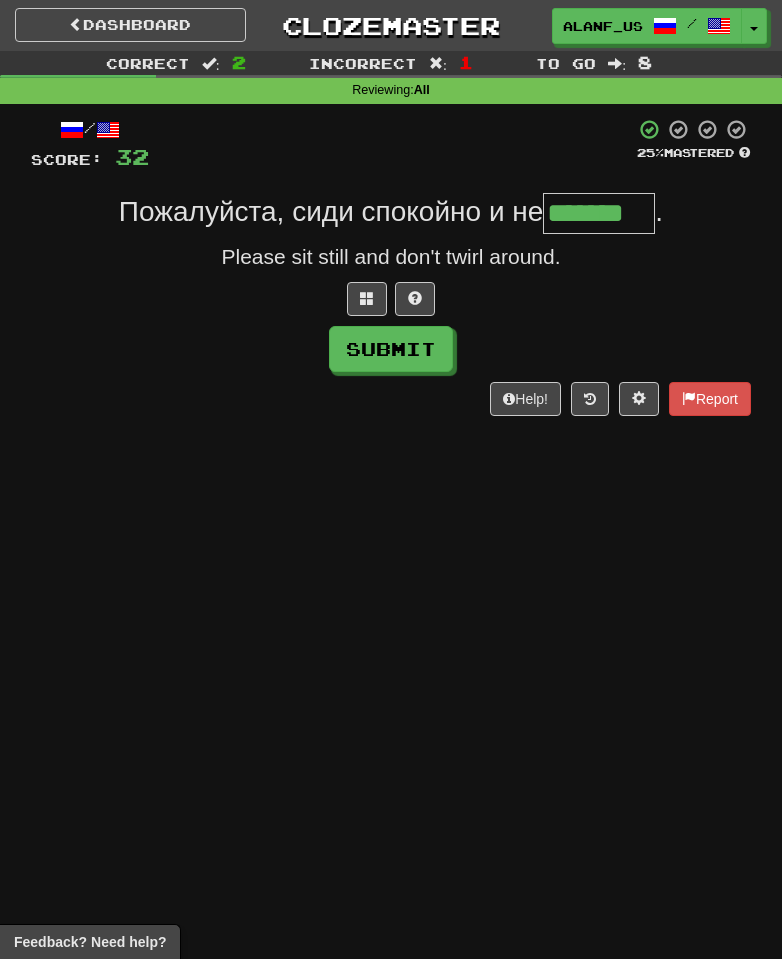 type on "*******" 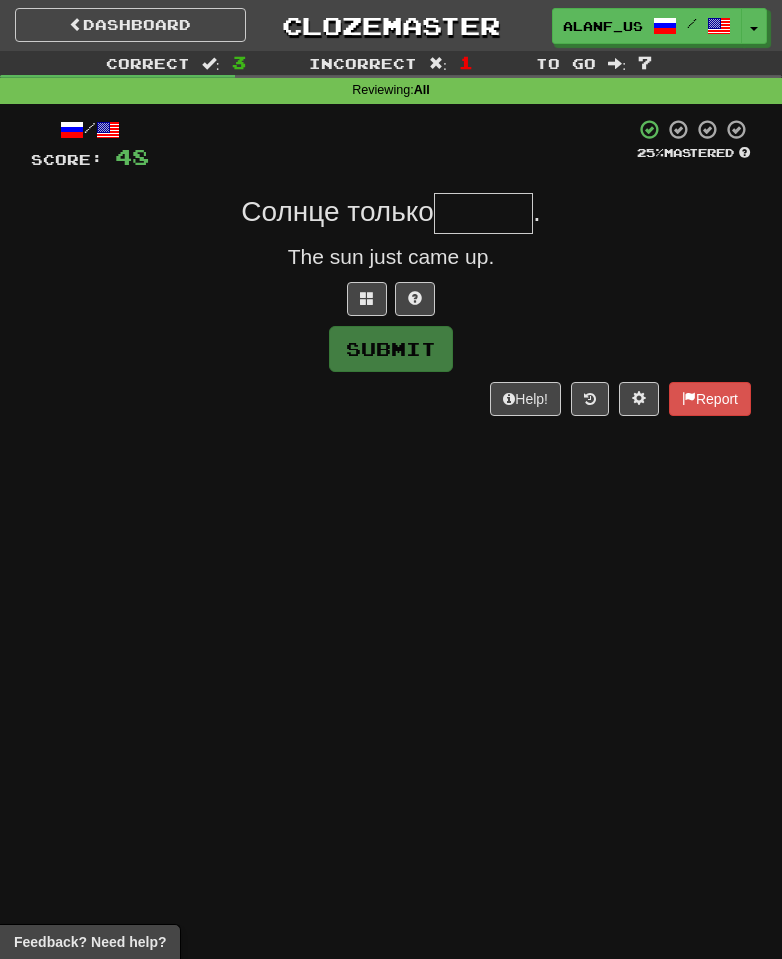 type on "*" 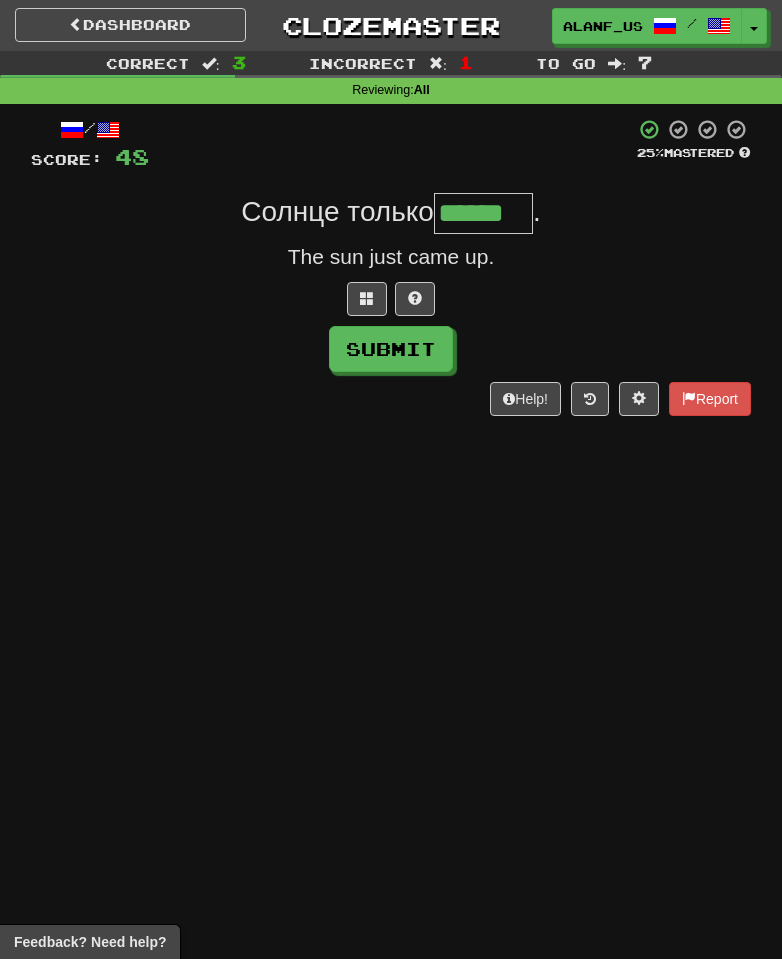type on "******" 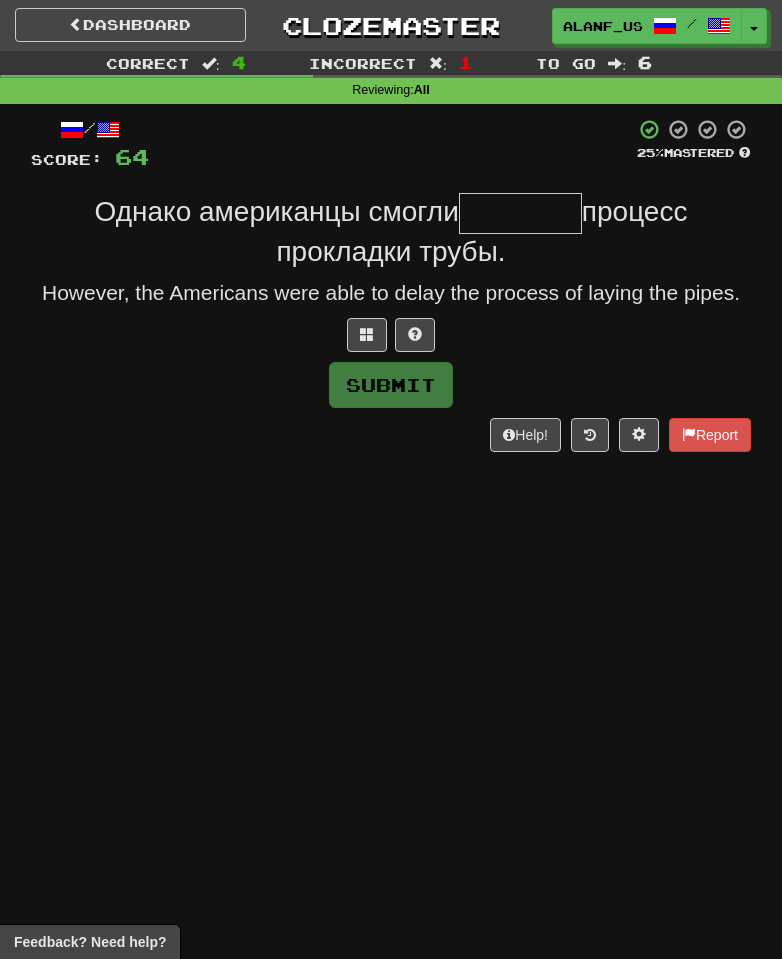 type on "*" 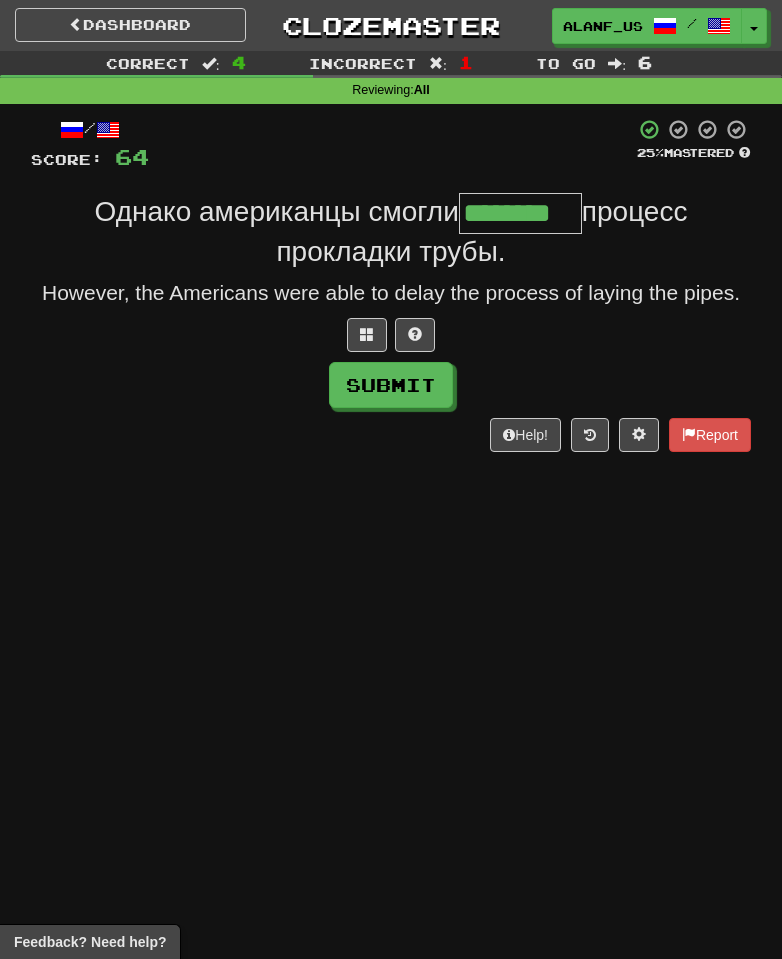 type on "********" 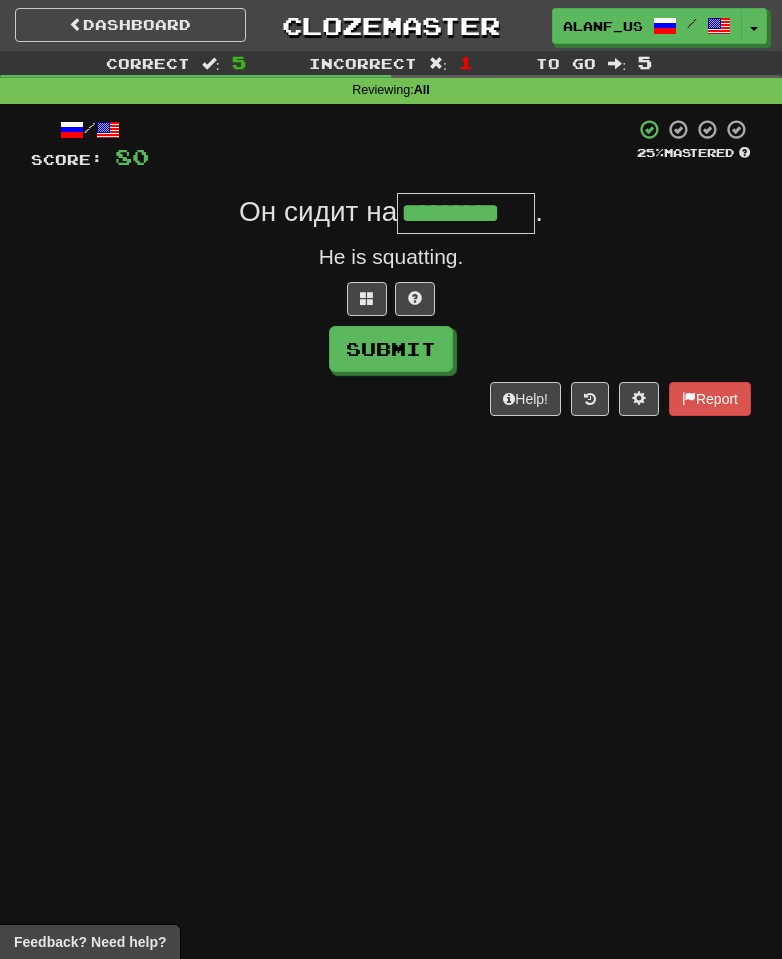 type on "*********" 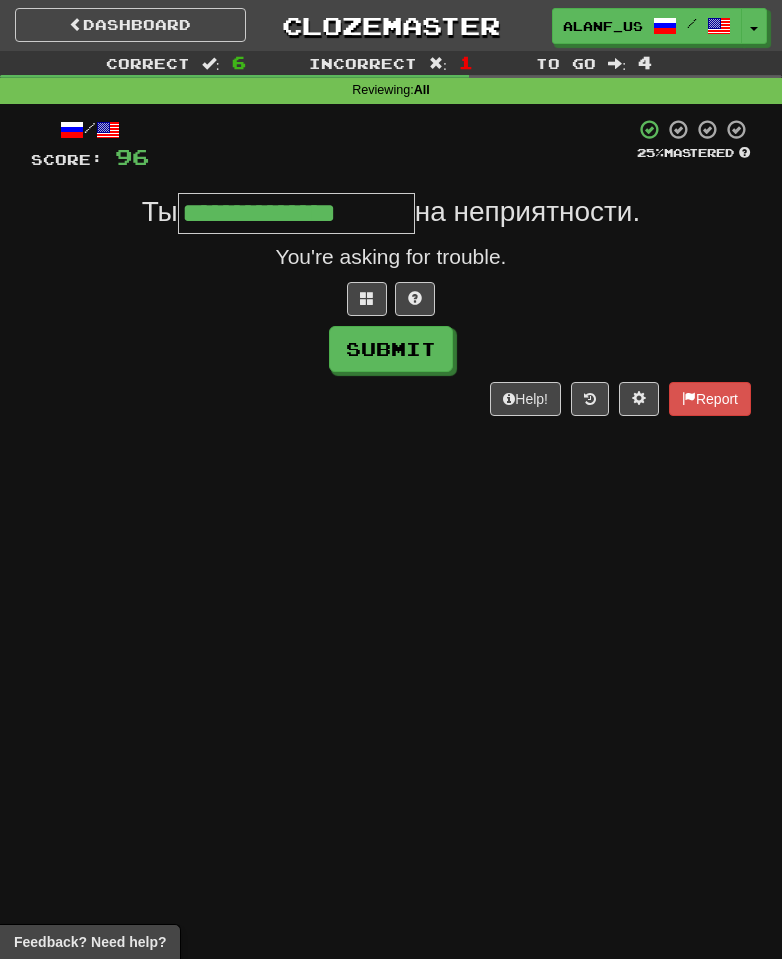 type on "**********" 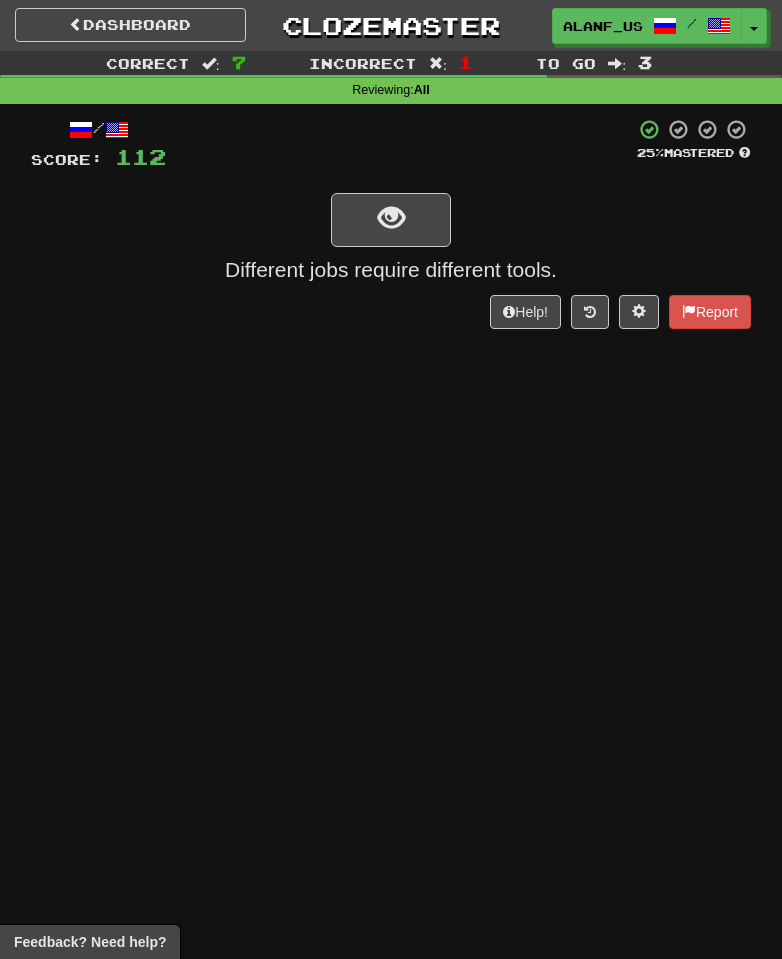 click on "Dashboard
Clozemaster
alanf_us
/
Toggle Dropdown
Dashboard
Leaderboard
Activity Feed
Notifications
Profile
Discussions
Deutsch
/
English
Streak:
563
Review:
0
Daily Goal:  196 /100
Français
/
English
Streak:
1021
Review:
0
Daily Goal:  416 /100
Português
/
English
Streak:
147
Review:
0
Daily Goal:  552 /200
עברית
/
English
Streak:
1247
Review:
0
Daily Goal:  644 /200
Русский
/
English
Streak:
2260
Review:
56
Daily Goal:  596 /200
Languages
Account
Logout
alanf_us
/
Toggle Dropdown
Dashboard
Leaderboard
Activity Feed" at bounding box center (391, 479) 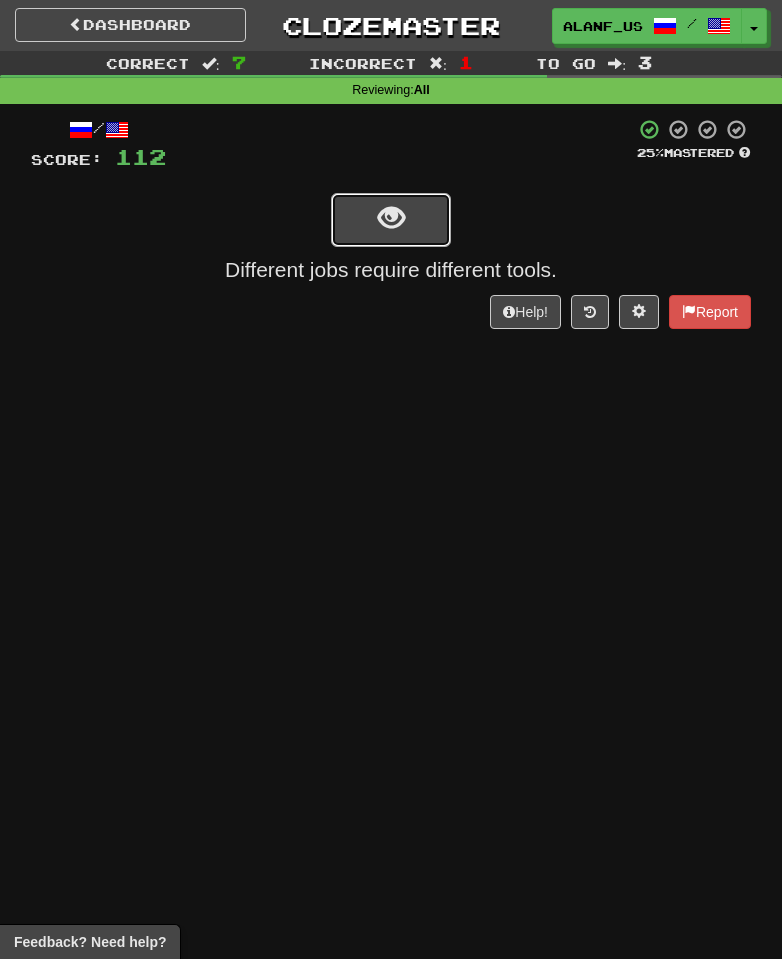 click at bounding box center (391, 220) 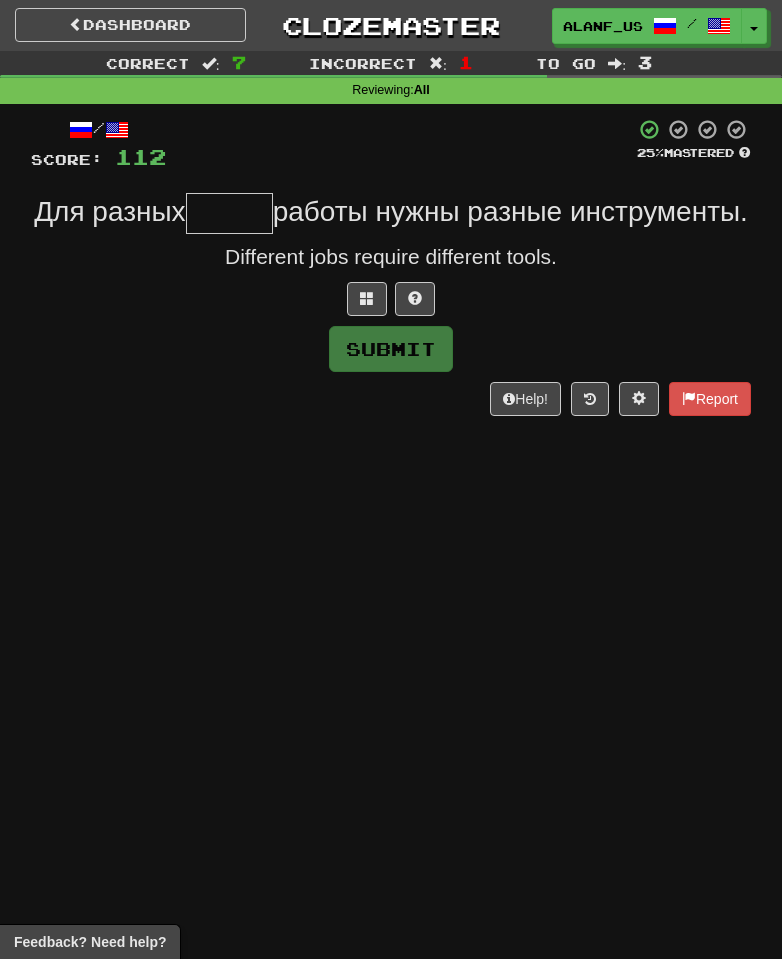 type on "*" 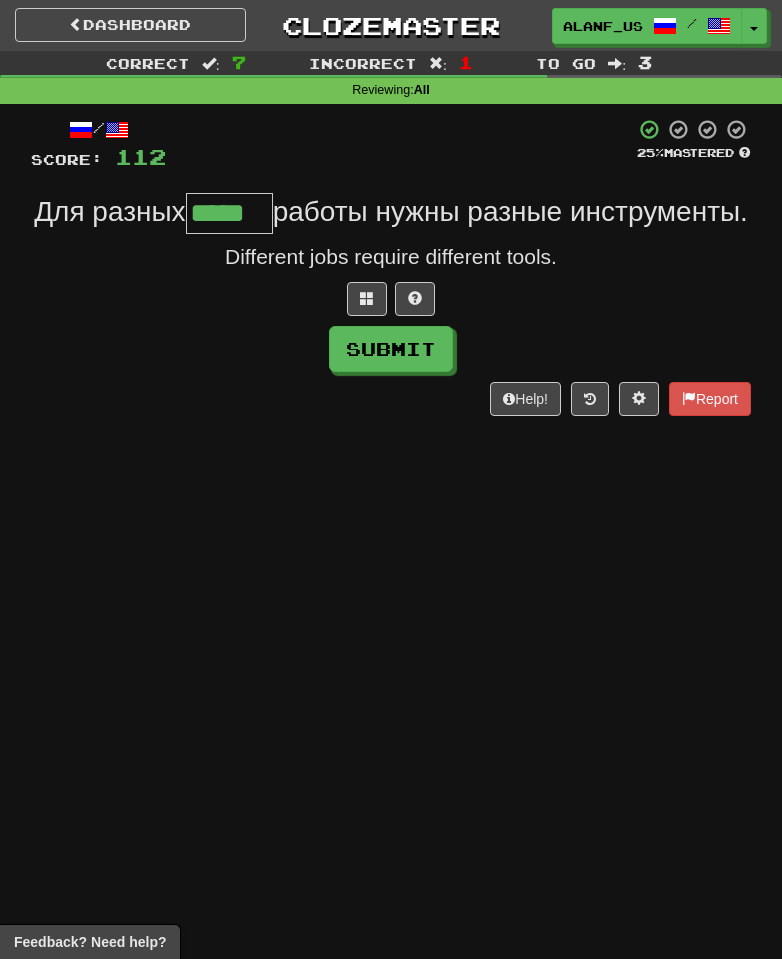 type on "*****" 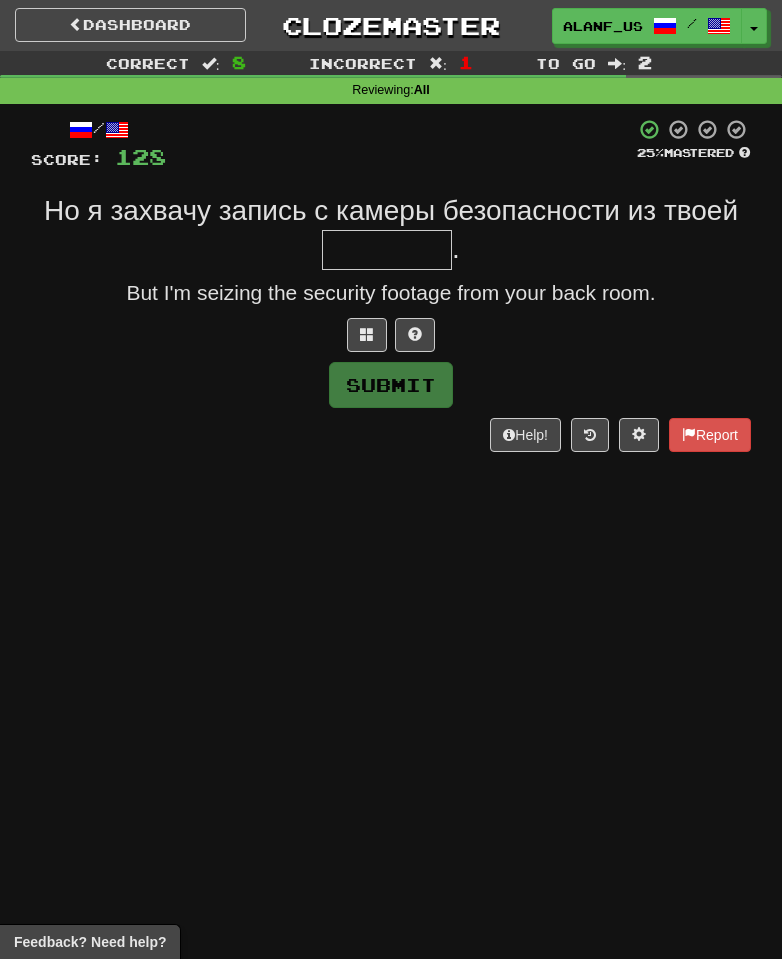 type on "*" 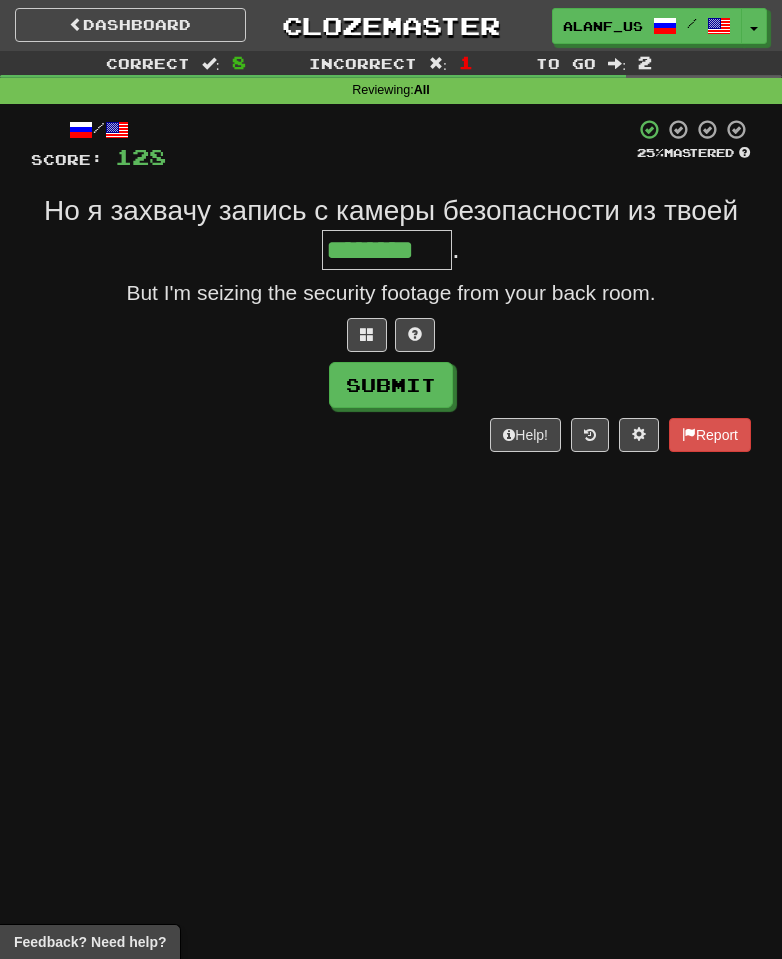 type on "********" 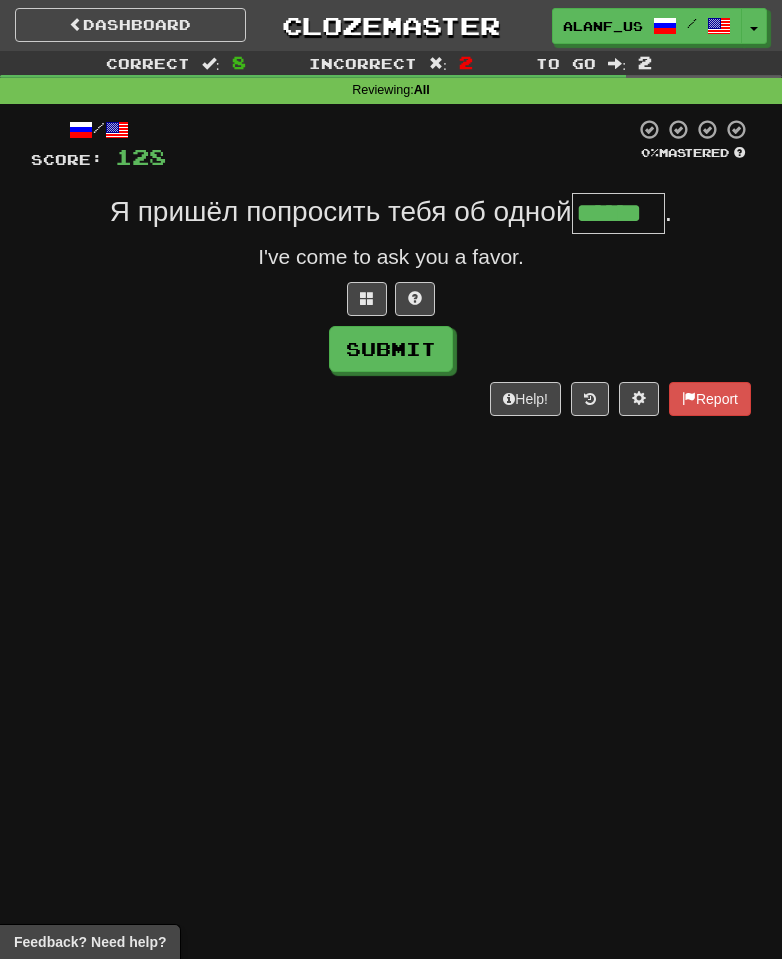type on "******" 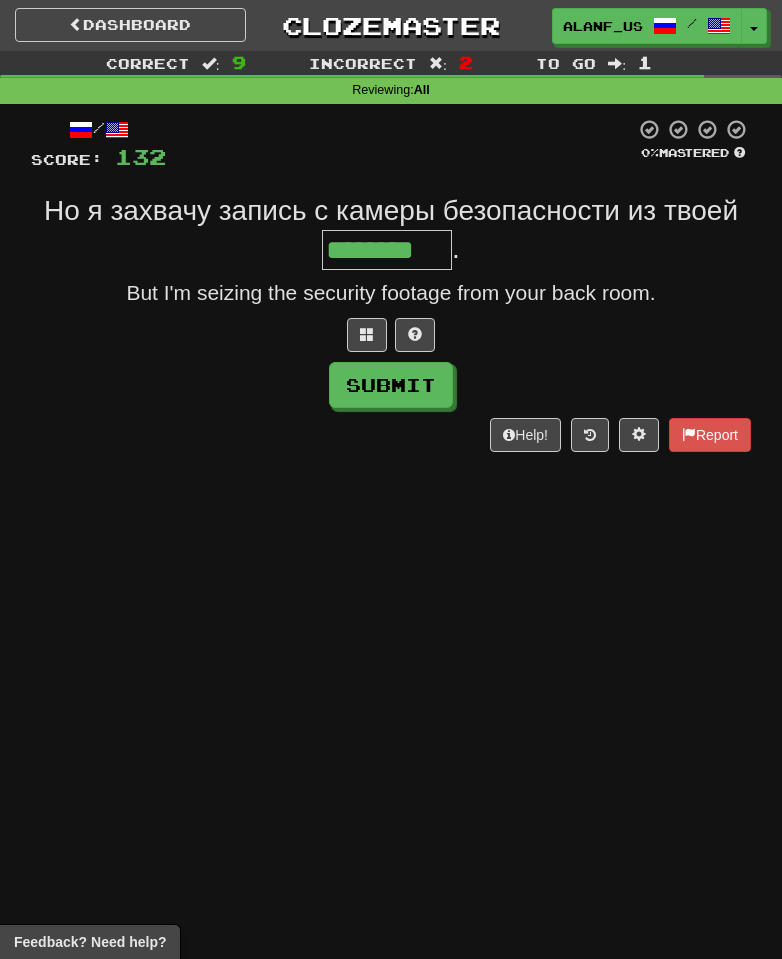 type on "********" 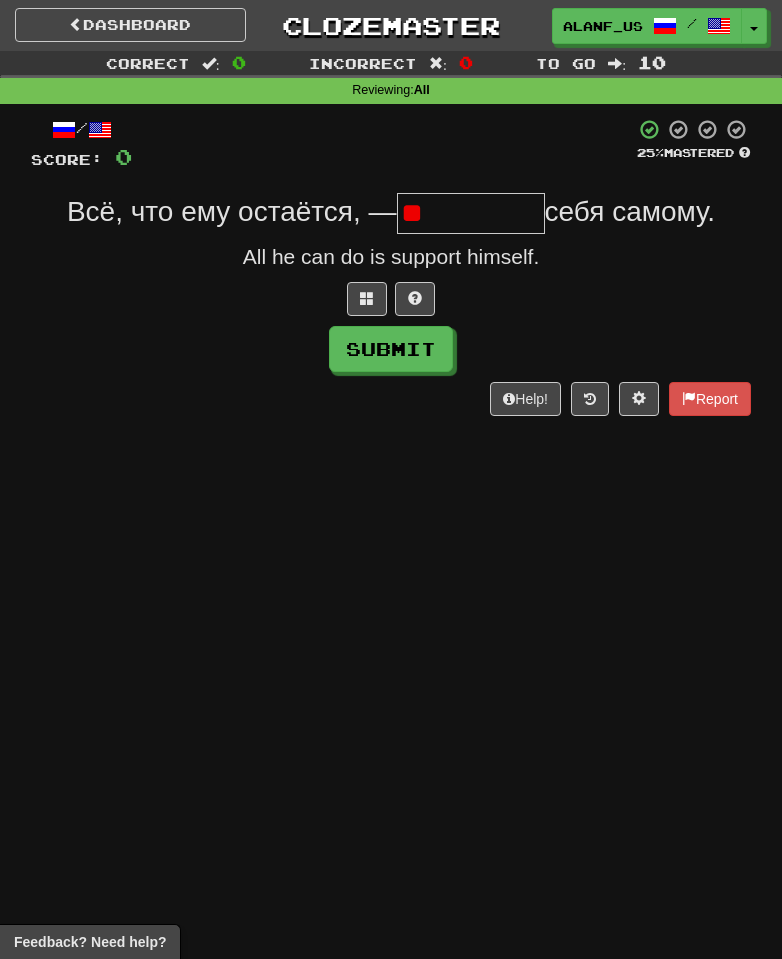 type on "*" 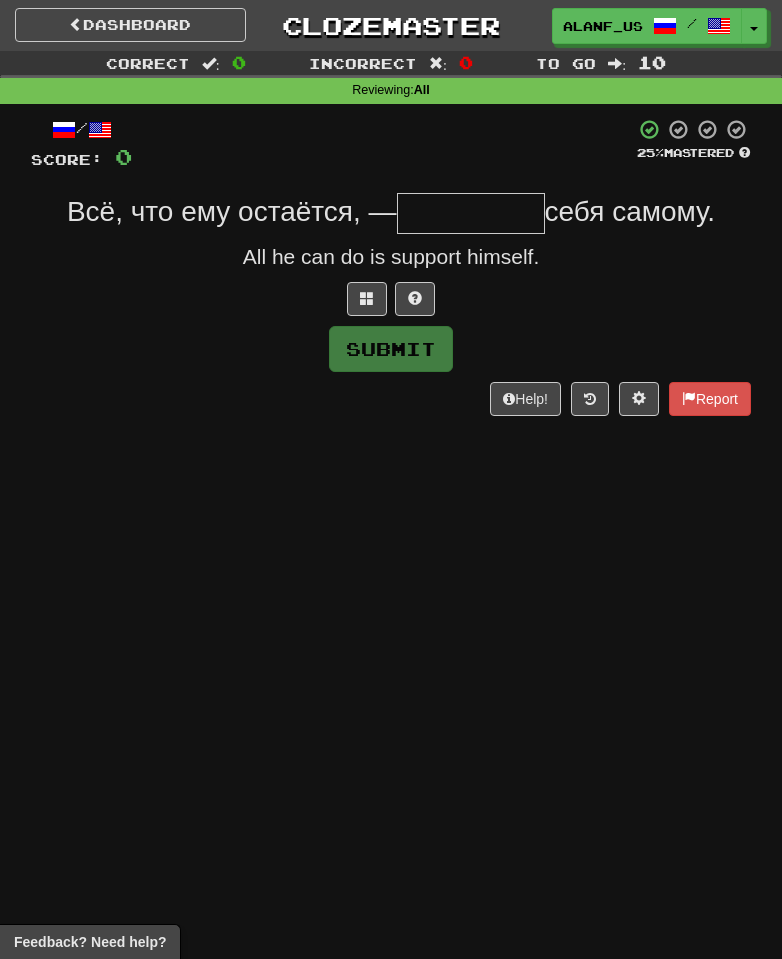 type on "*" 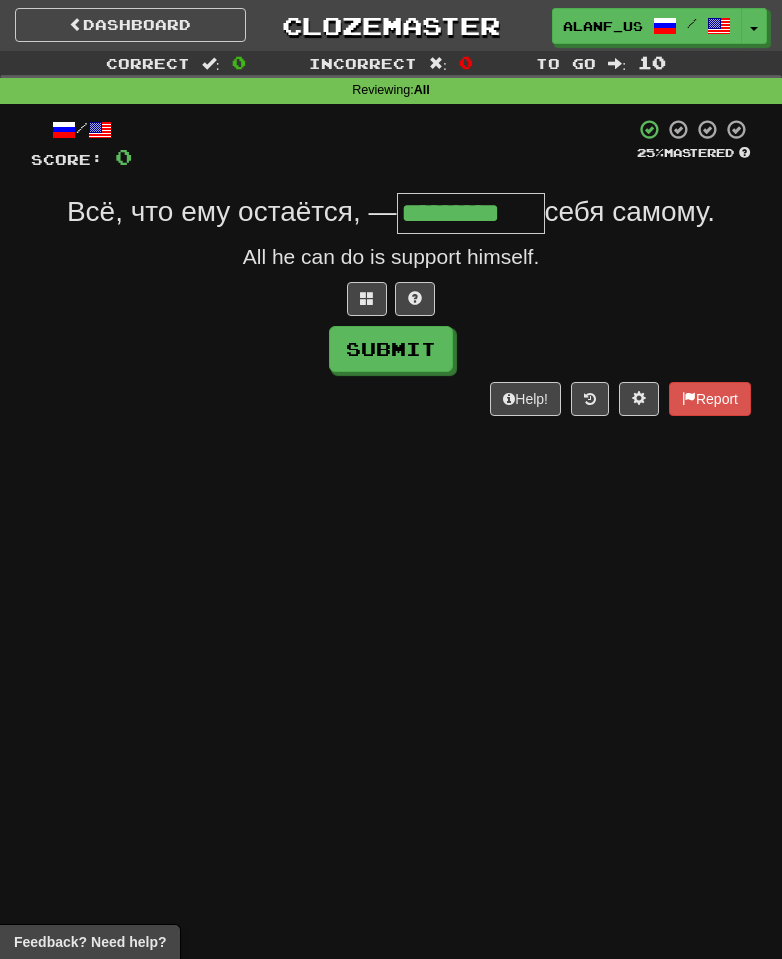 type on "*********" 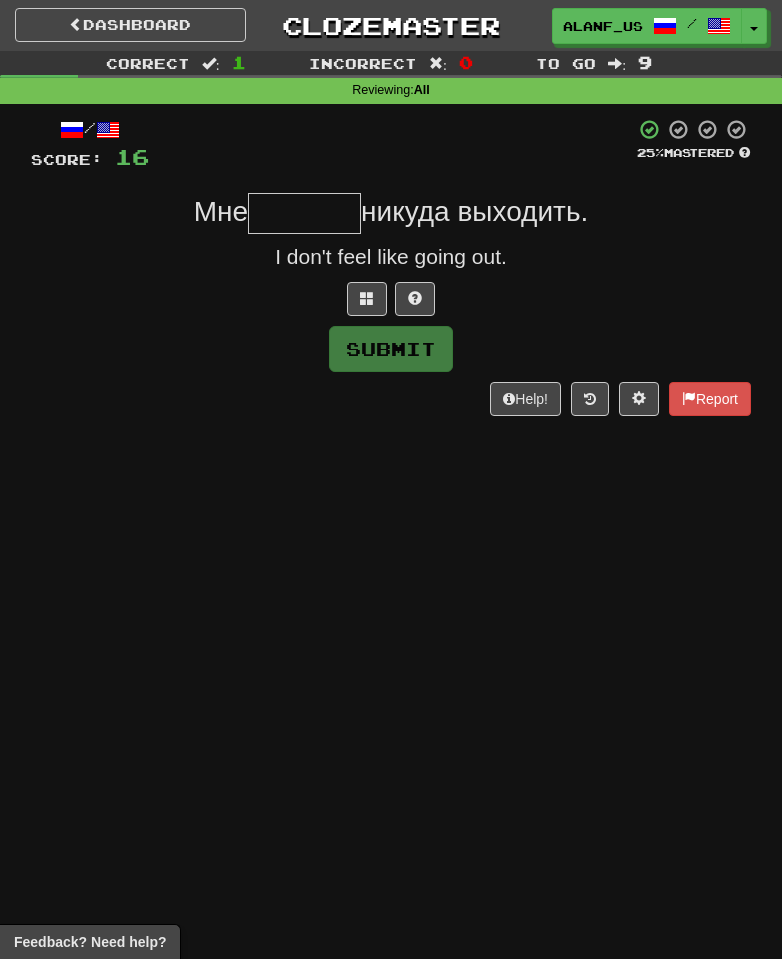click at bounding box center [304, 213] 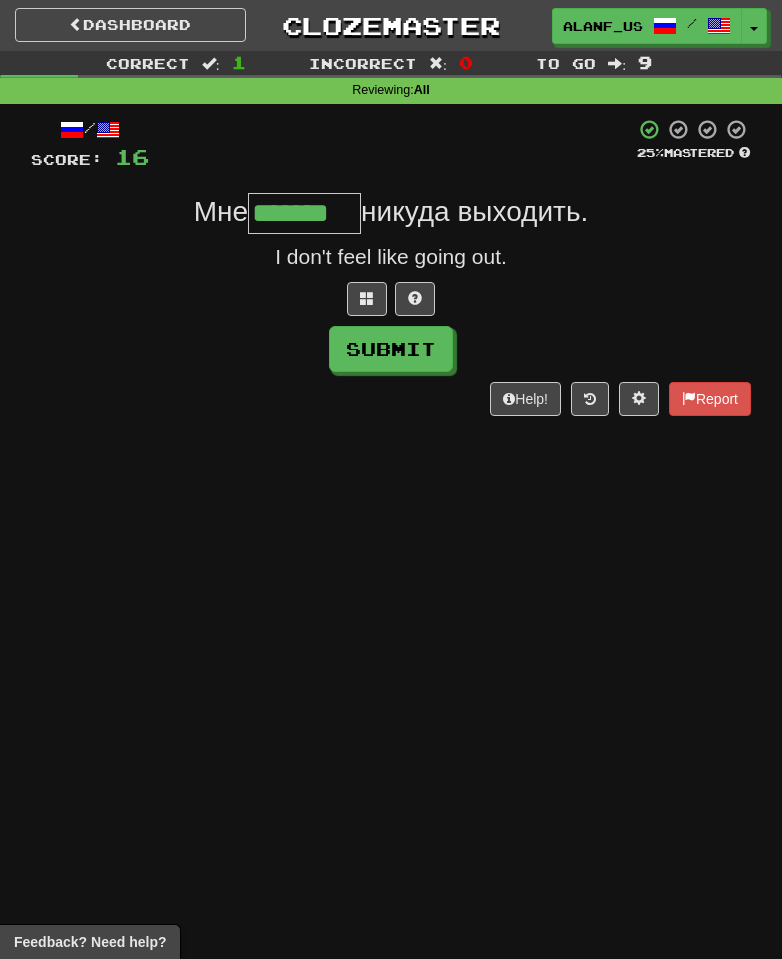 type on "*******" 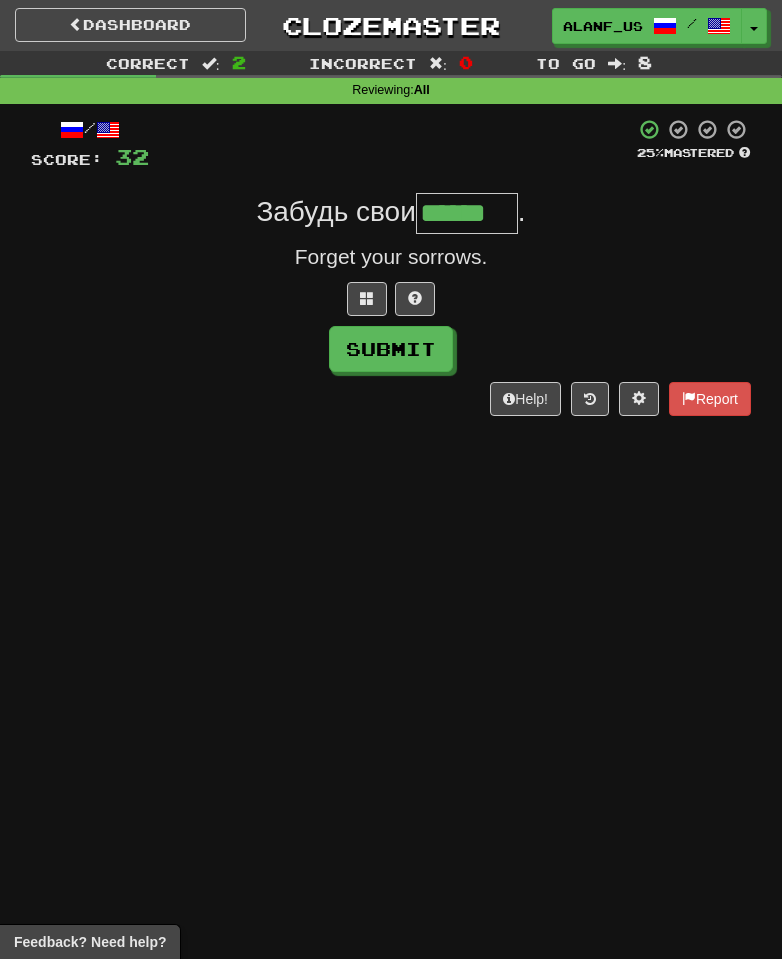 type on "******" 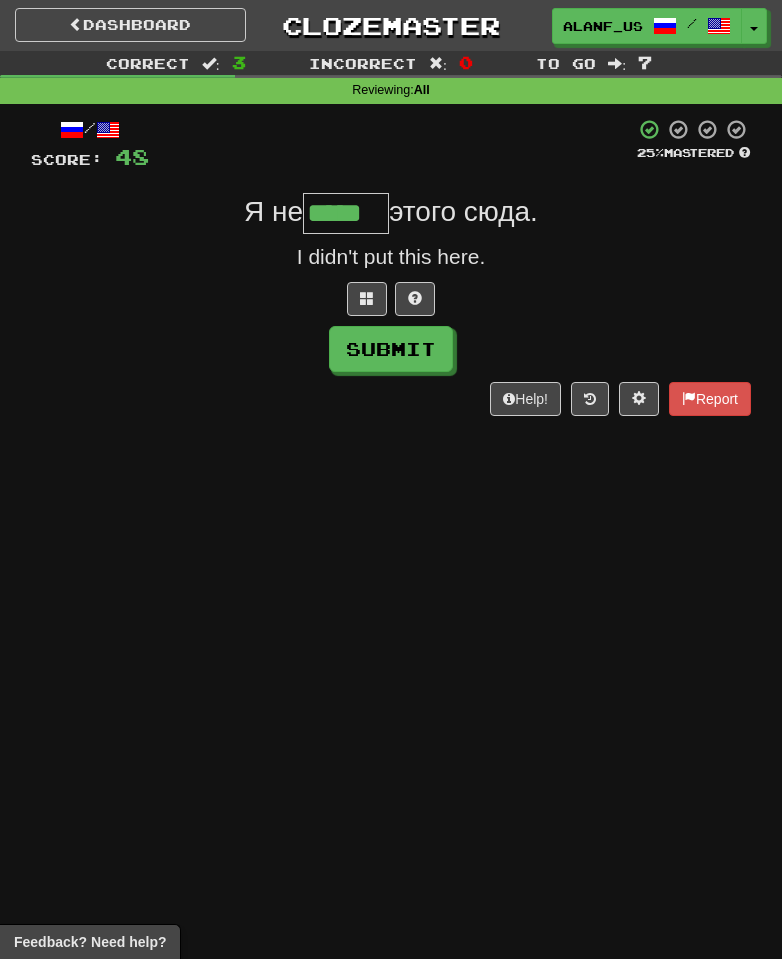 type on "*****" 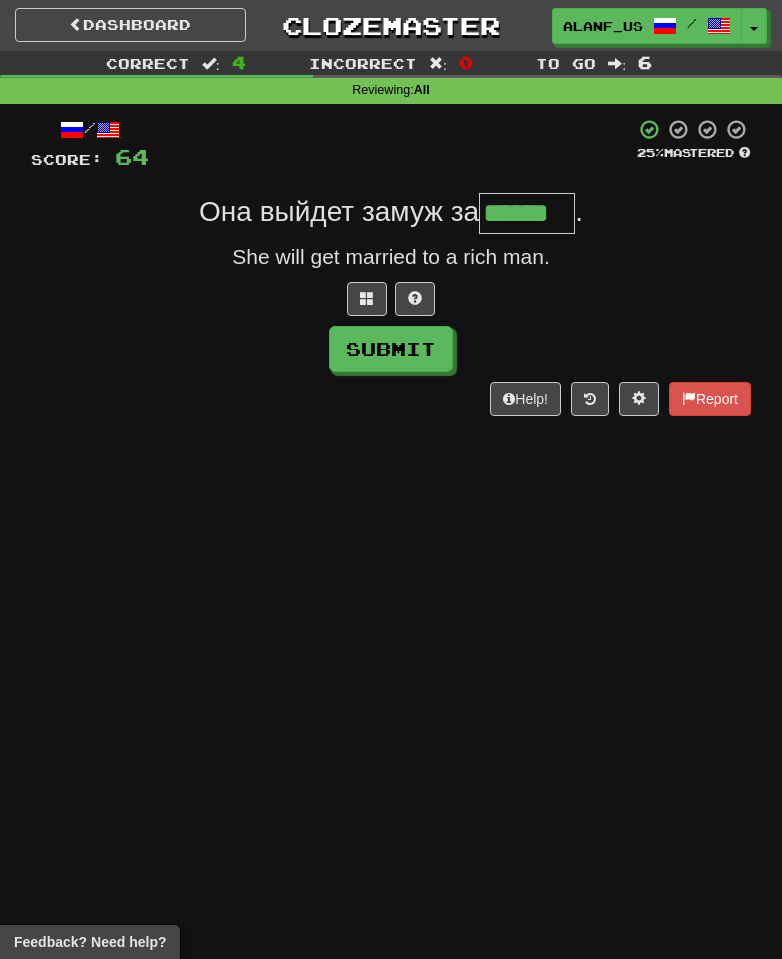 type on "******" 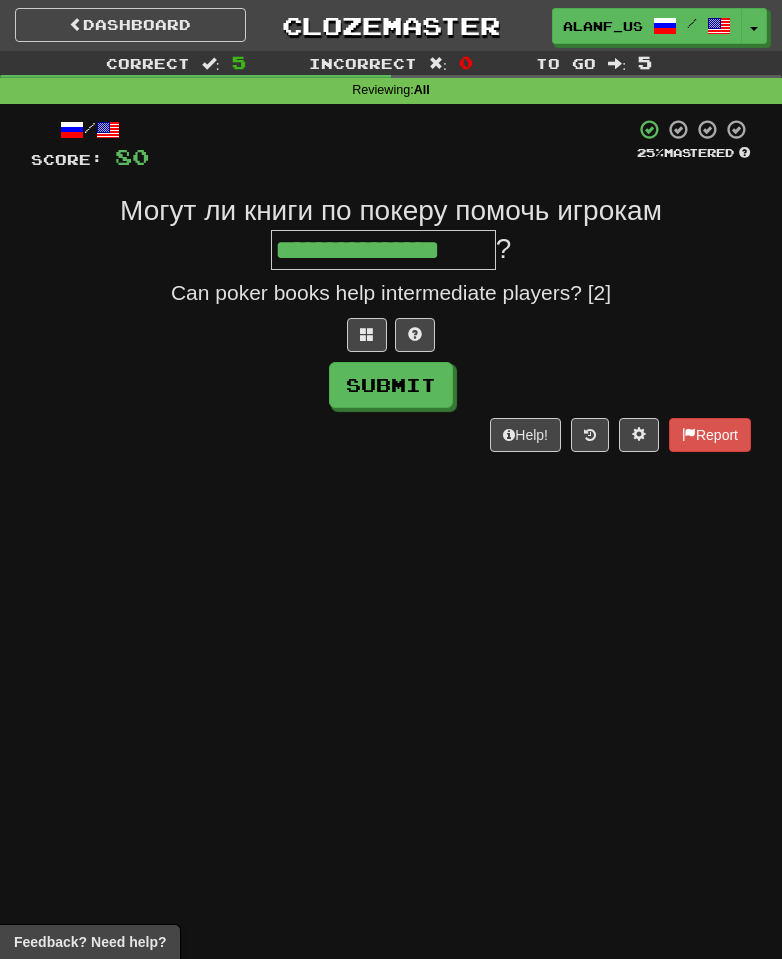 type on "**********" 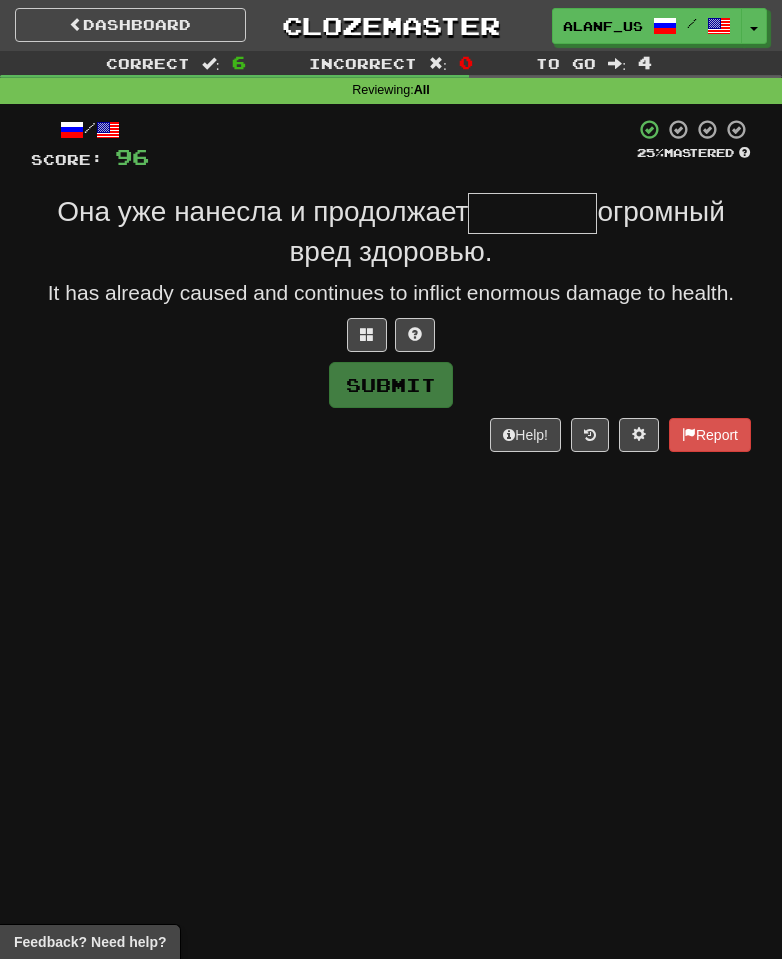 type on "*" 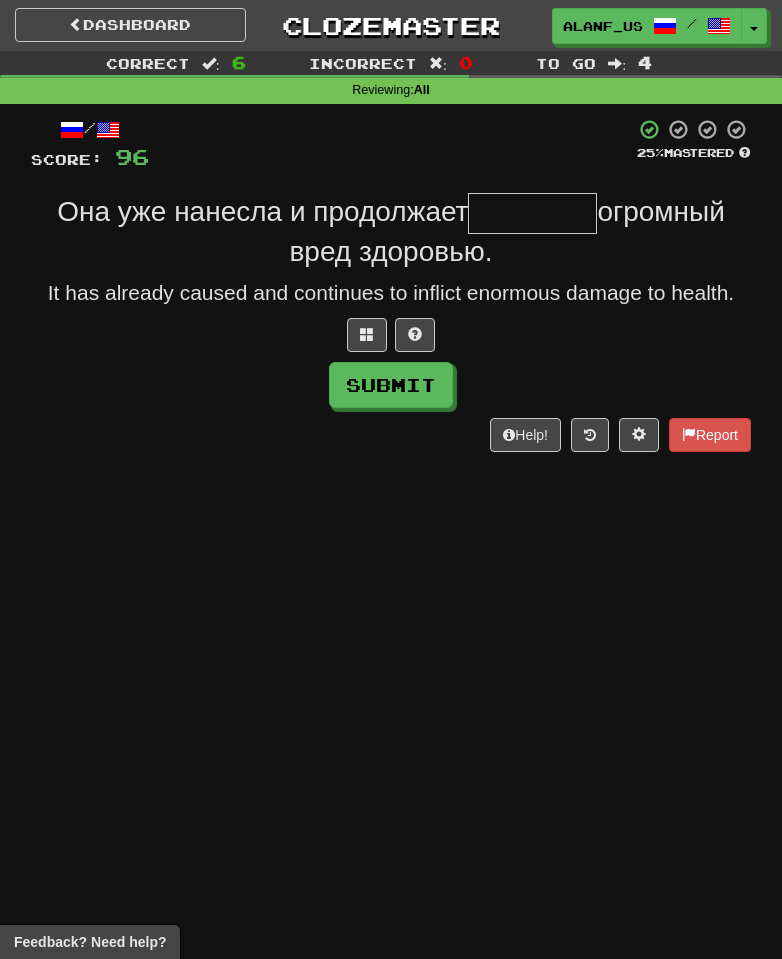 type on "*" 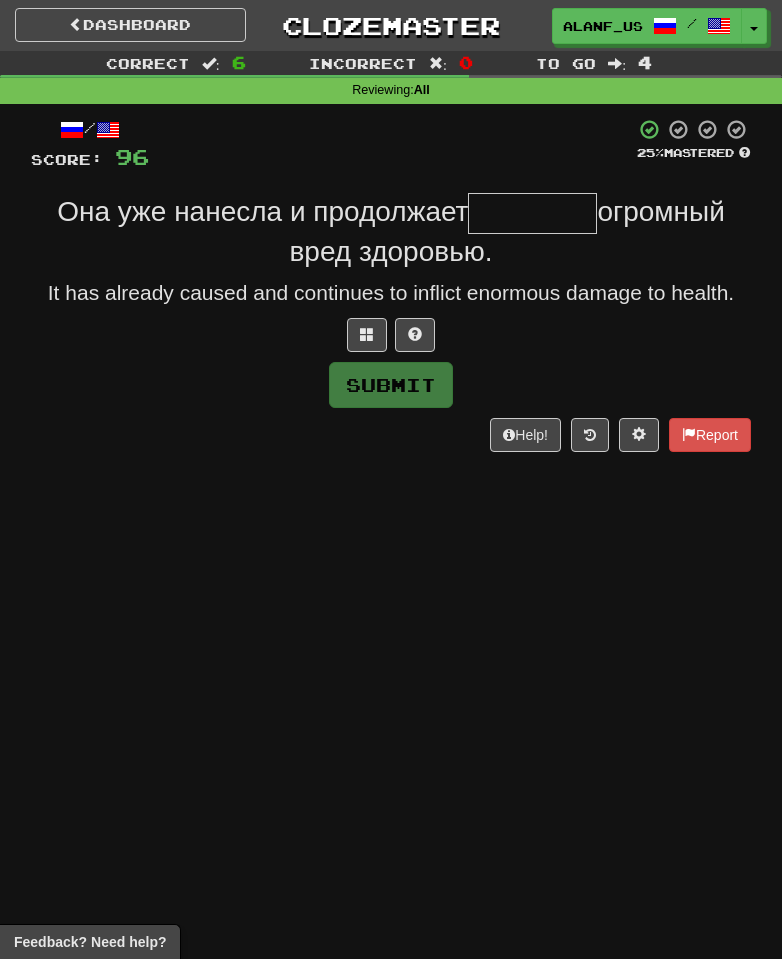 type on "*" 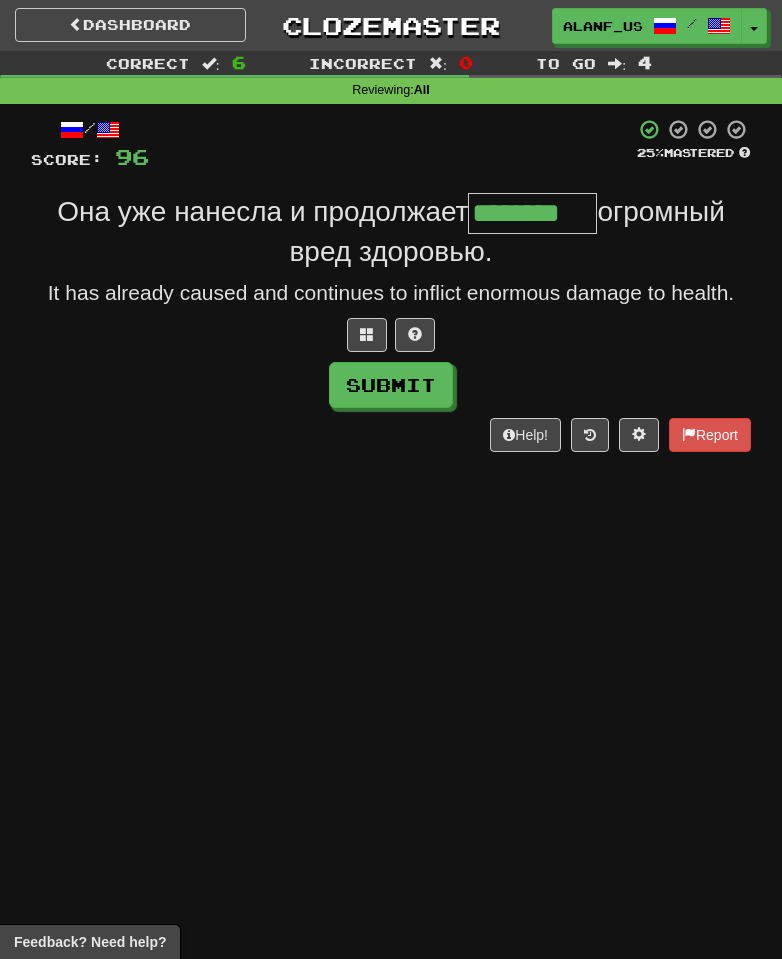 type on "********" 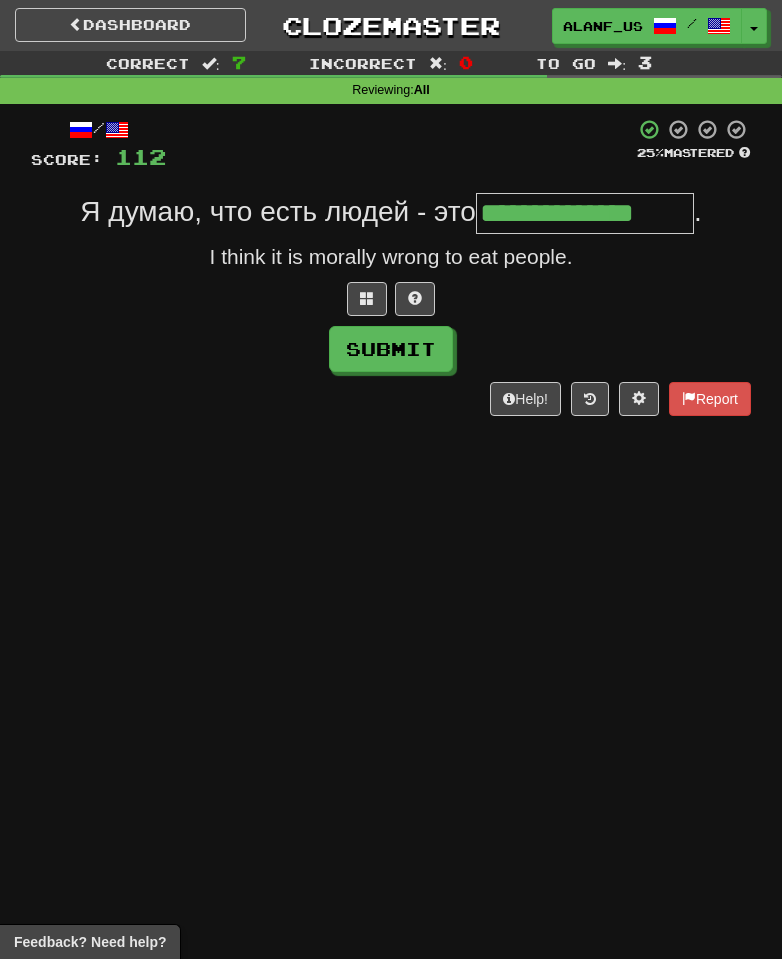 type on "**********" 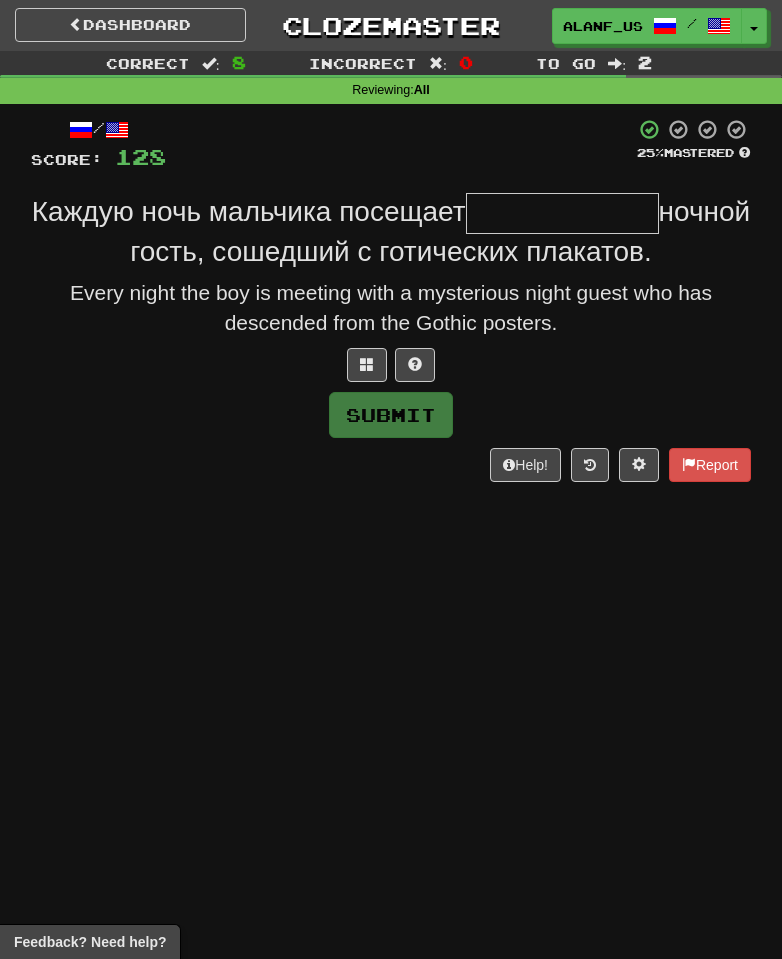 click on "Dashboard
Clozemaster
alanf_us
/
Toggle Dropdown
Dashboard
Leaderboard
Activity Feed
Notifications
Profile
Discussions
Deutsch
/
English
Streak:
563
Review:
0
Daily Goal:  196 /100
Français
/
English
Streak:
1021
Review:
0
Daily Goal:  416 /100
Português
/
English
Streak:
147
Review:
0
Daily Goal:  552 /200
עברית
/
English
Streak:
1247
Review:
0
Daily Goal:  644 /200
Русский
/
English
Streak:
2260
Review:
56
Daily Goal:  596 /200
Languages
Account
Logout
alanf_us
/
Toggle Dropdown
Dashboard
Leaderboard
Activity Feed" at bounding box center (391, 479) 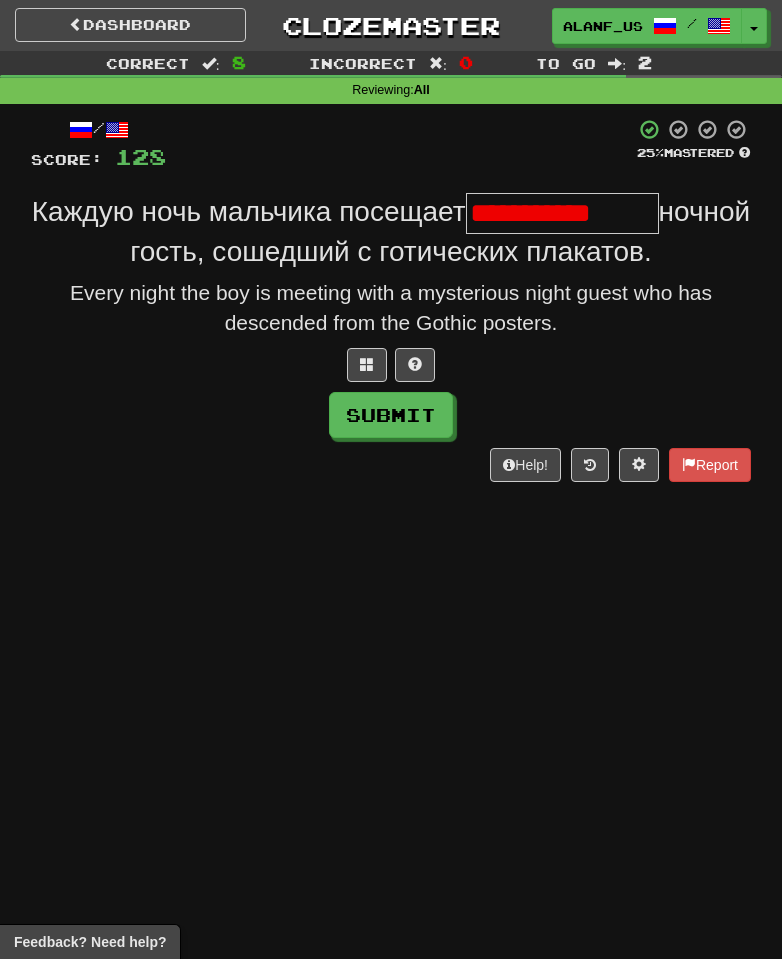 scroll, scrollTop: 0, scrollLeft: 0, axis: both 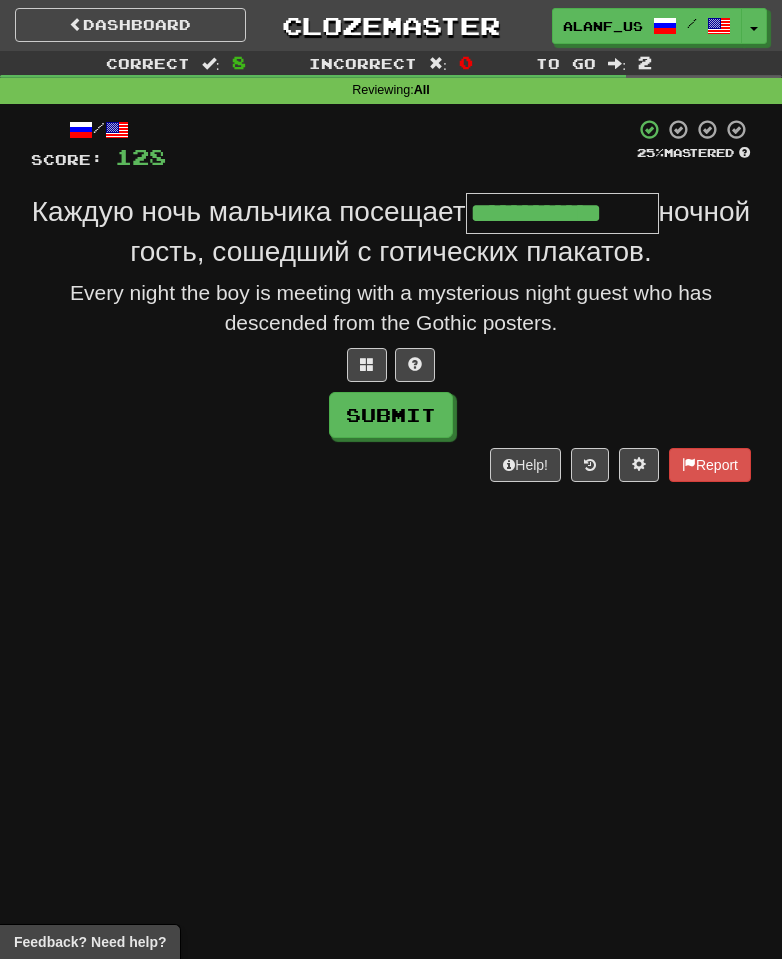 type on "**********" 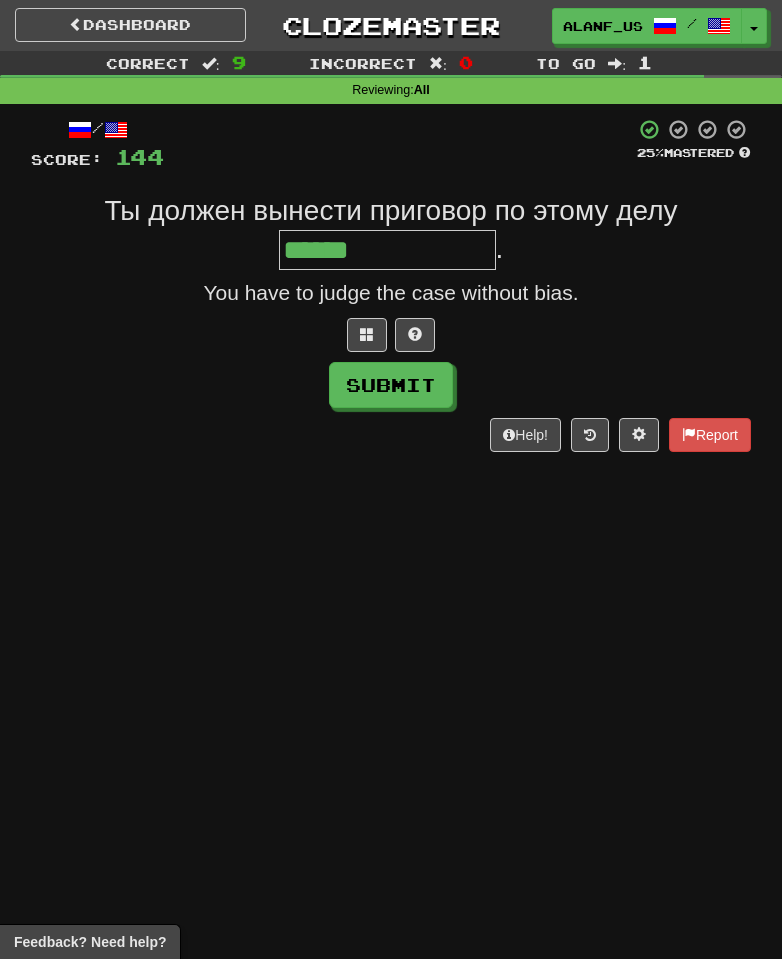 type on "**********" 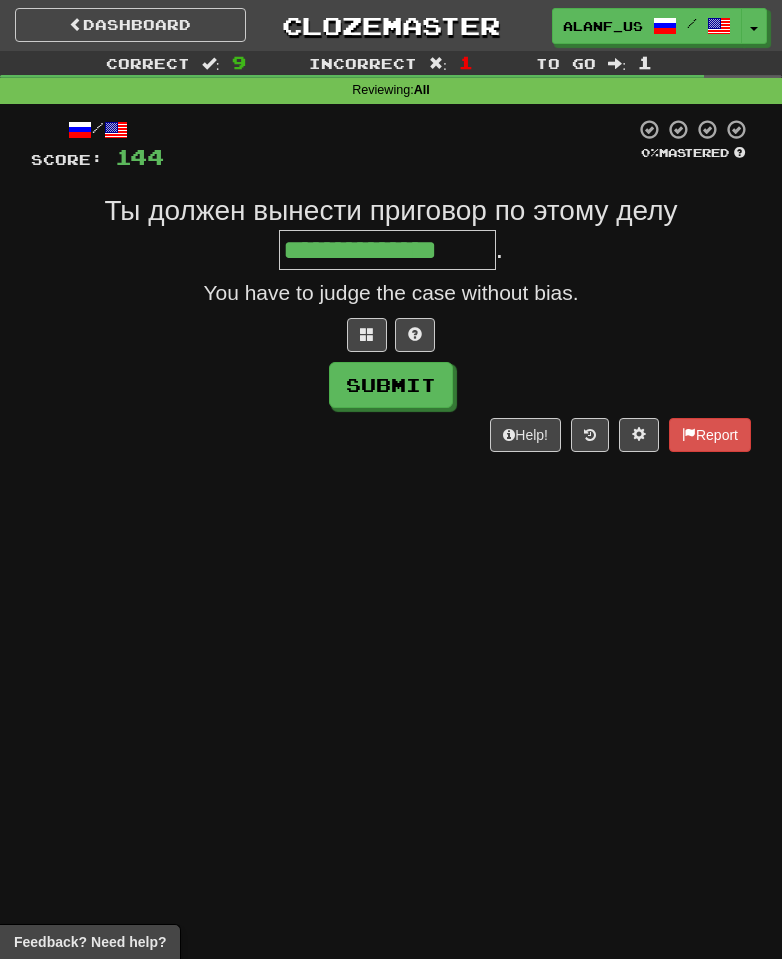 type on "**********" 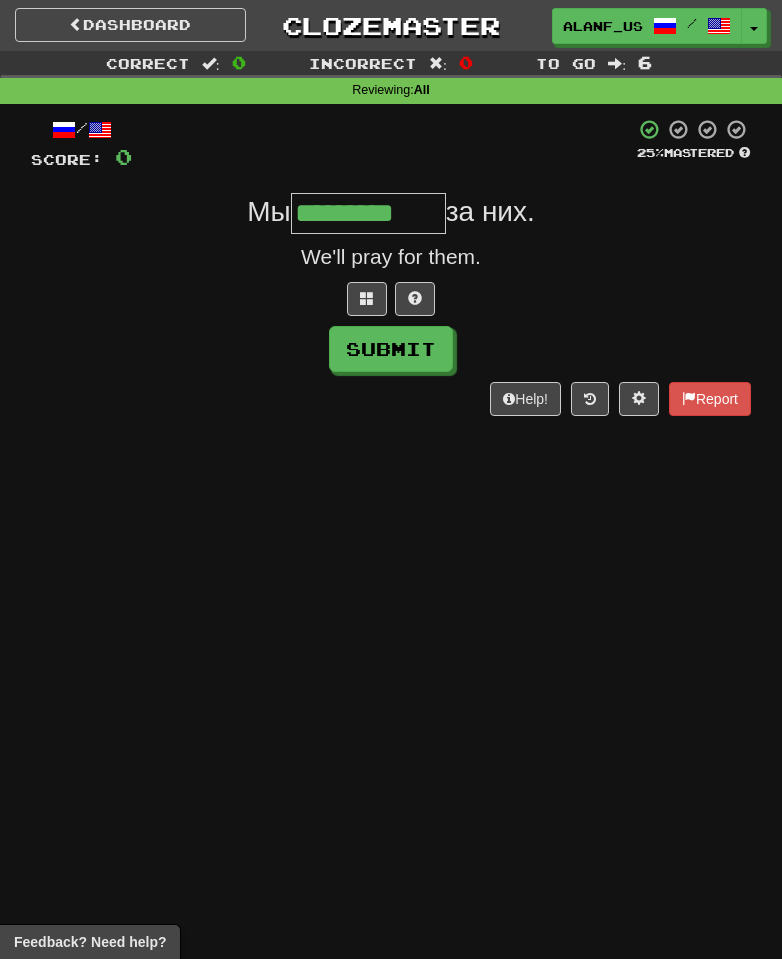 type on "*********" 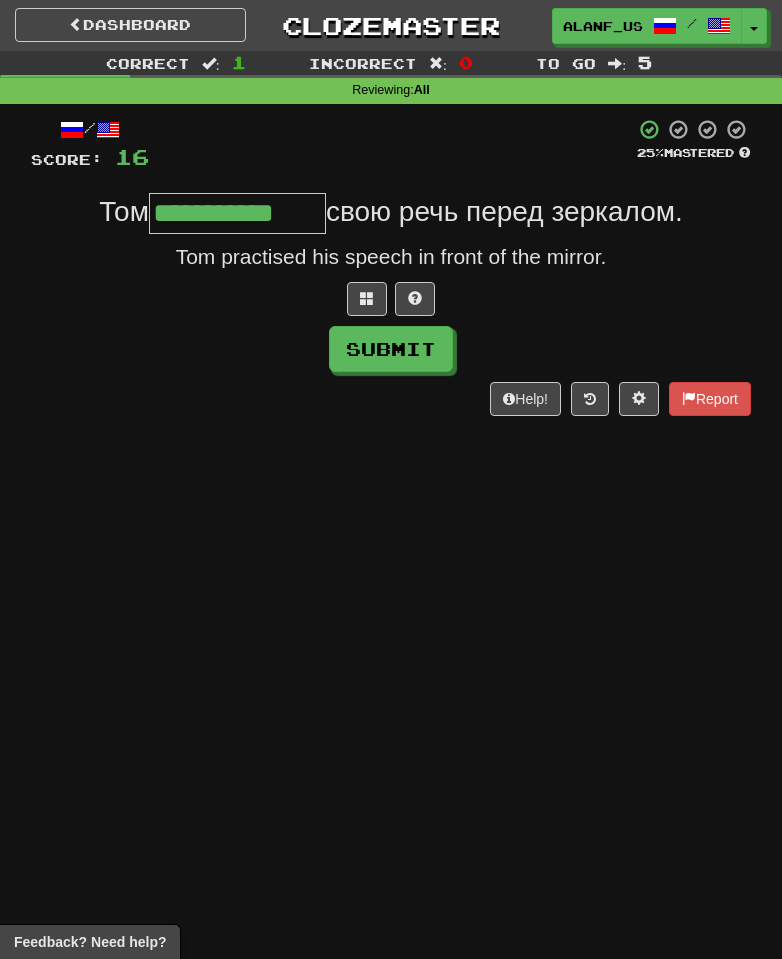 type on "**********" 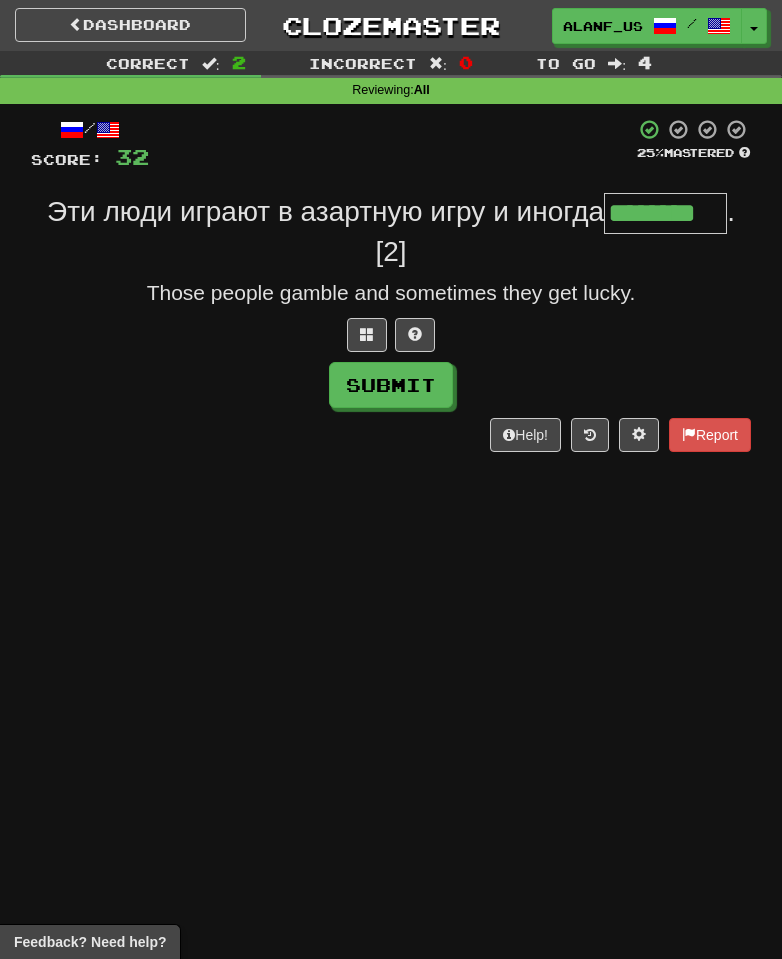 type on "********" 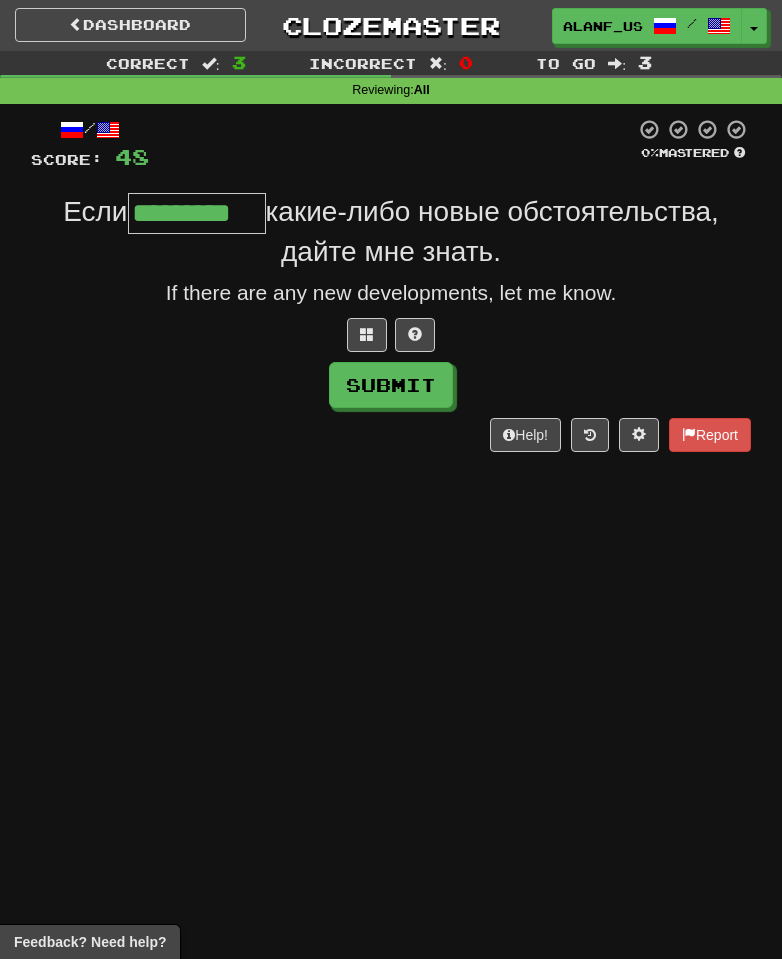 type on "*********" 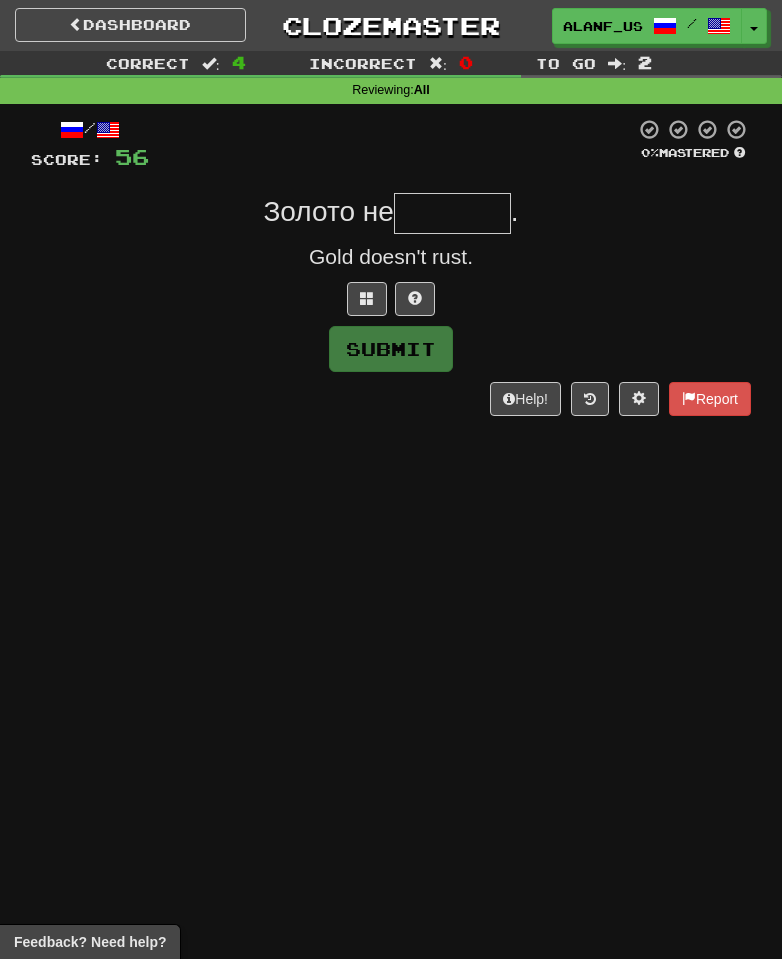 type on "*" 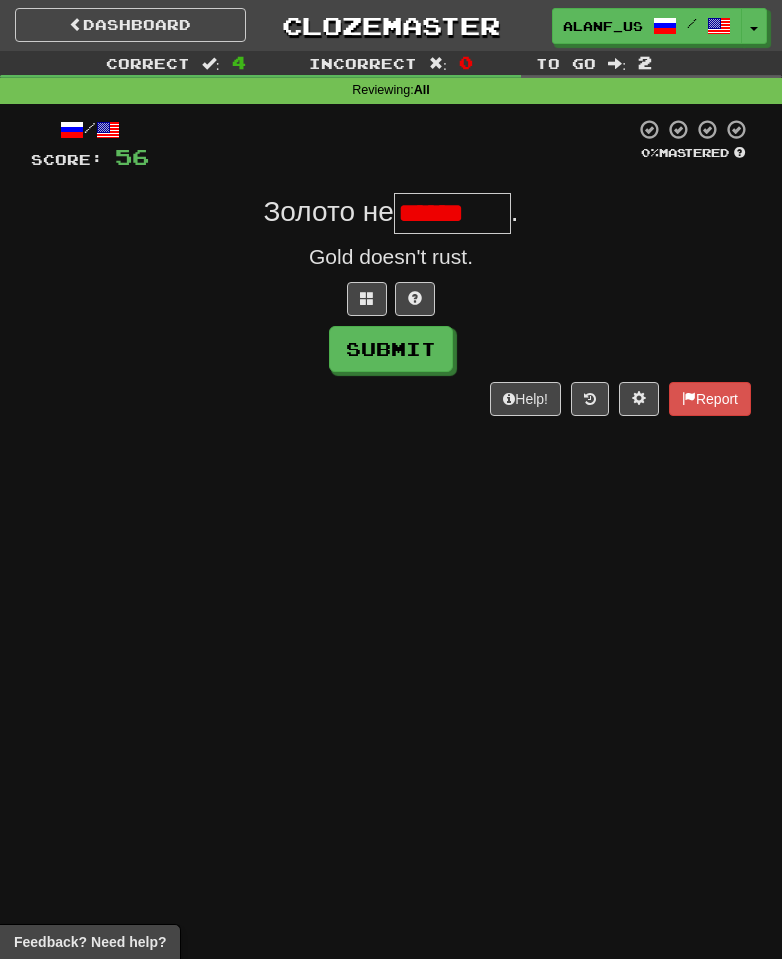 scroll, scrollTop: 0, scrollLeft: 0, axis: both 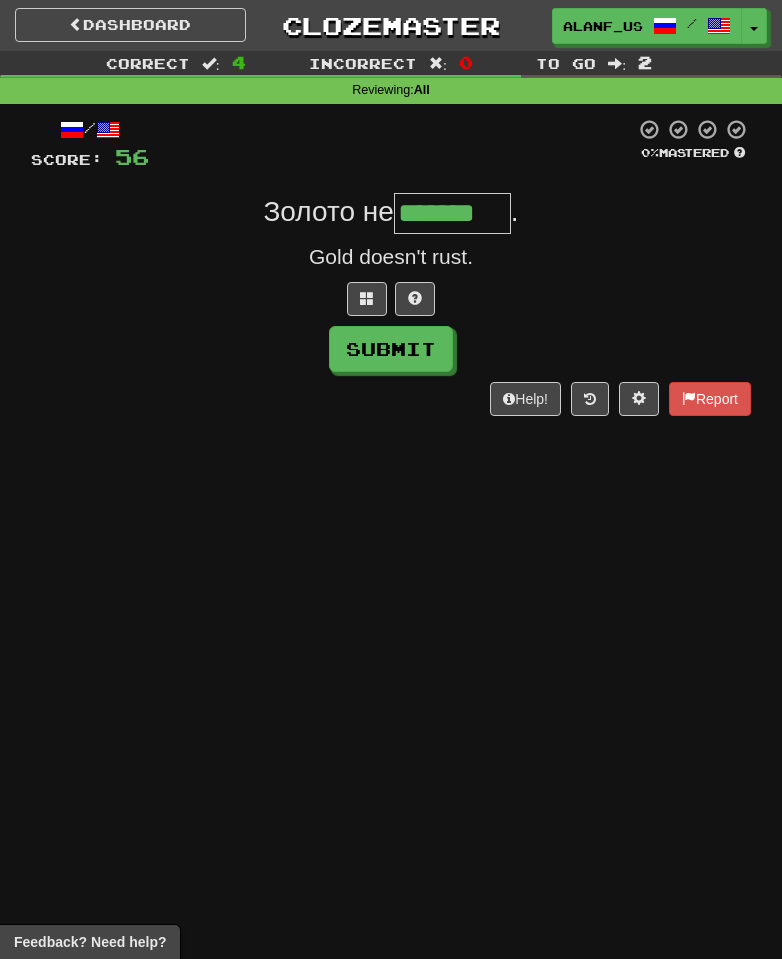 type on "*******" 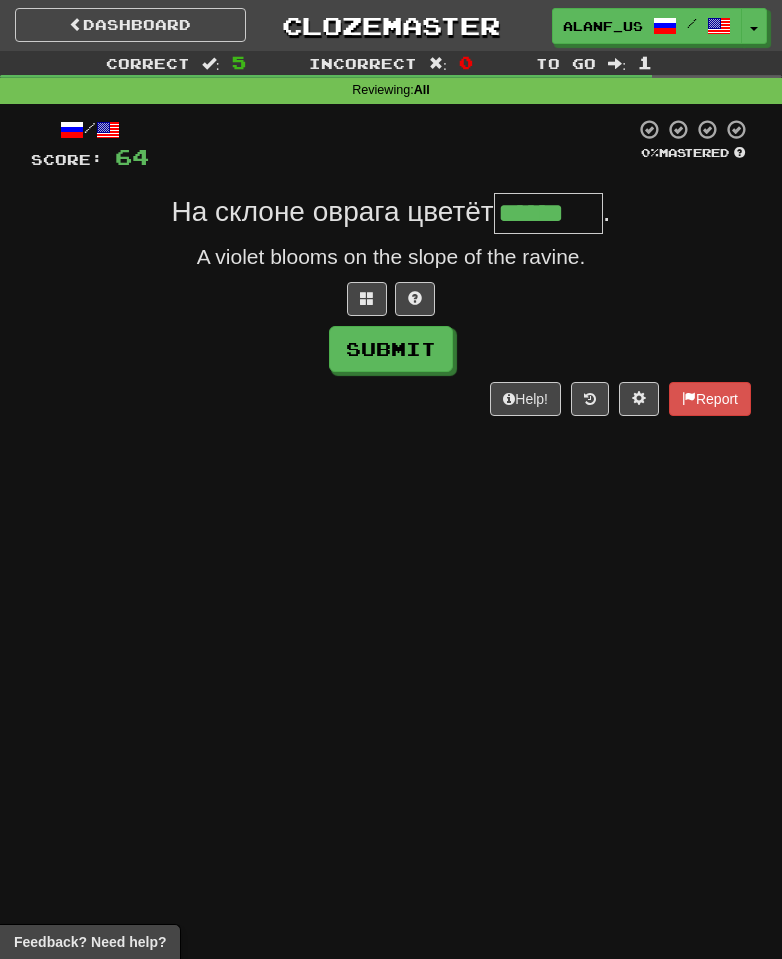 type on "******" 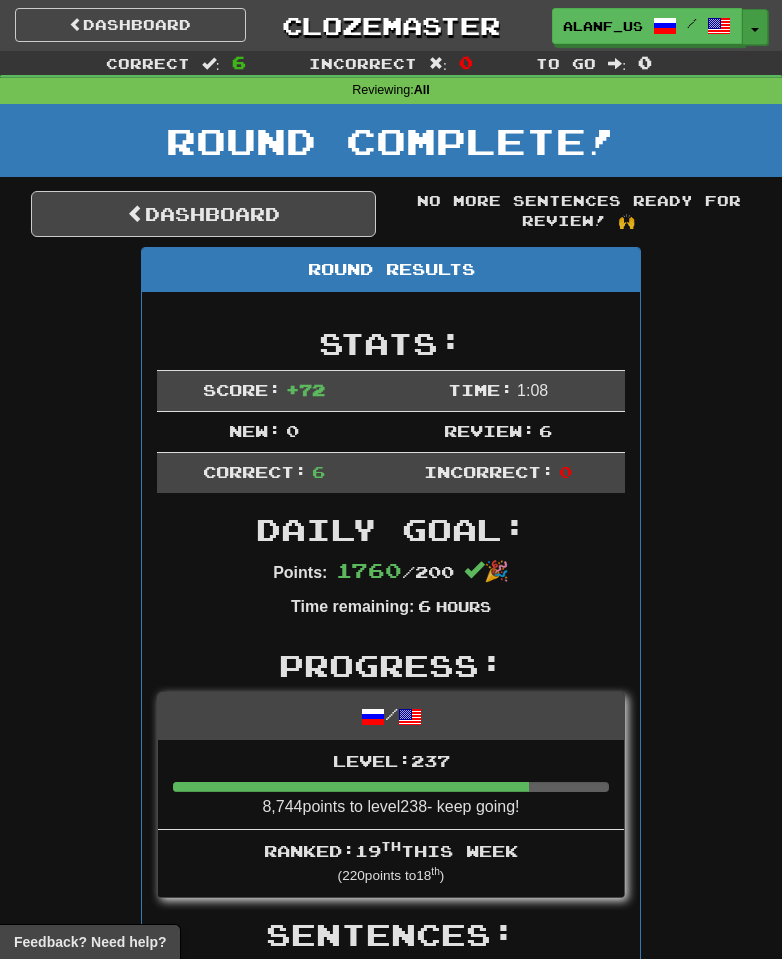 click on "Toggle Dropdown" at bounding box center [755, 27] 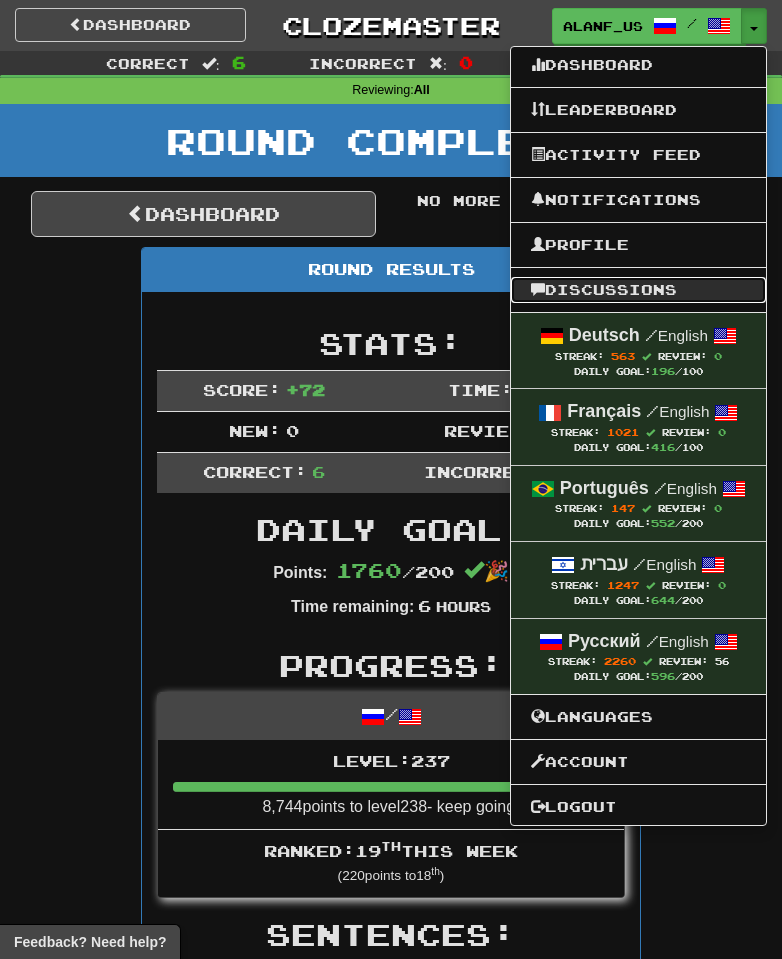 click on "Discussions" at bounding box center (638, 290) 